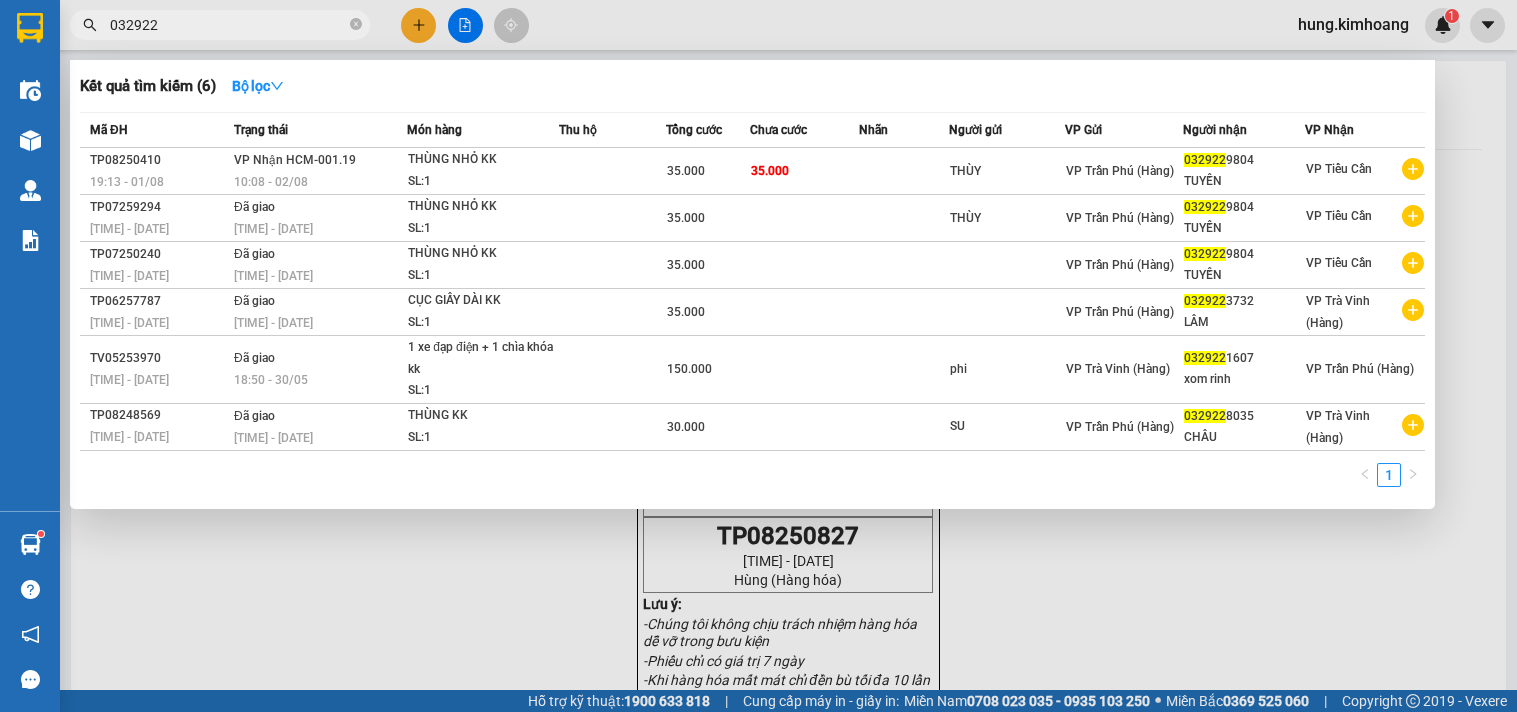 scroll, scrollTop: 0, scrollLeft: 0, axis: both 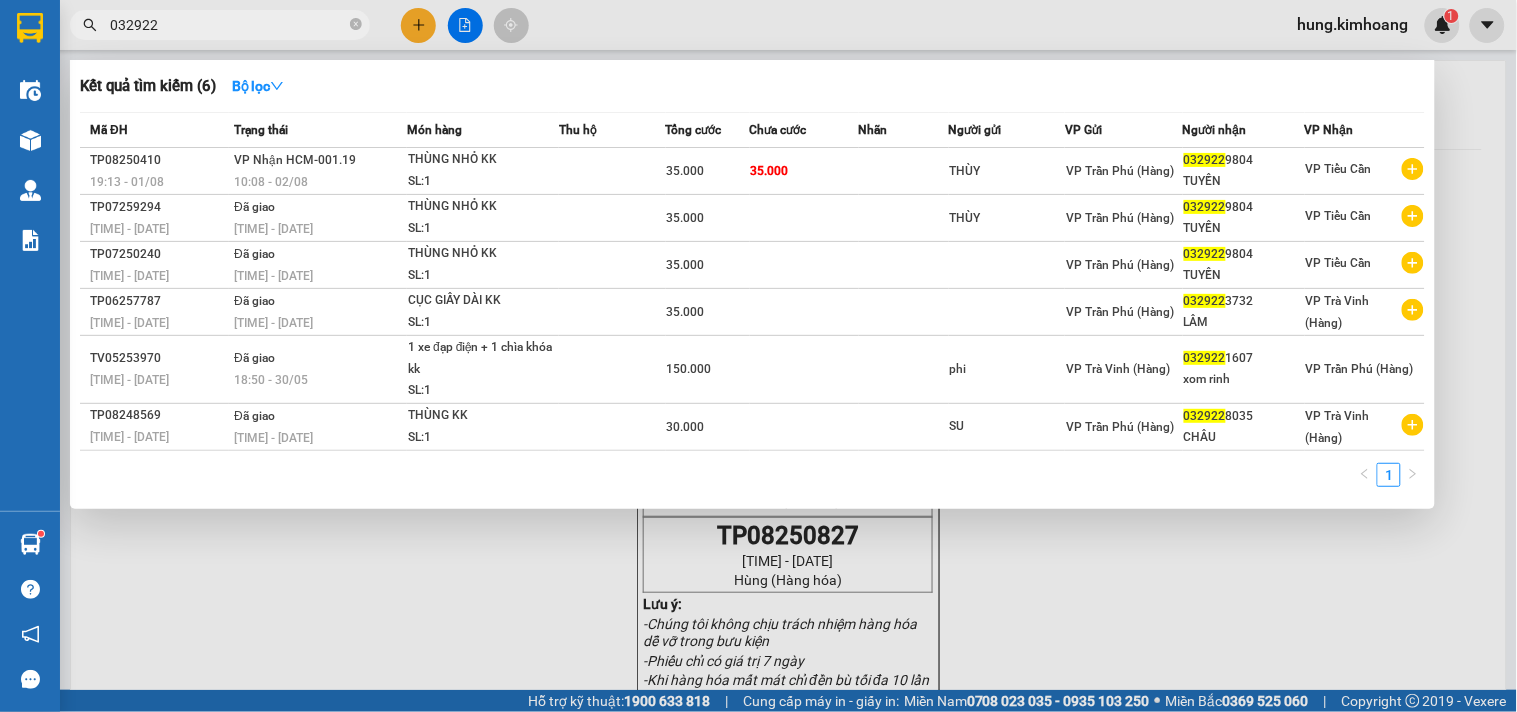 type on "032922" 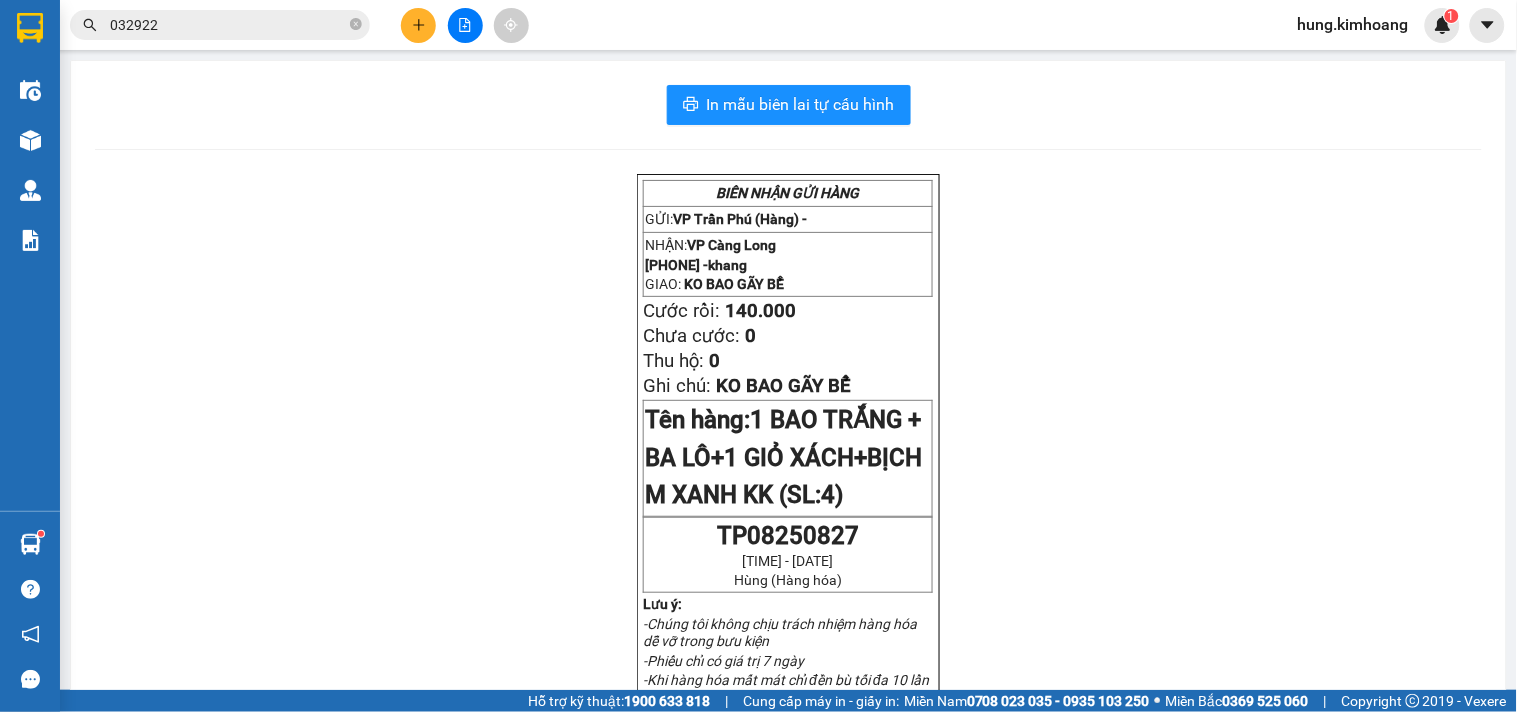 click at bounding box center (418, 25) 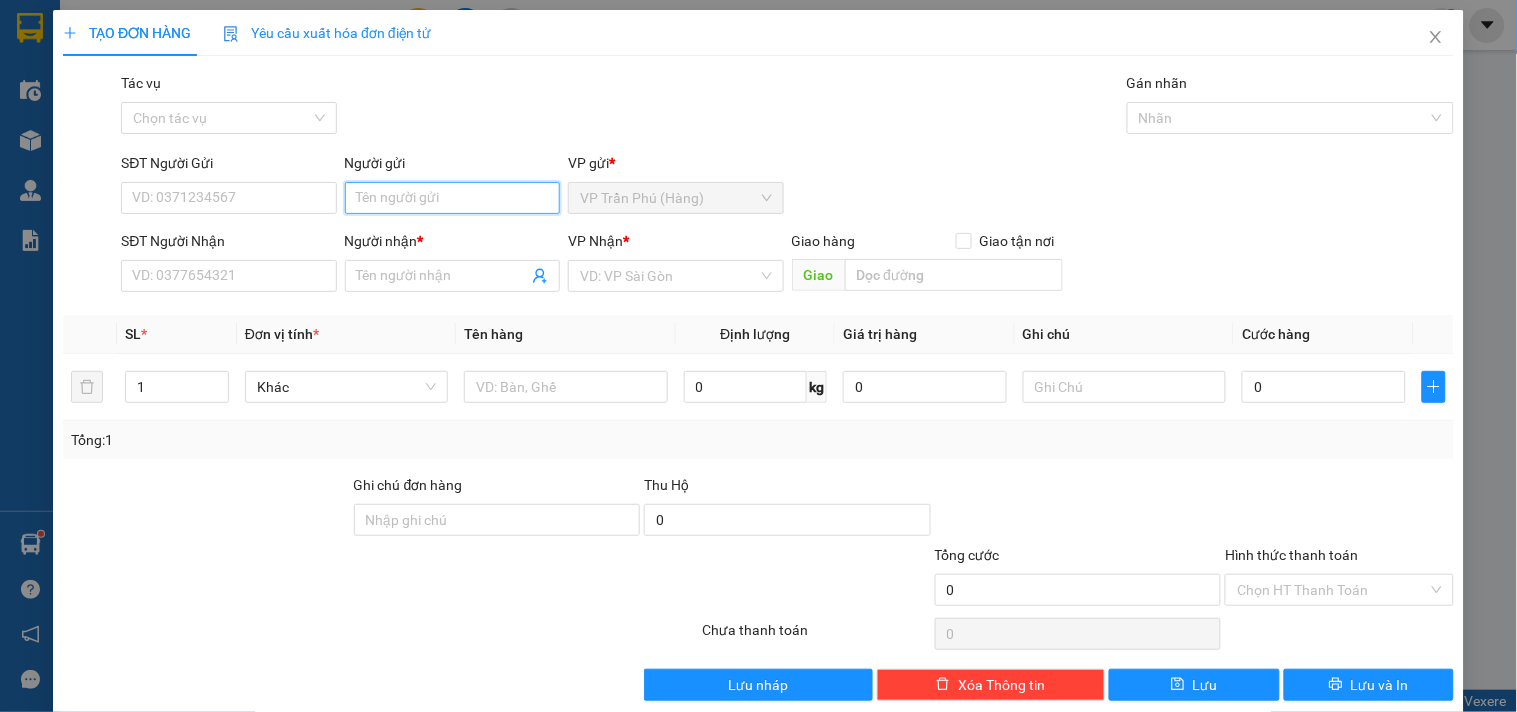 click on "Người gửi" at bounding box center [452, 198] 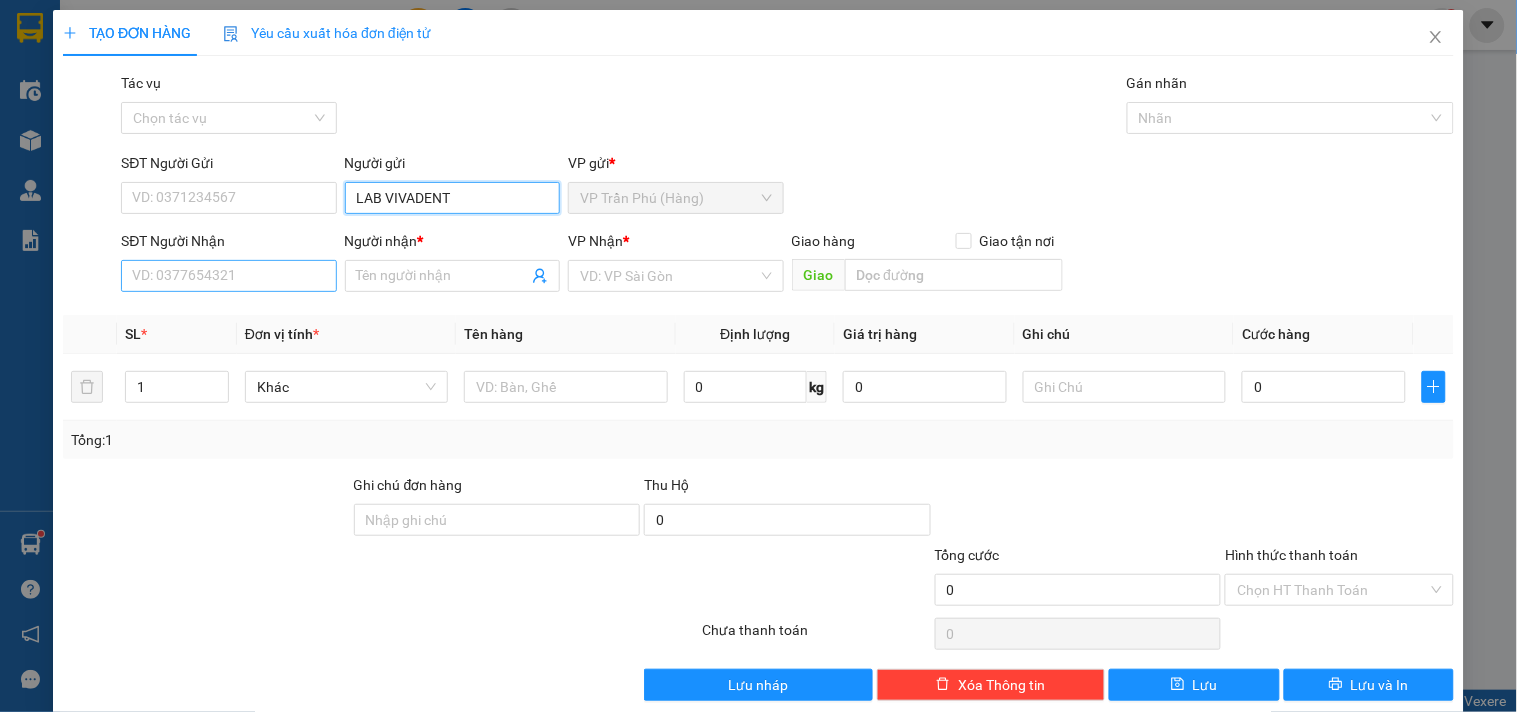 type on "LAB VIVADENT" 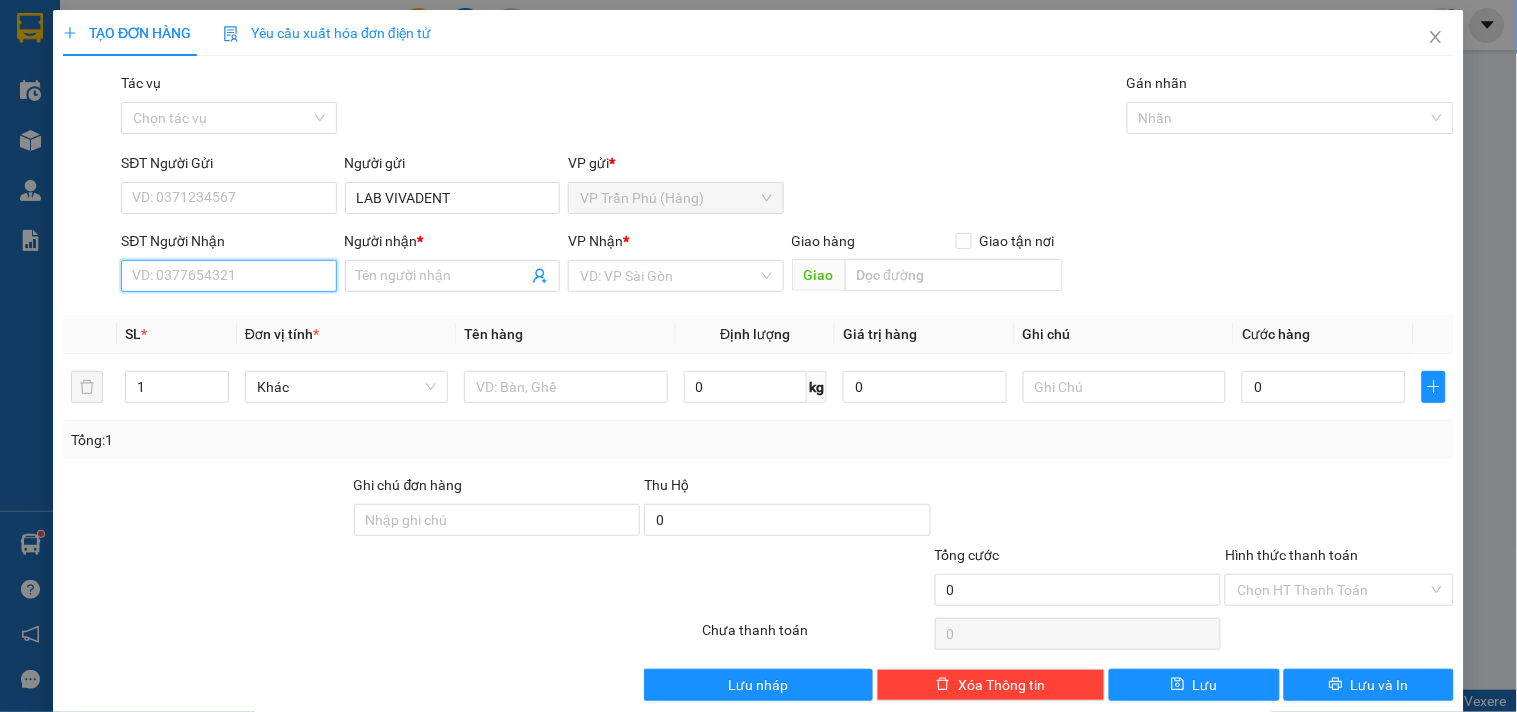 click on "SĐT Người Nhận" at bounding box center (228, 276) 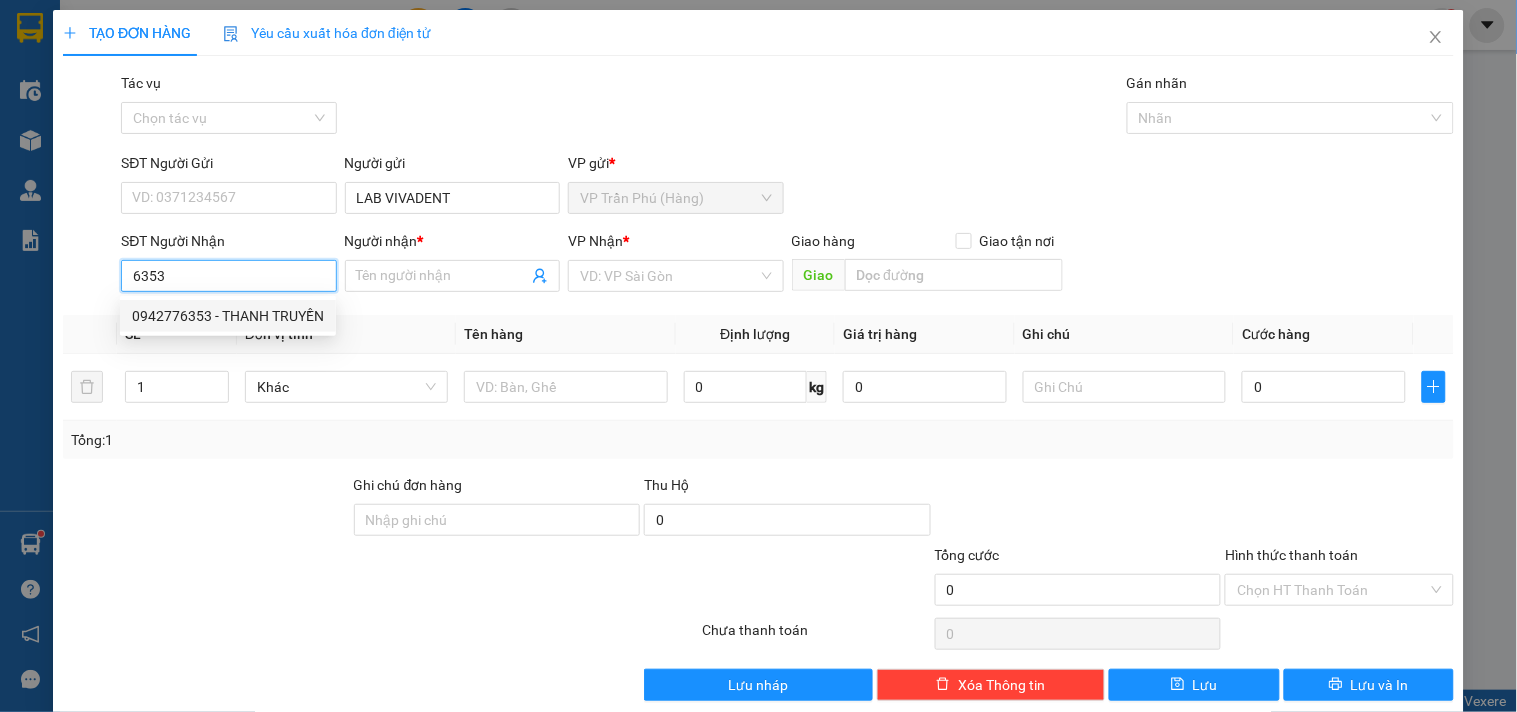 click on "0942776353 - THANH TRUYỀN" at bounding box center [228, 316] 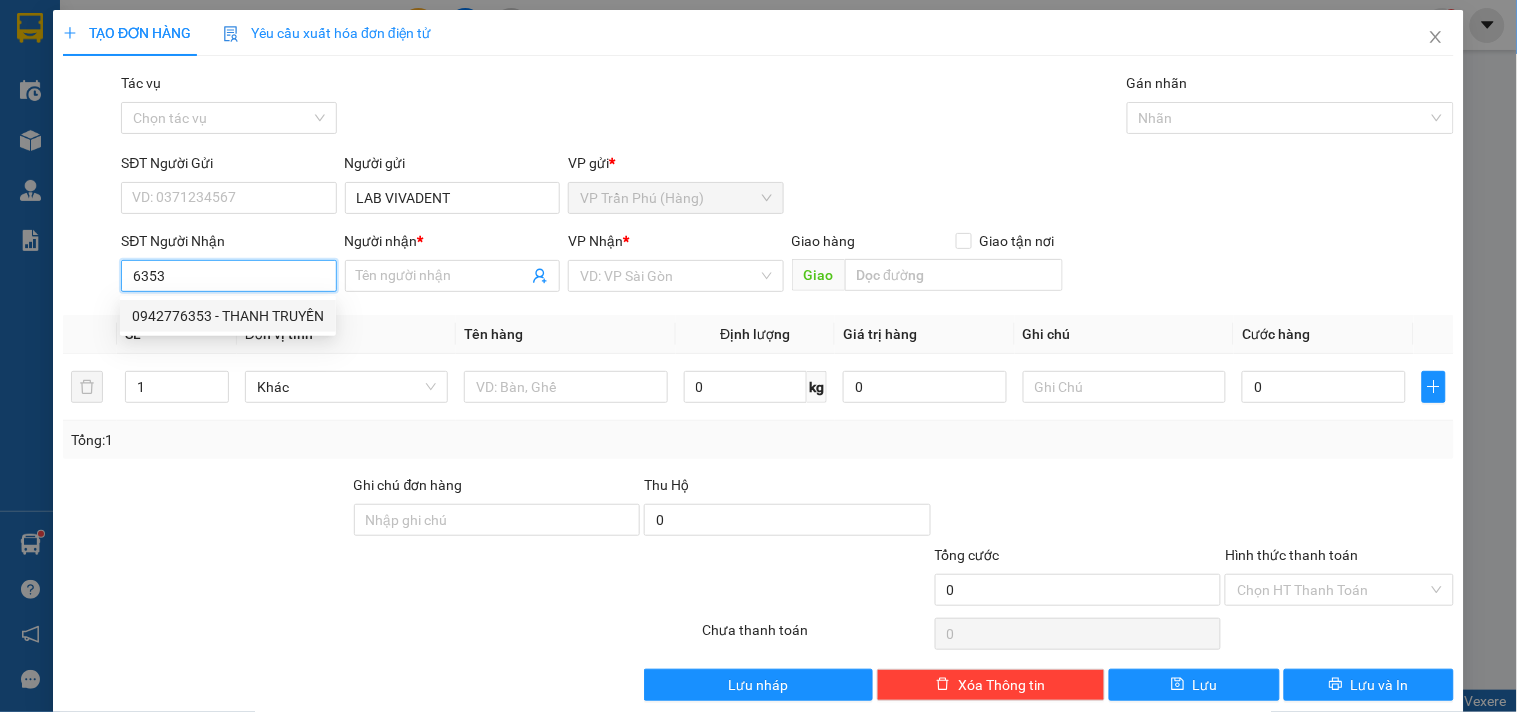 type on "0942776353" 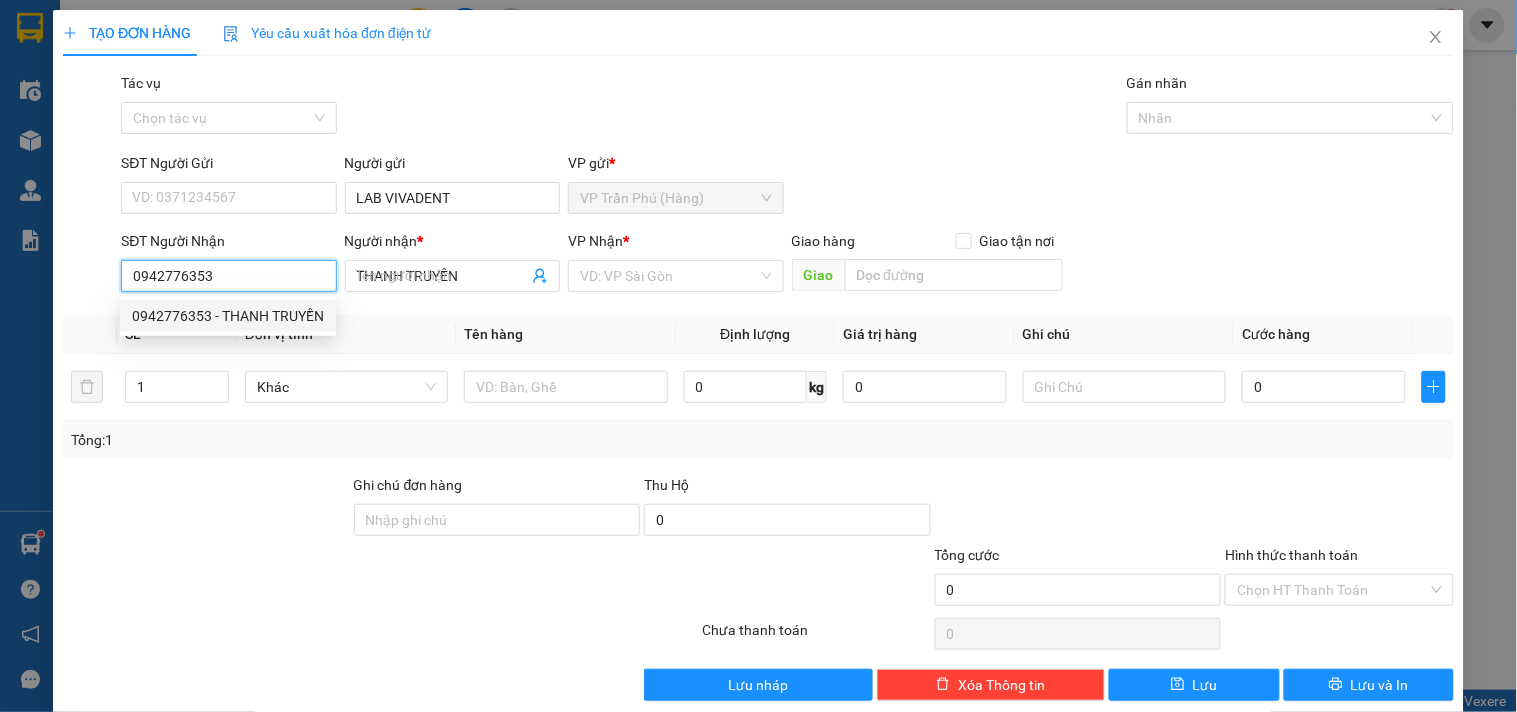 type on "20.000" 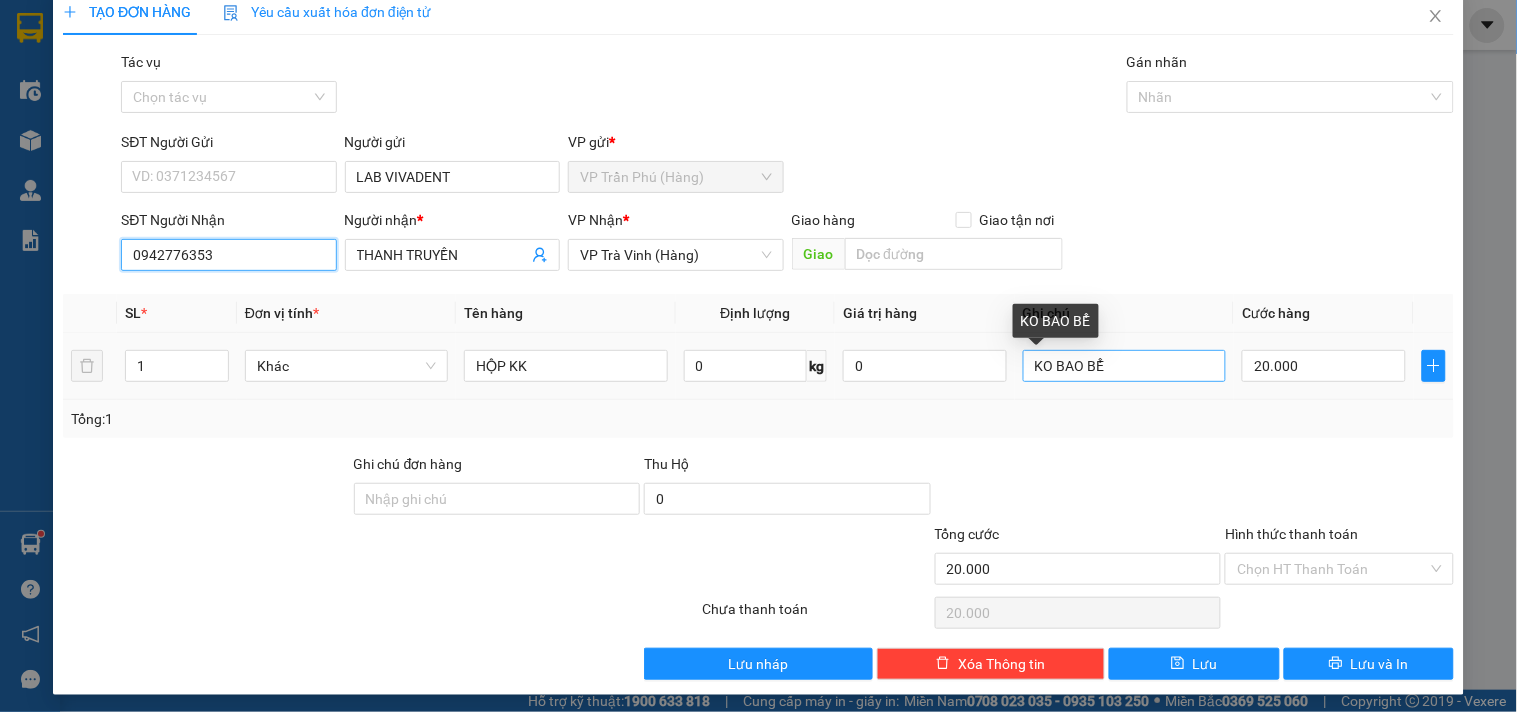 scroll, scrollTop: 27, scrollLeft: 0, axis: vertical 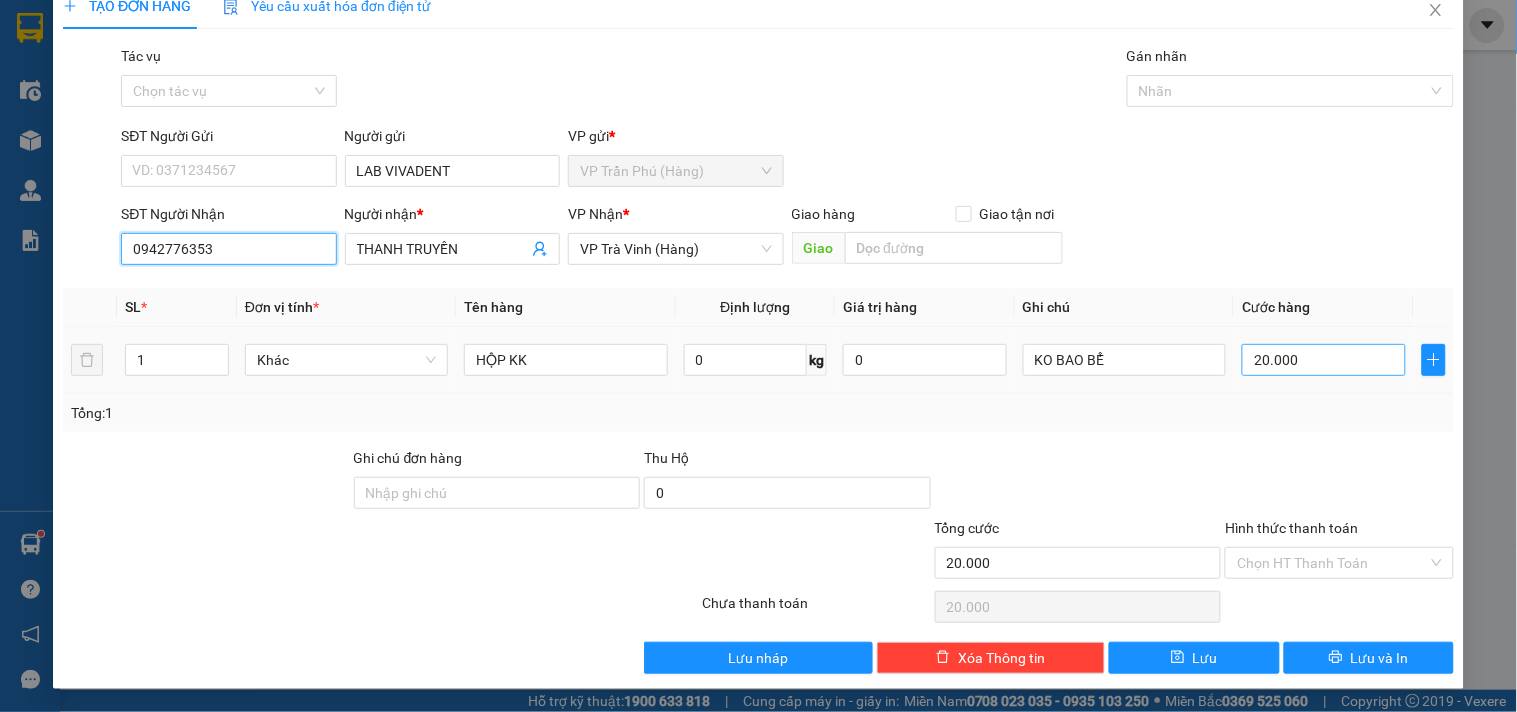 type on "0942776353" 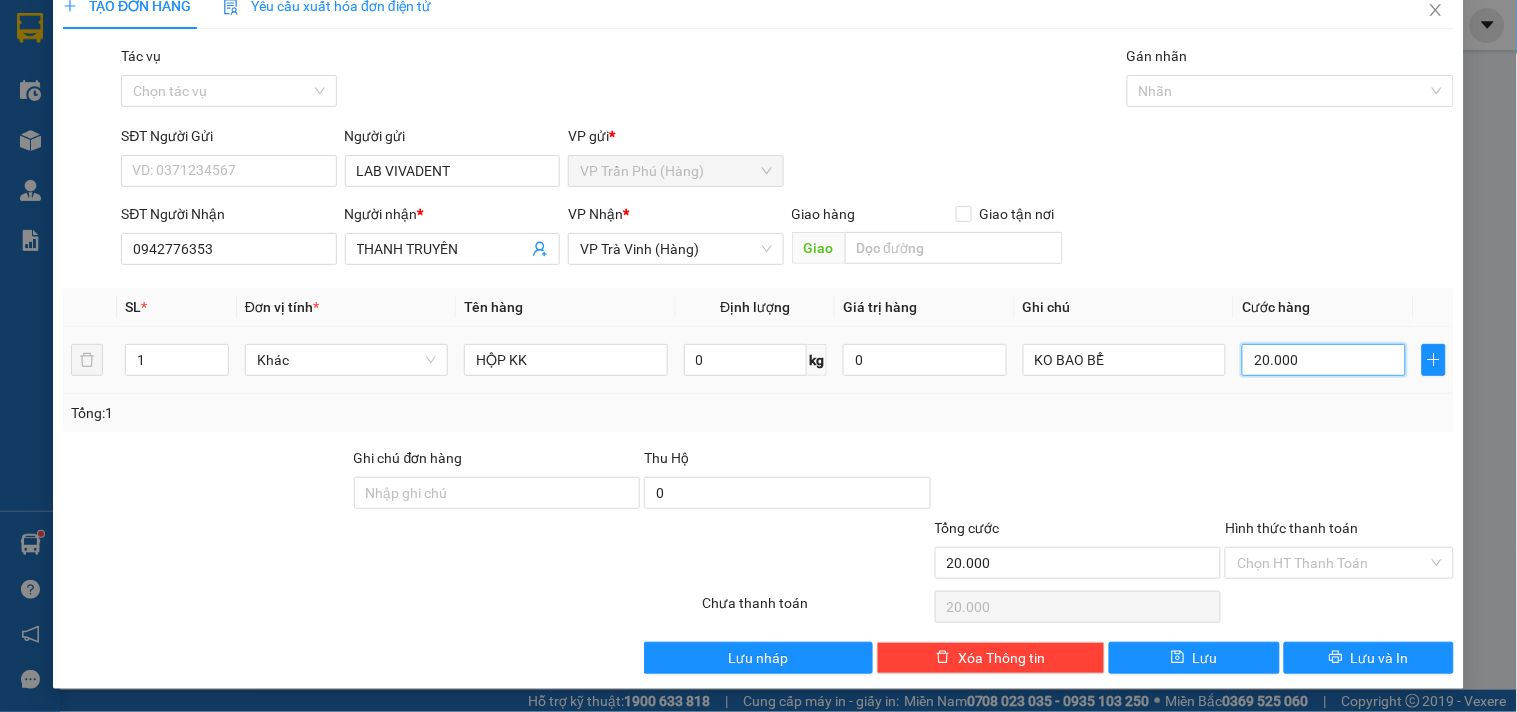 click on "20.000" at bounding box center (1324, 360) 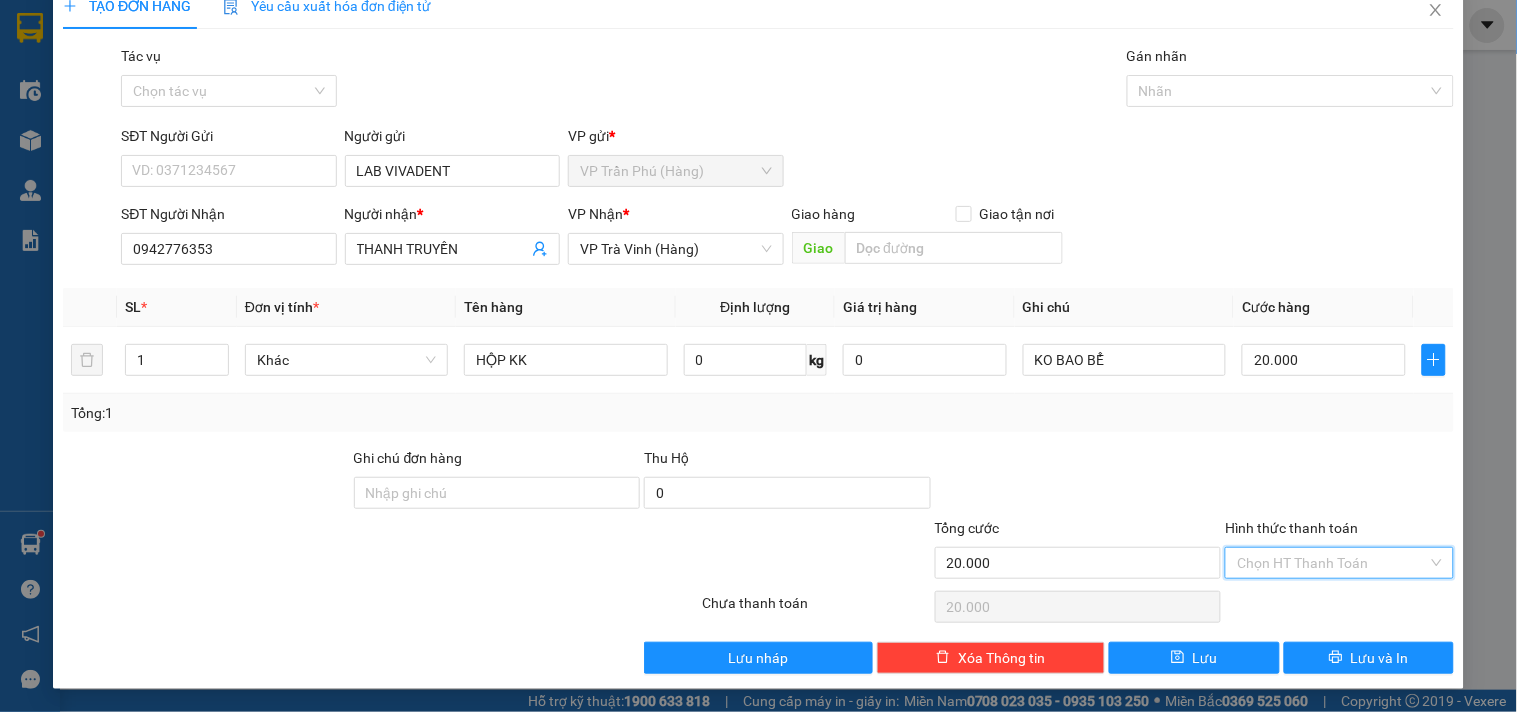 click on "Hình thức thanh toán" at bounding box center [1332, 563] 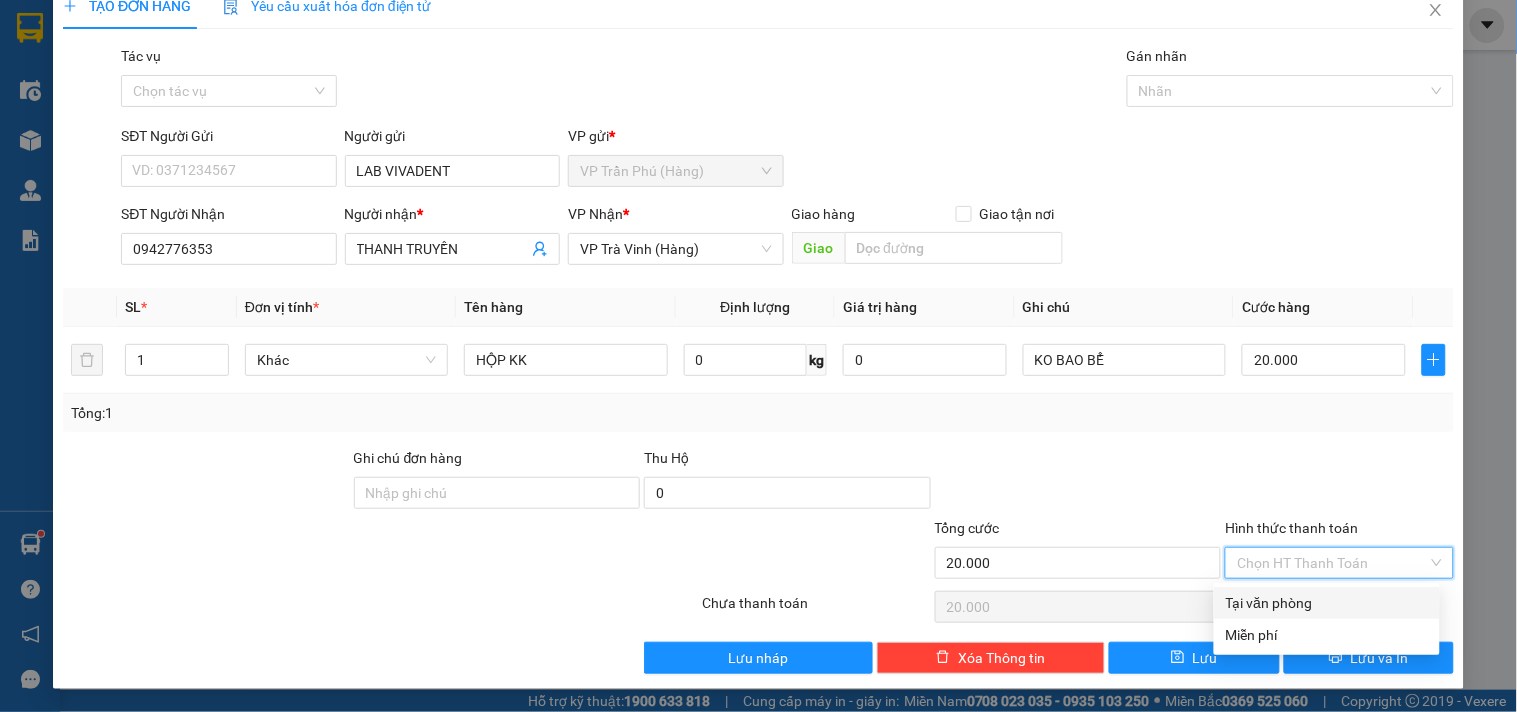 click on "Tại văn phòng" at bounding box center [1327, 603] 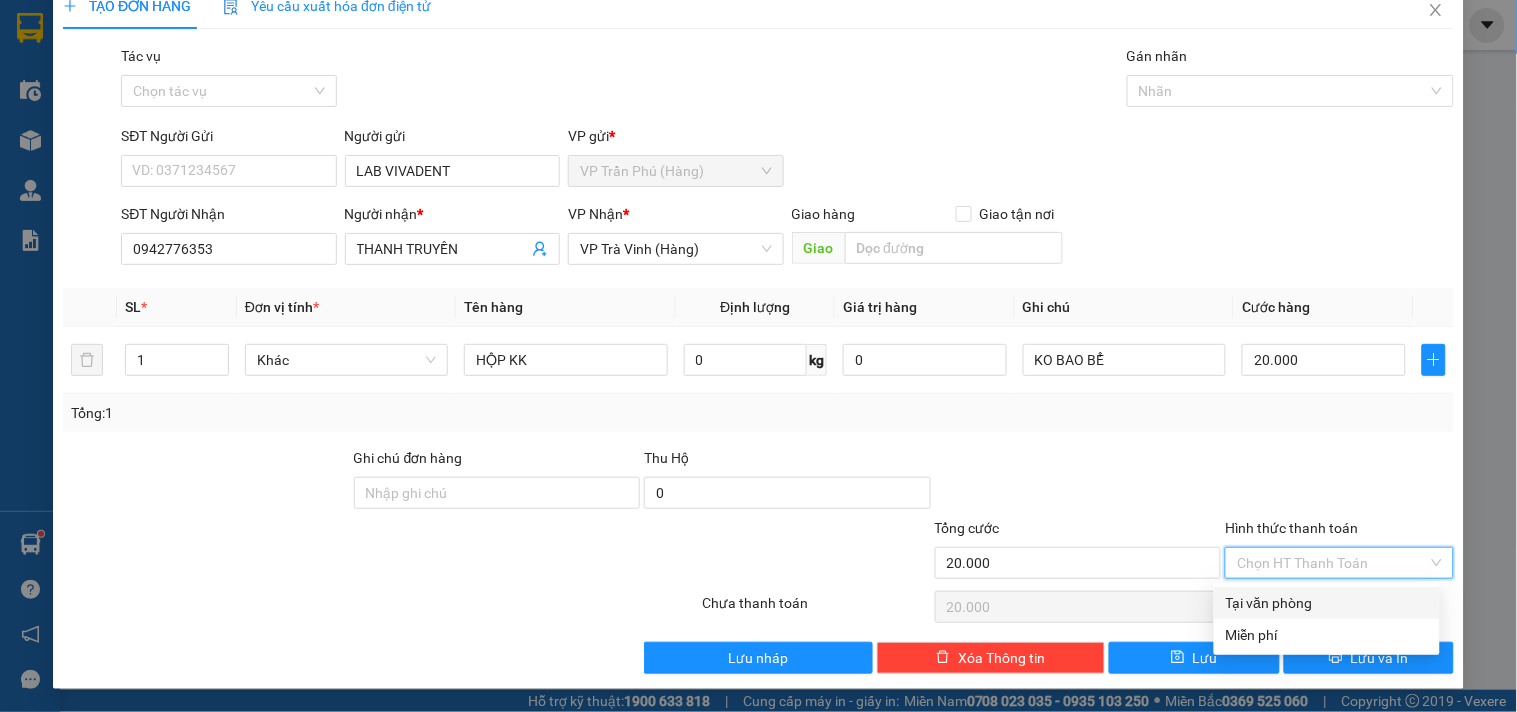 type on "0" 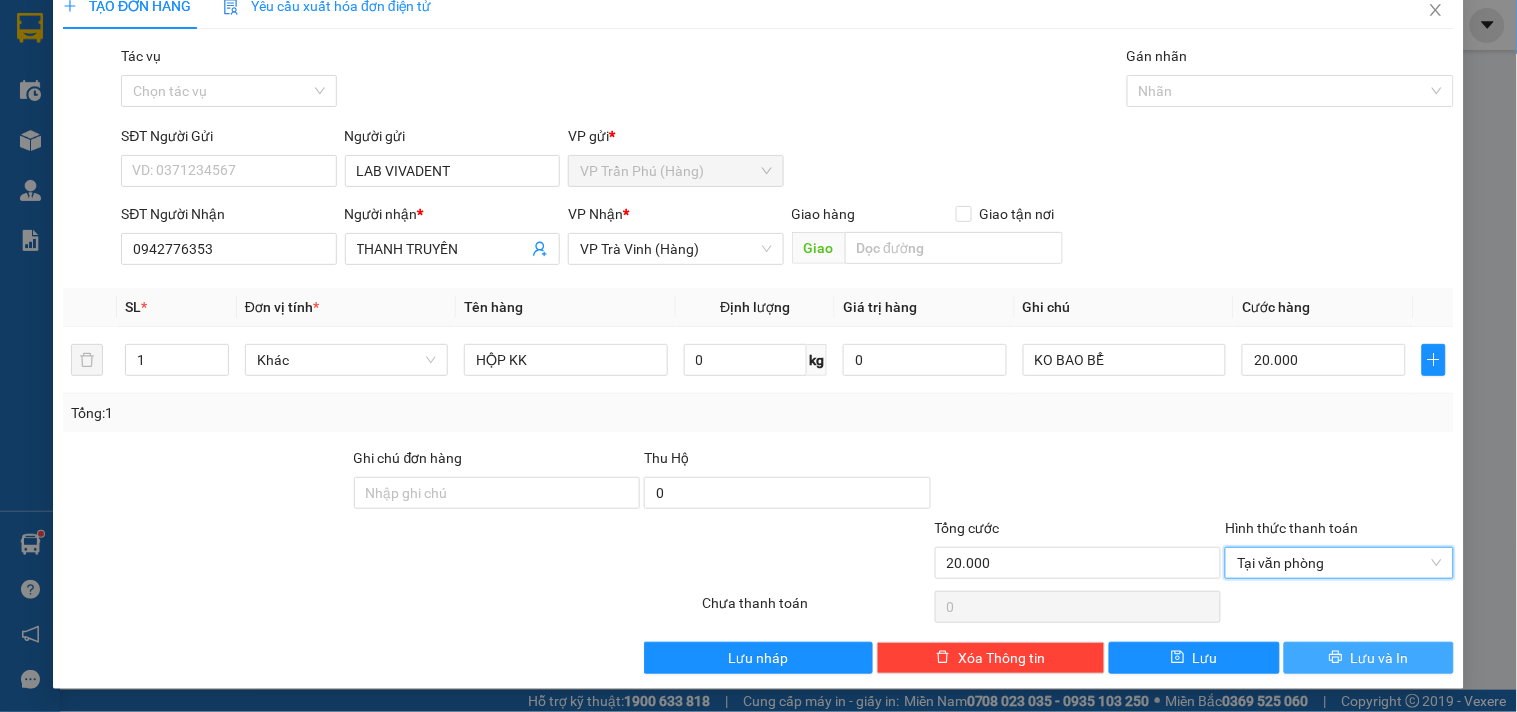 click on "Lưu và In" at bounding box center (1380, 658) 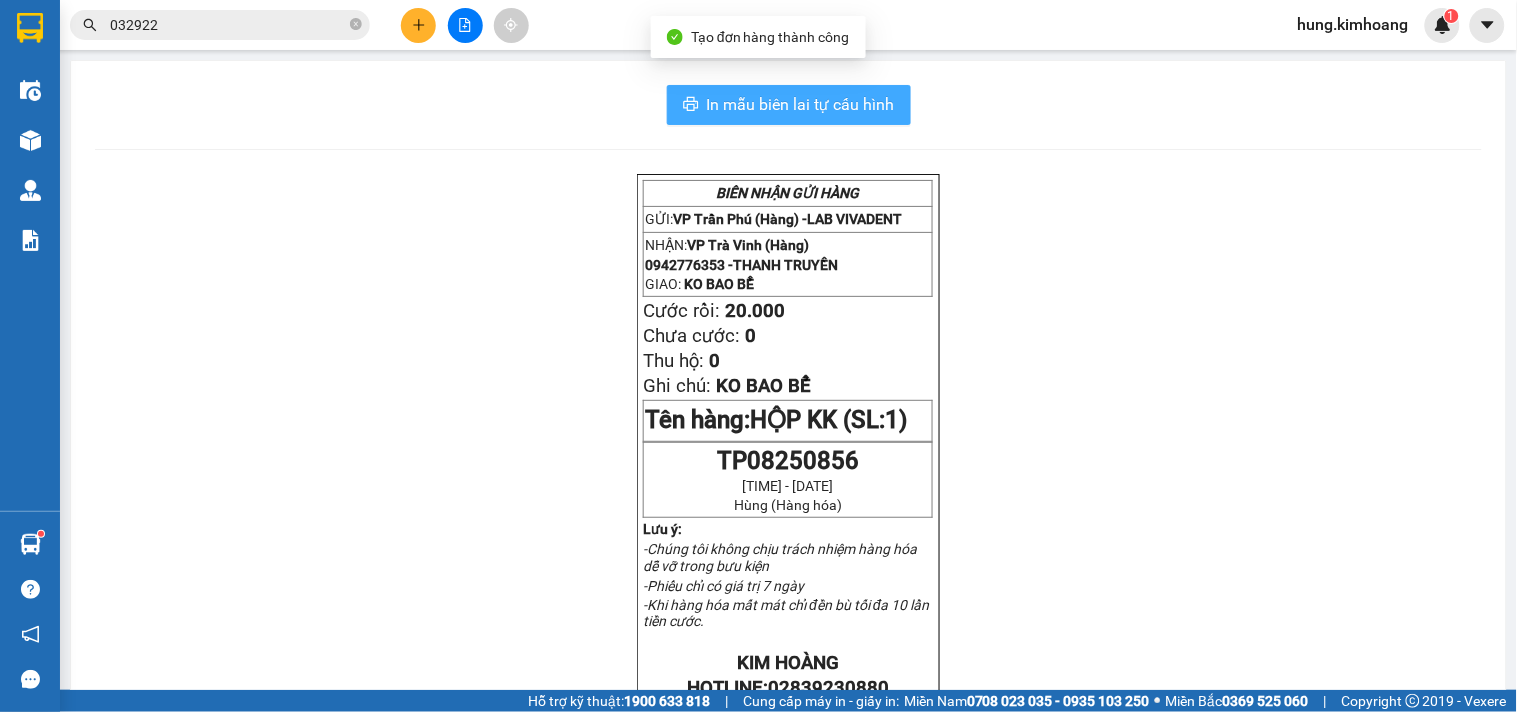 click on "In mẫu biên lai tự cấu hình" at bounding box center [801, 104] 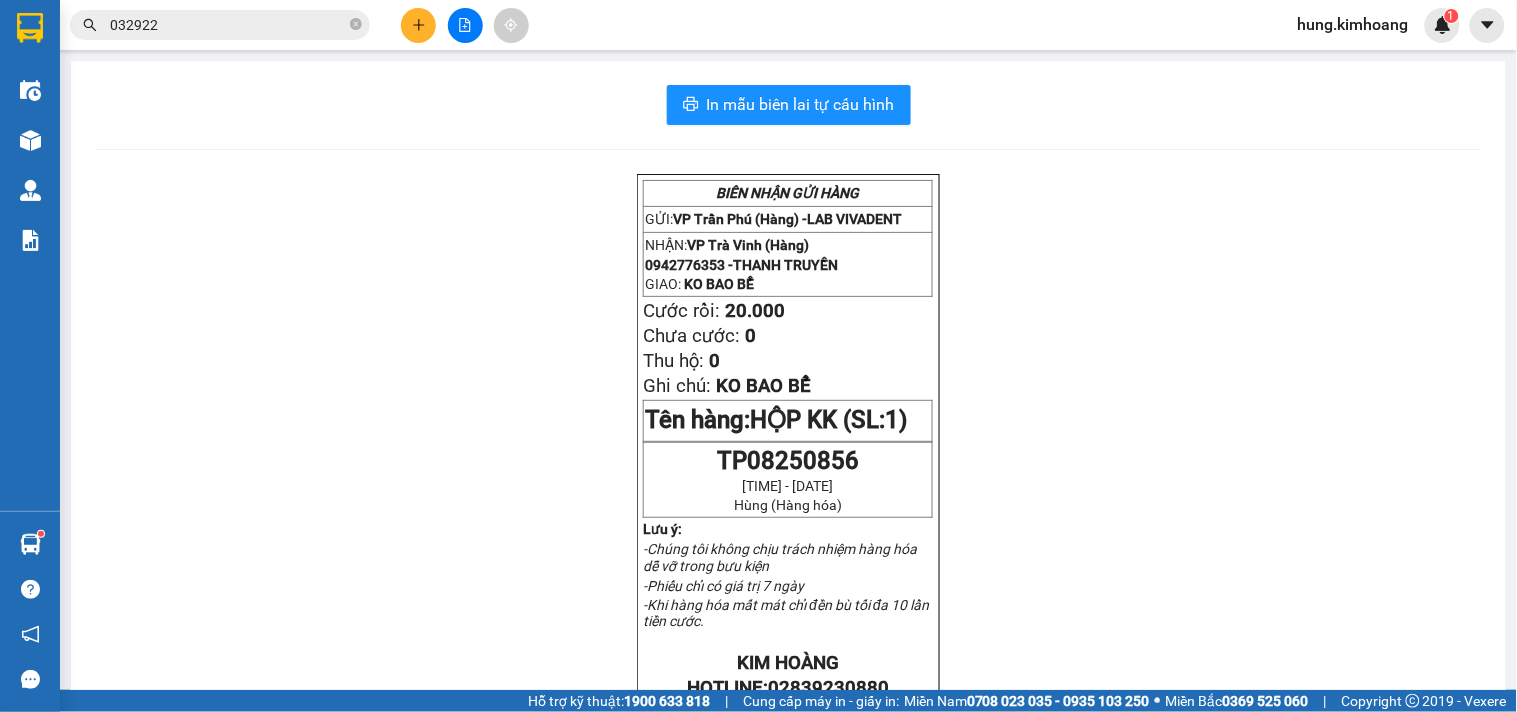 click 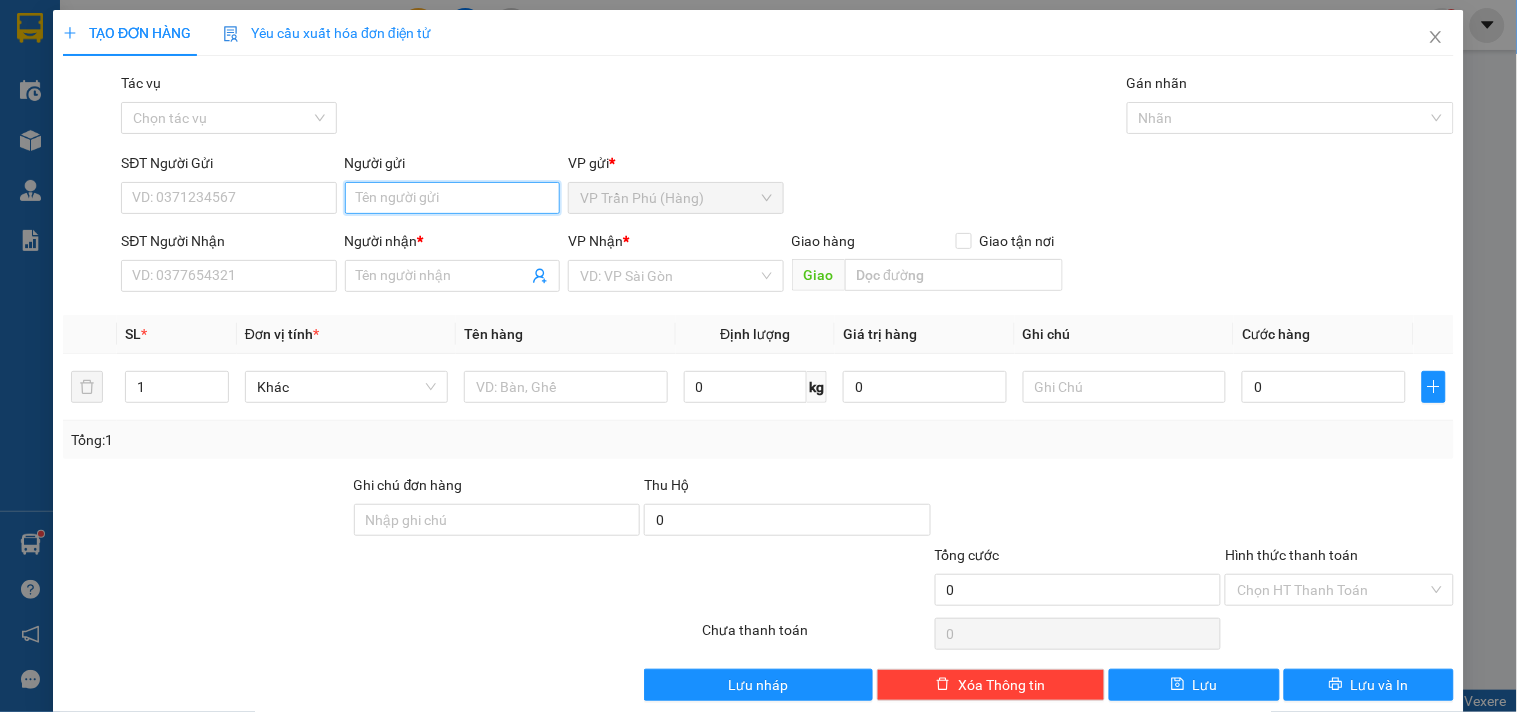 click on "Người gửi" at bounding box center [452, 198] 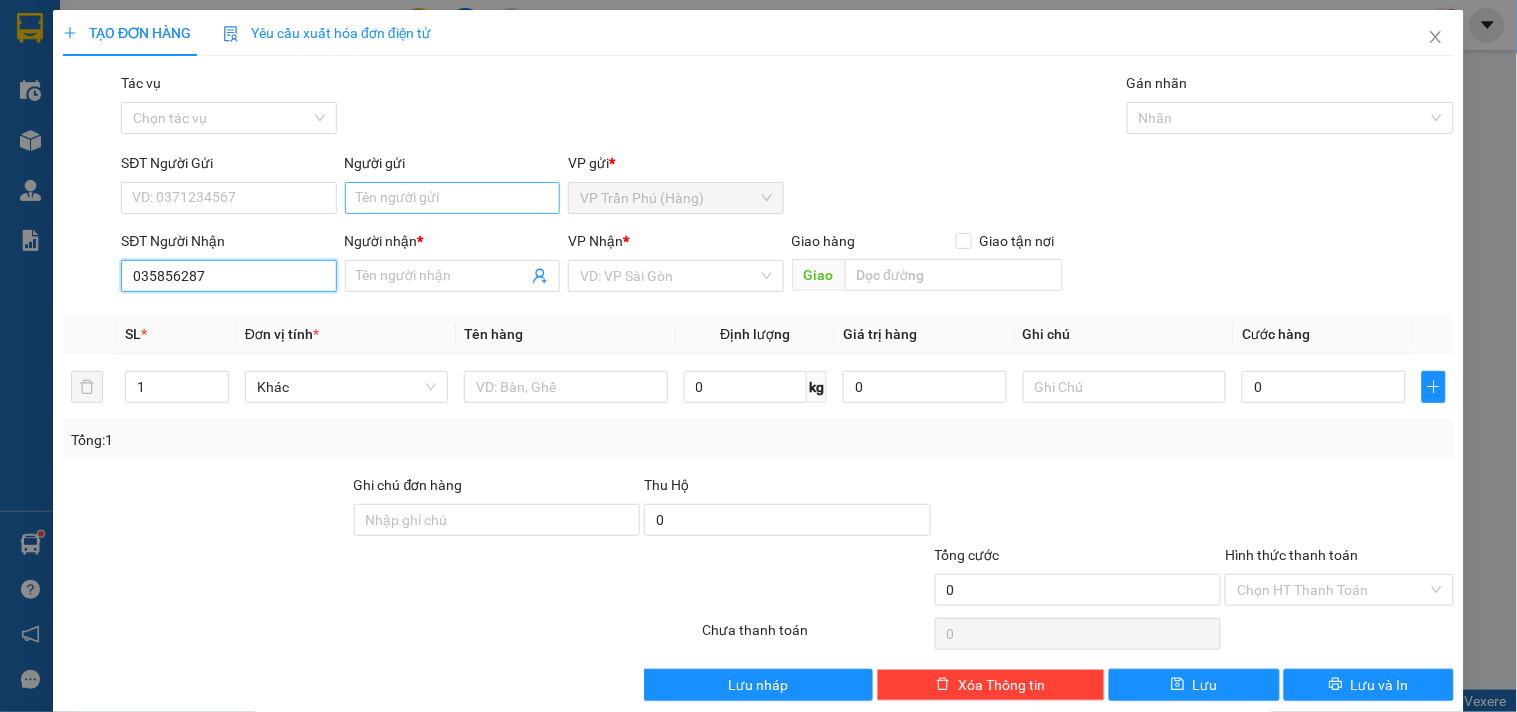 type on "0358562873" 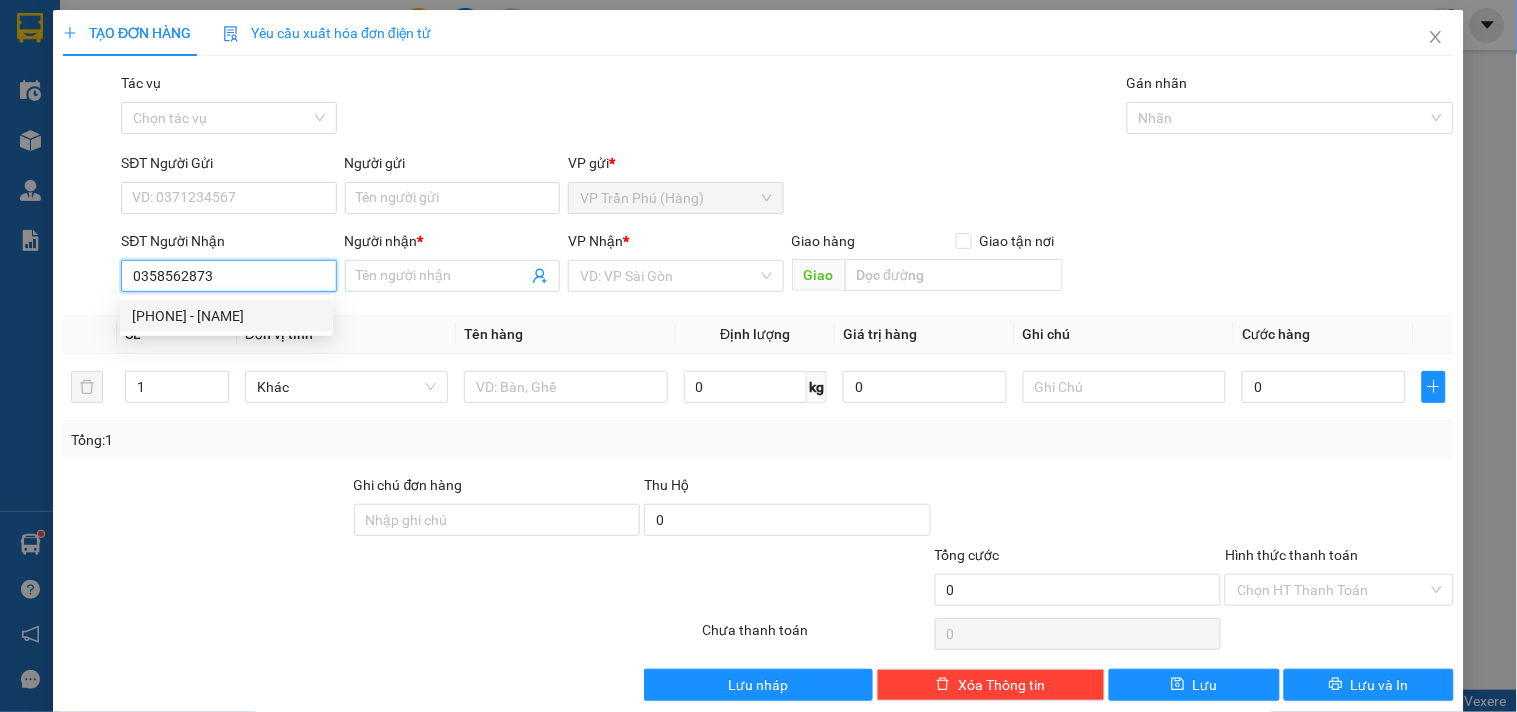click on "[PHONE] - [NAME]" at bounding box center (226, 316) 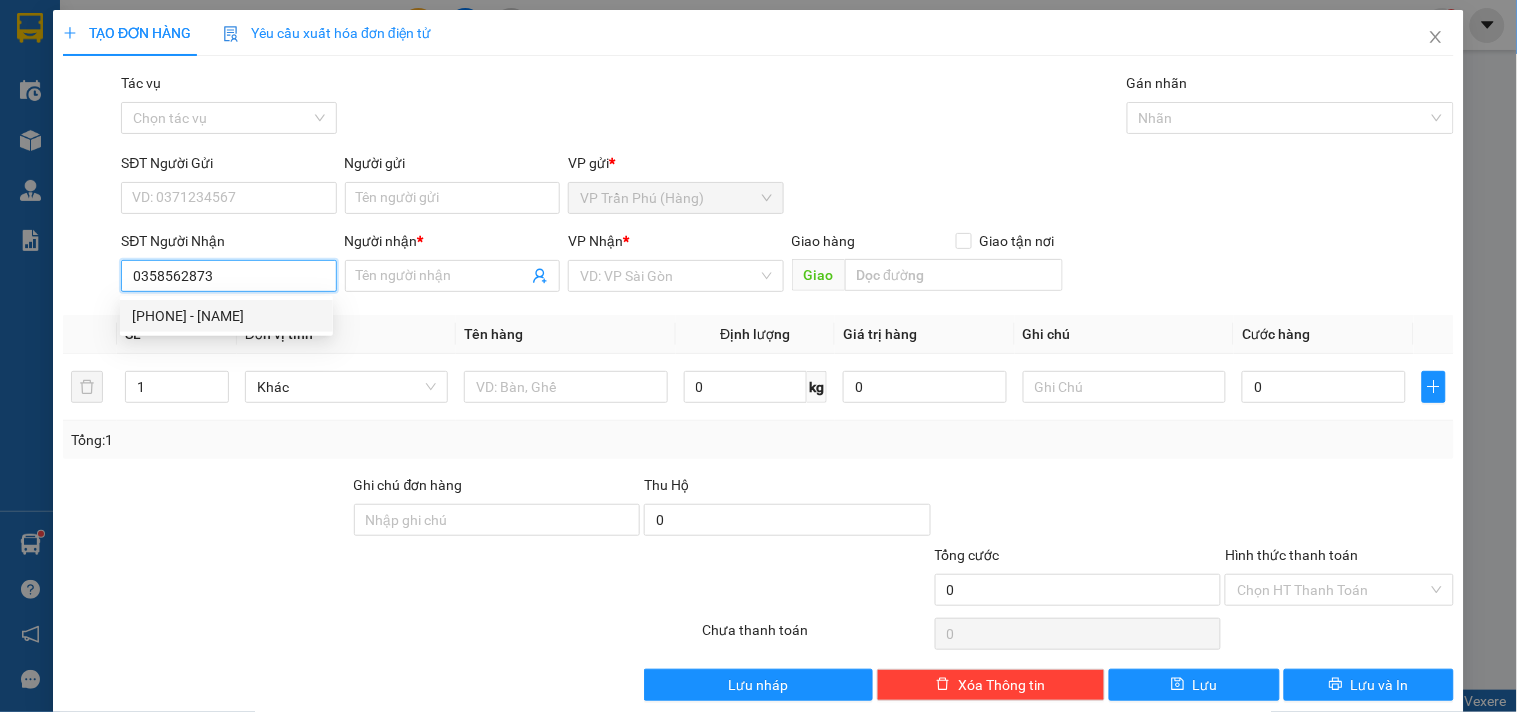 type on "THIỆN" 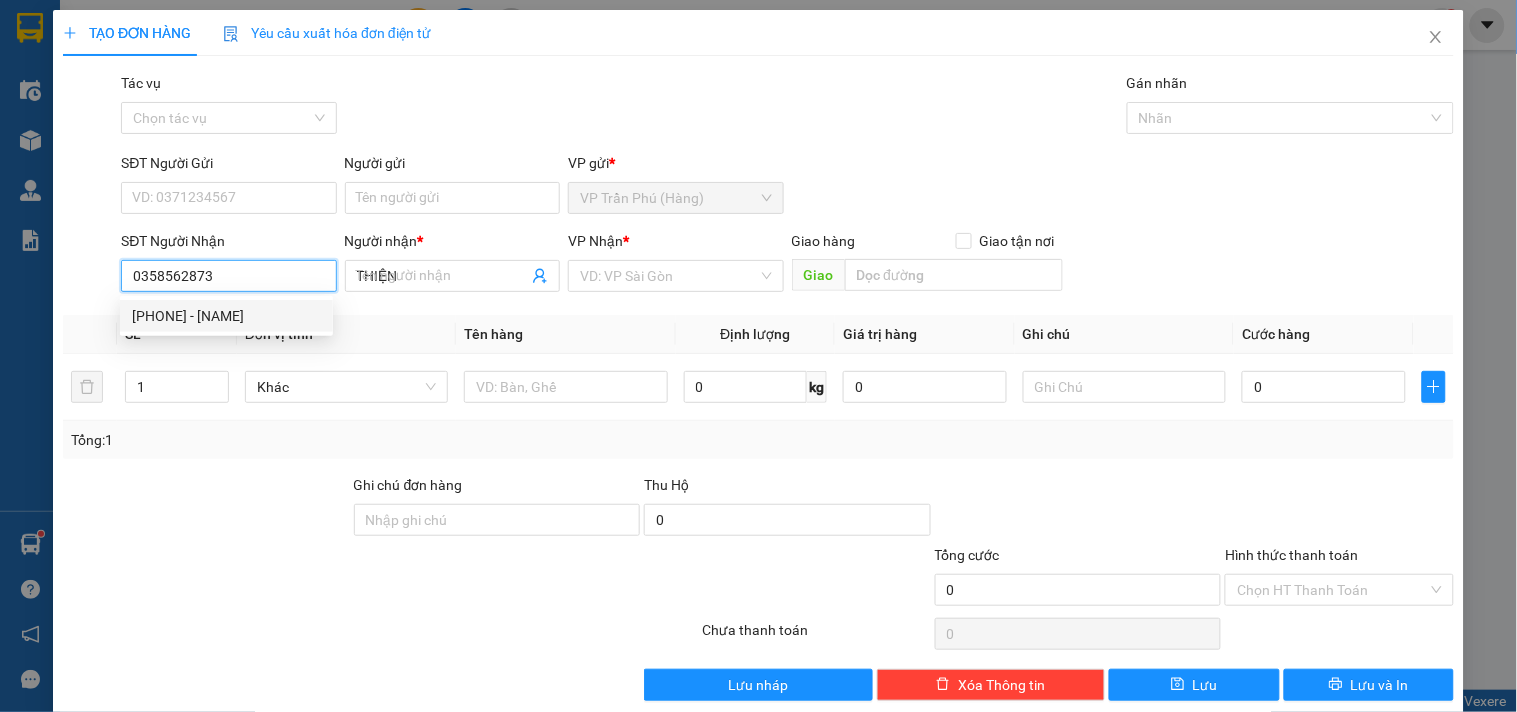 type on "20.000" 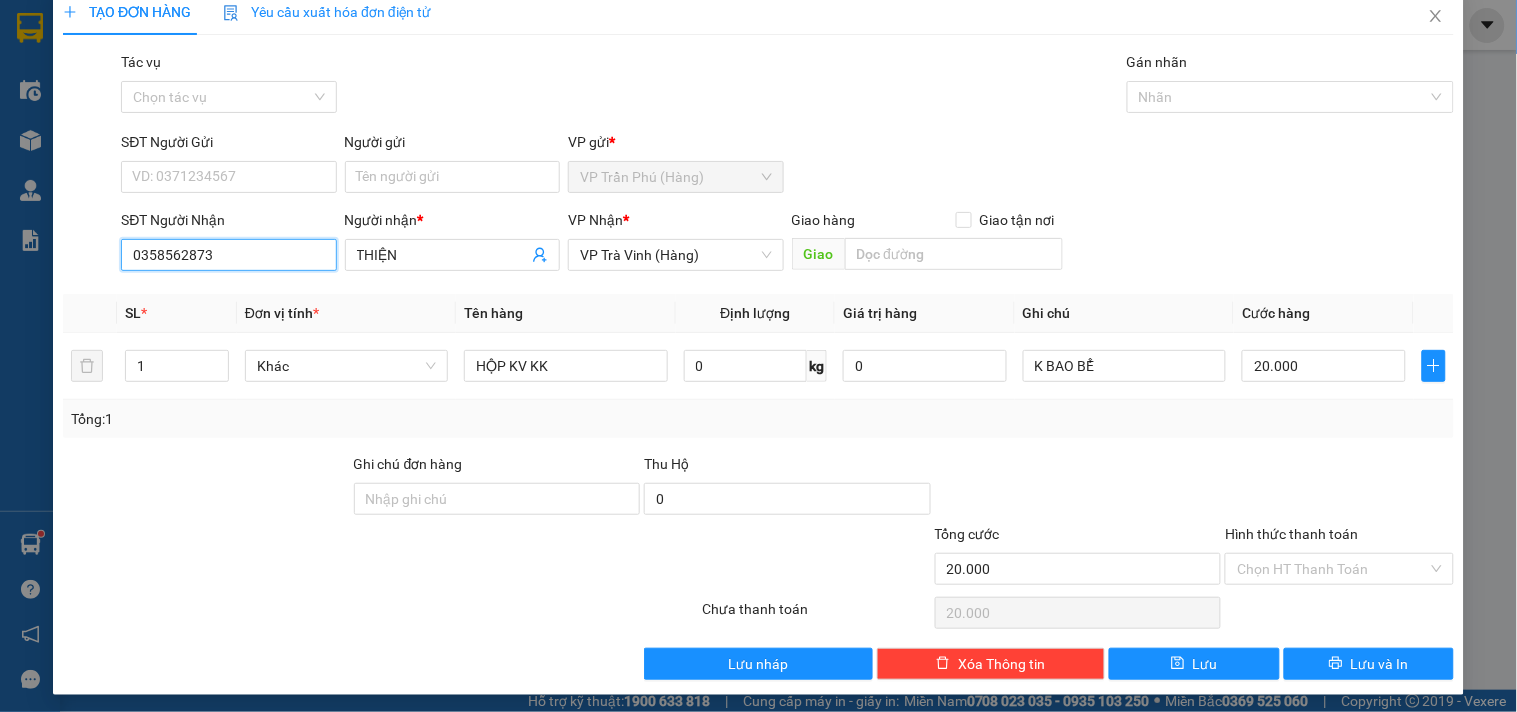 scroll, scrollTop: 27, scrollLeft: 0, axis: vertical 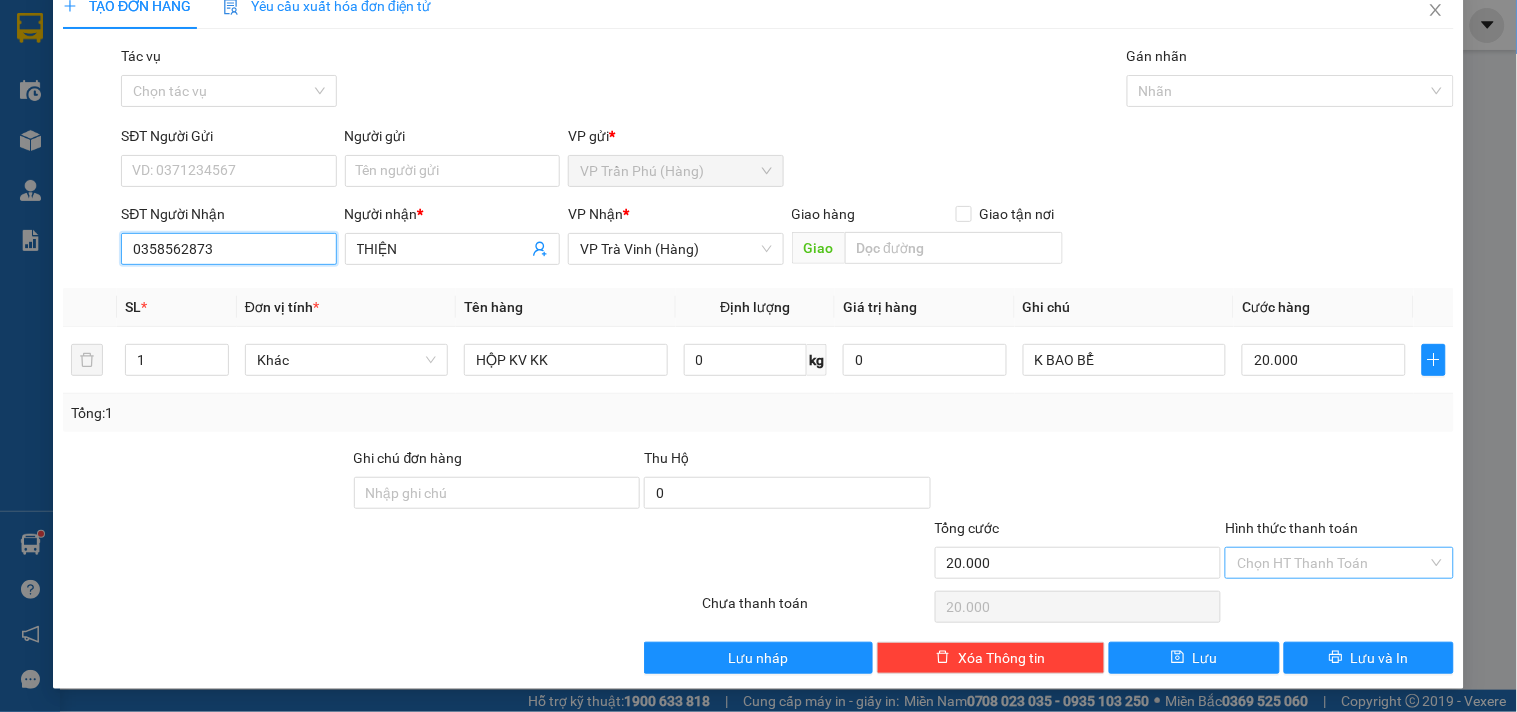 type on "0358562873" 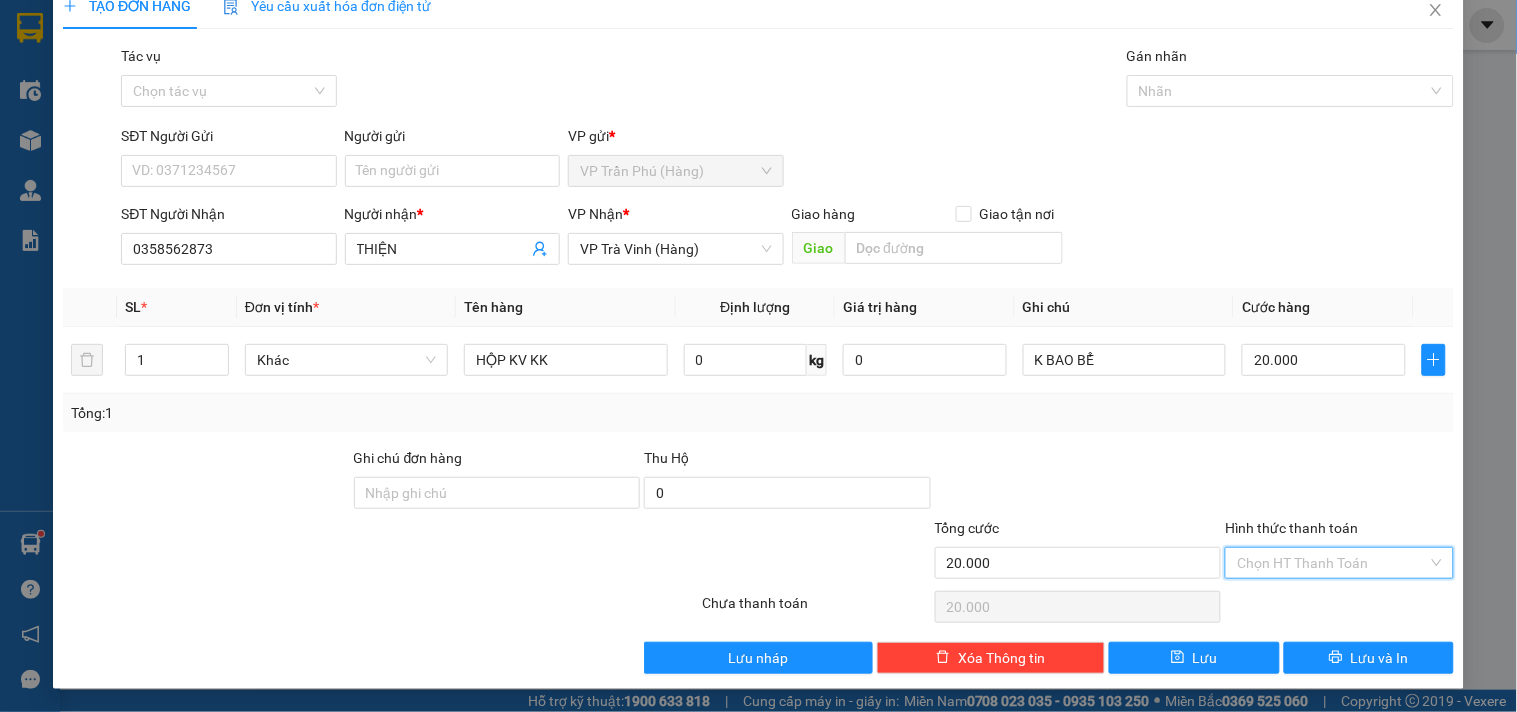 click on "Hình thức thanh toán" at bounding box center [1332, 563] 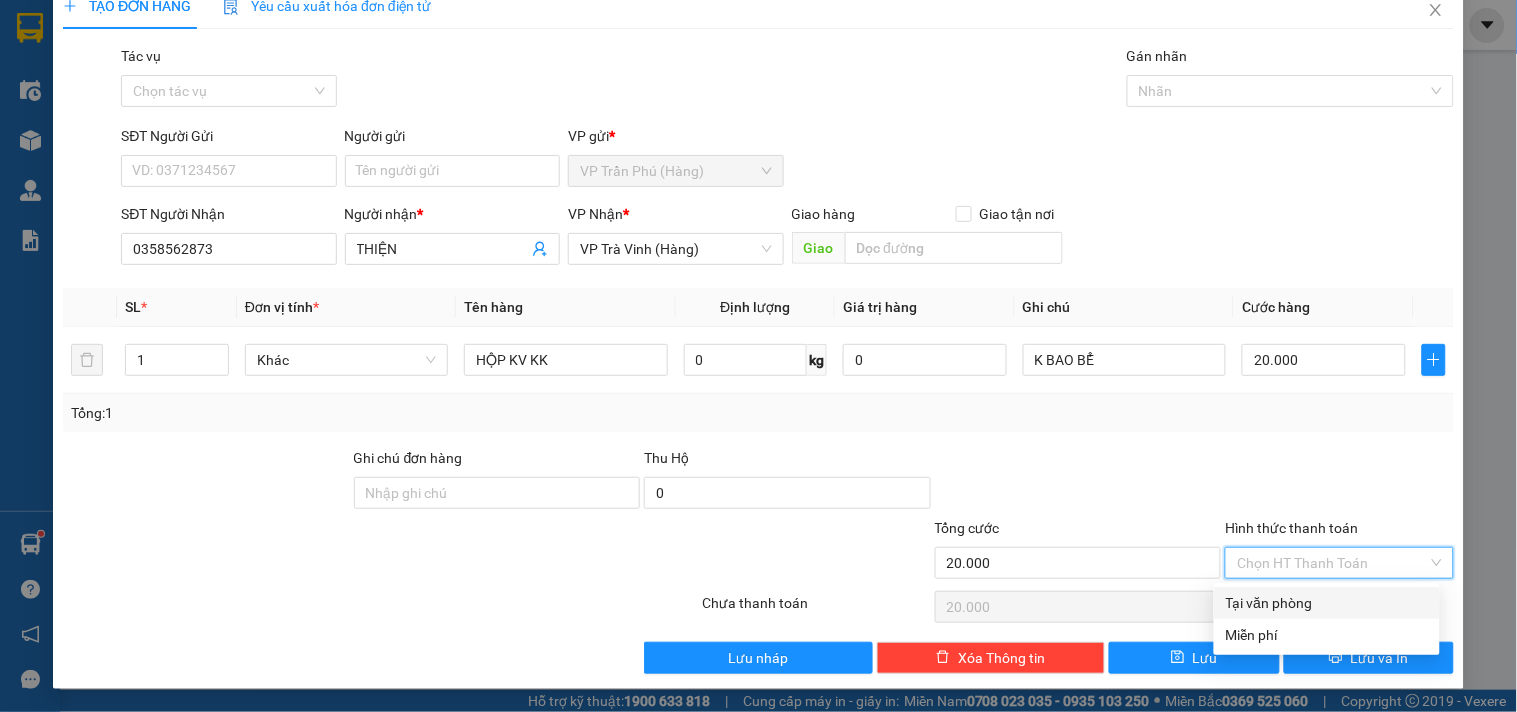 click at bounding box center [1339, 482] 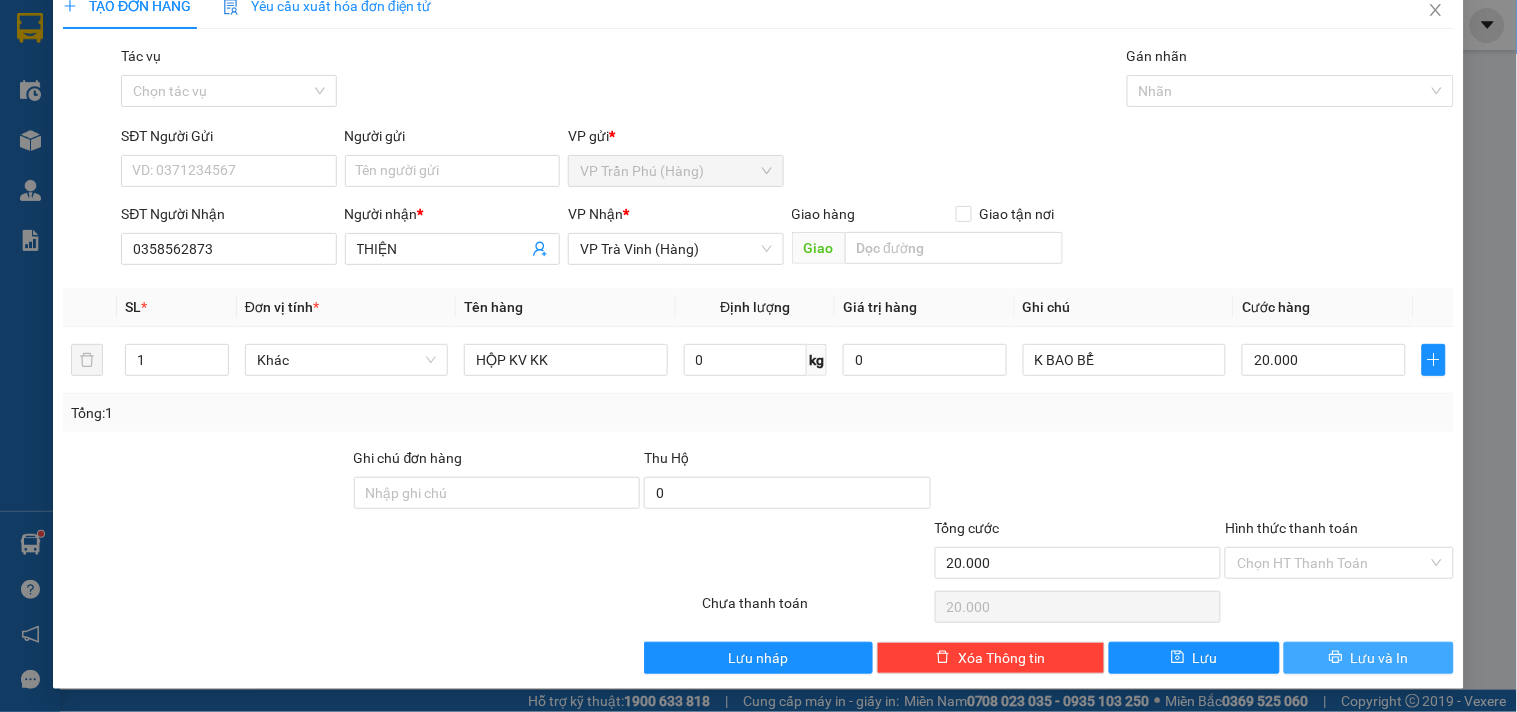 click on "Lưu và In" at bounding box center (1380, 658) 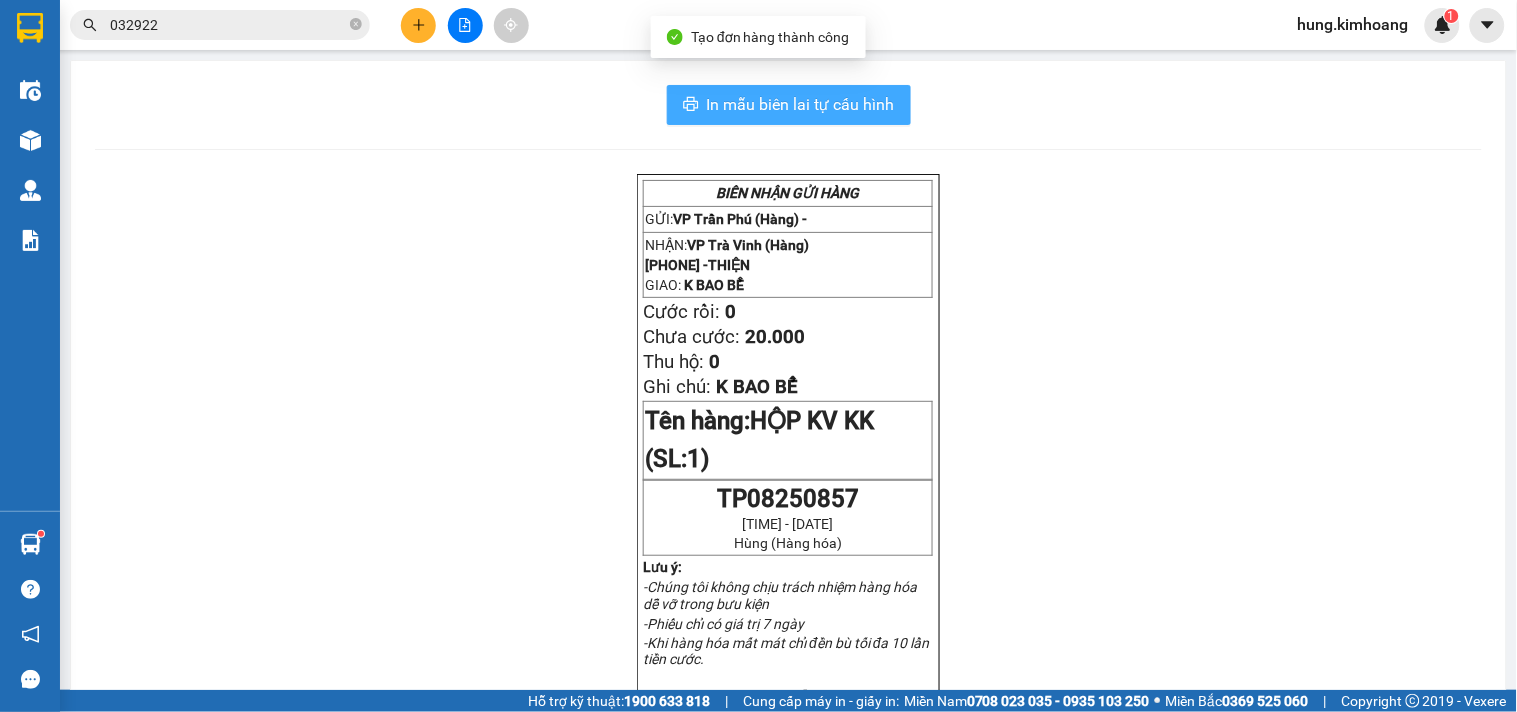 click on "In mẫu biên lai tự cấu hình" at bounding box center [789, 105] 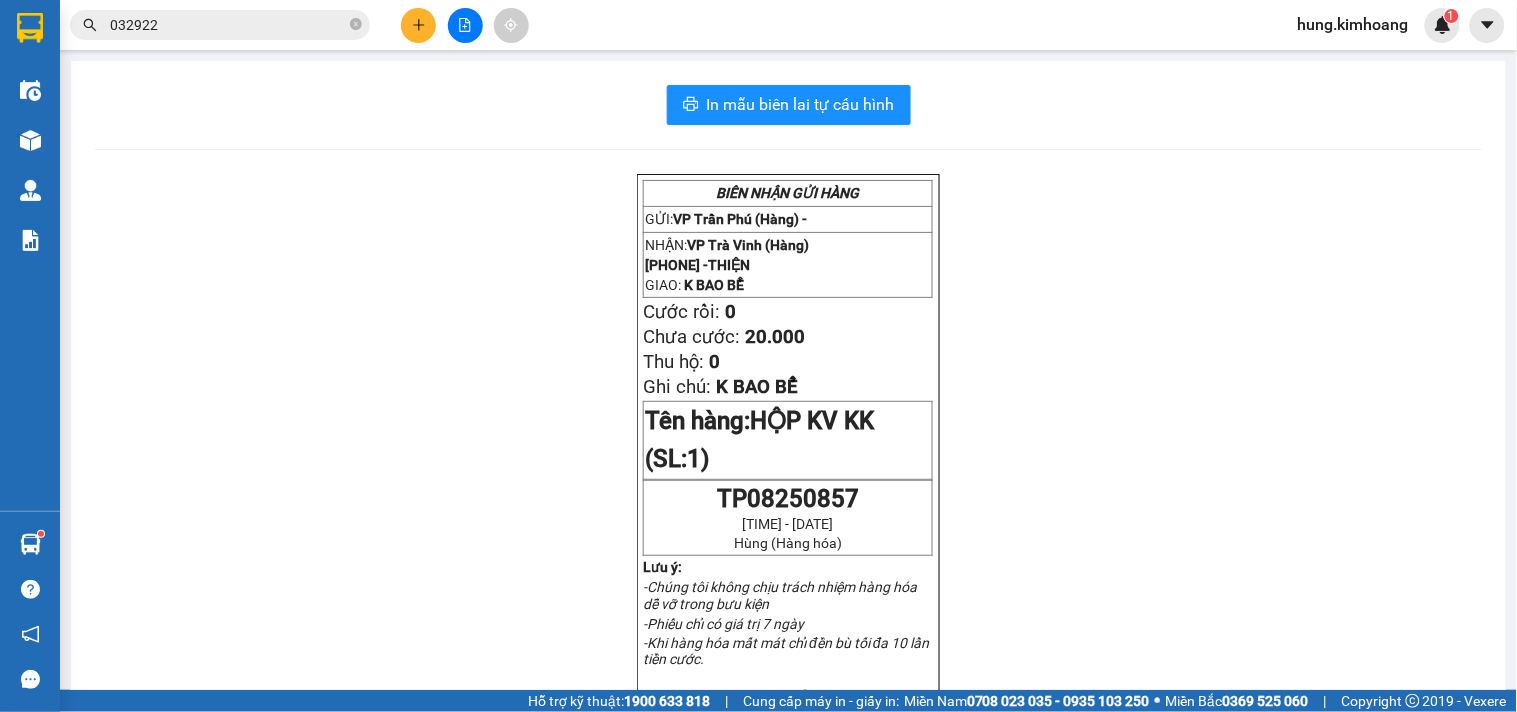 click at bounding box center (418, 25) 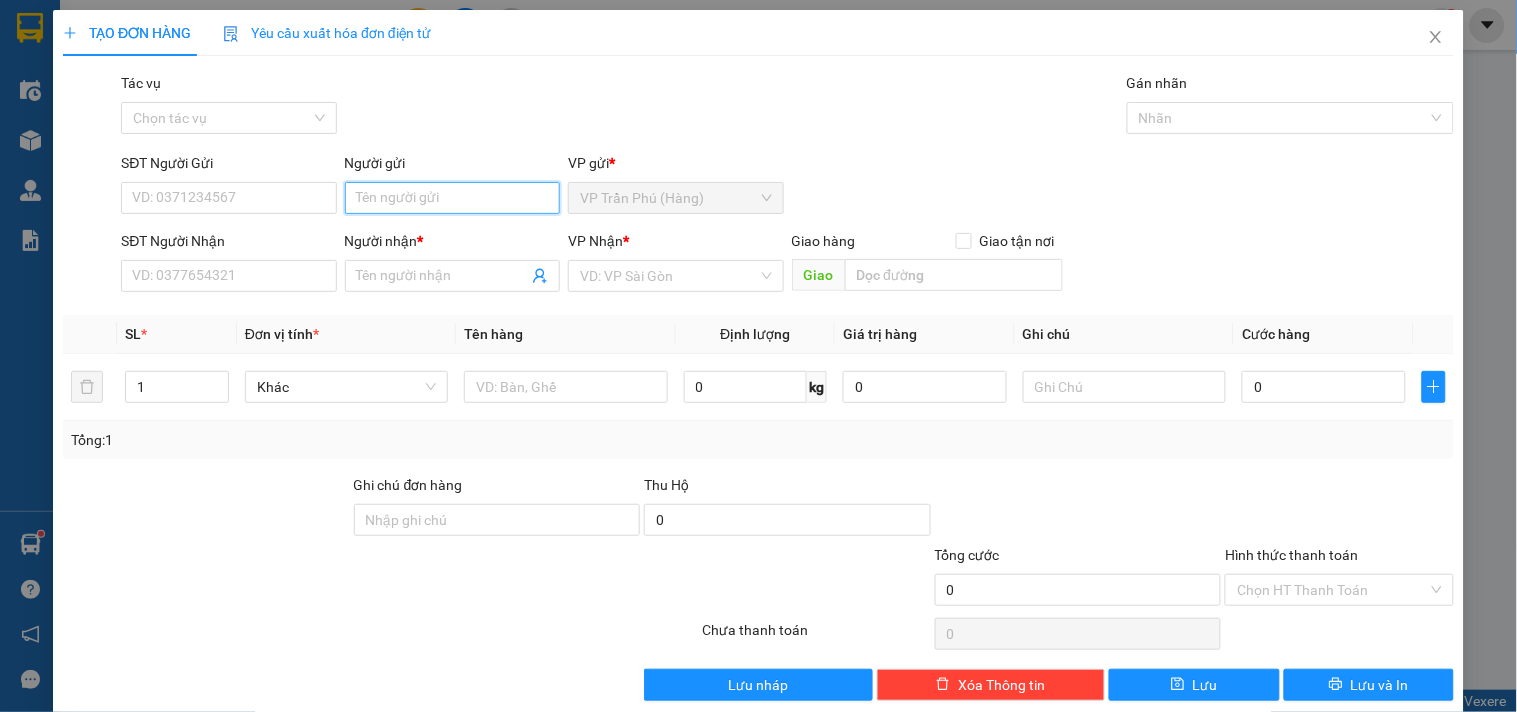 click on "Người gửi" at bounding box center (452, 198) 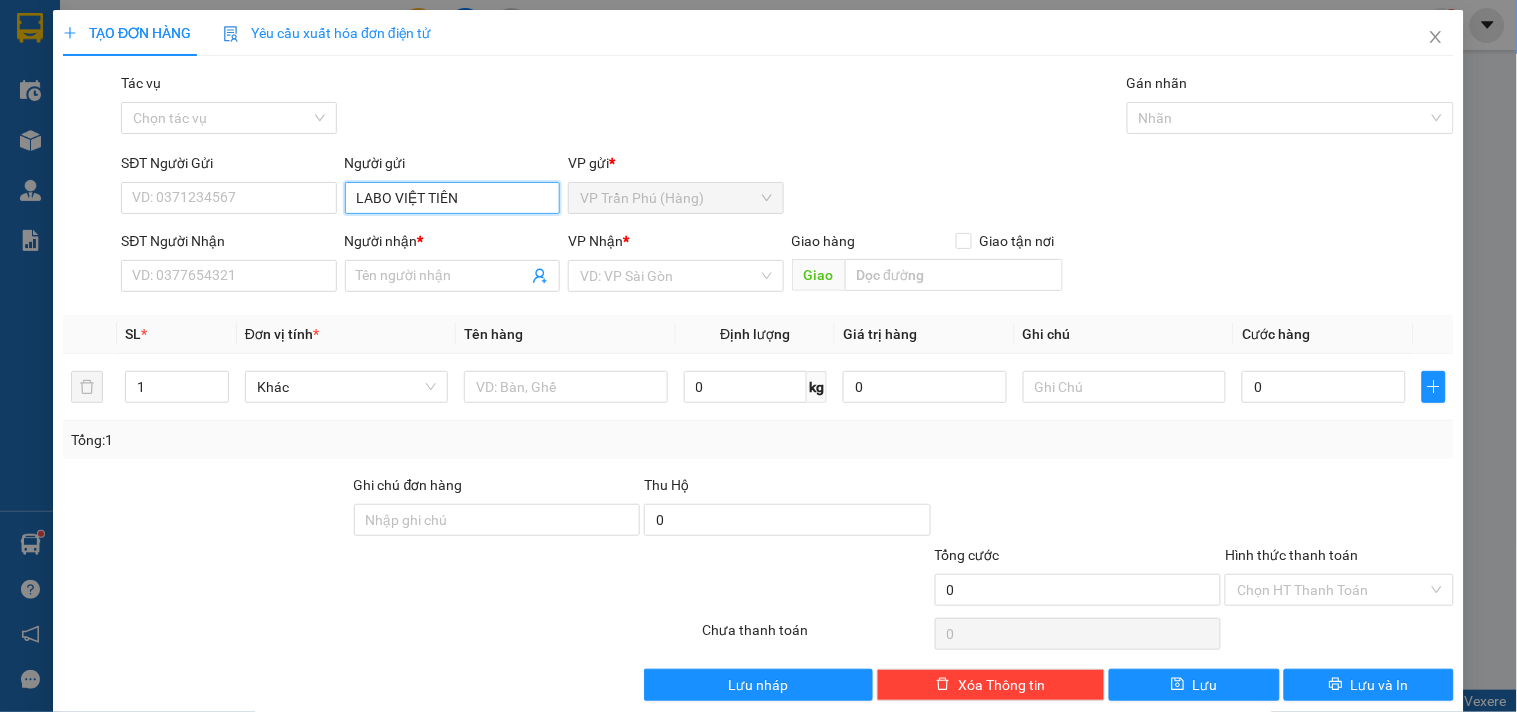 type on "LABO VIỆT TIÊN" 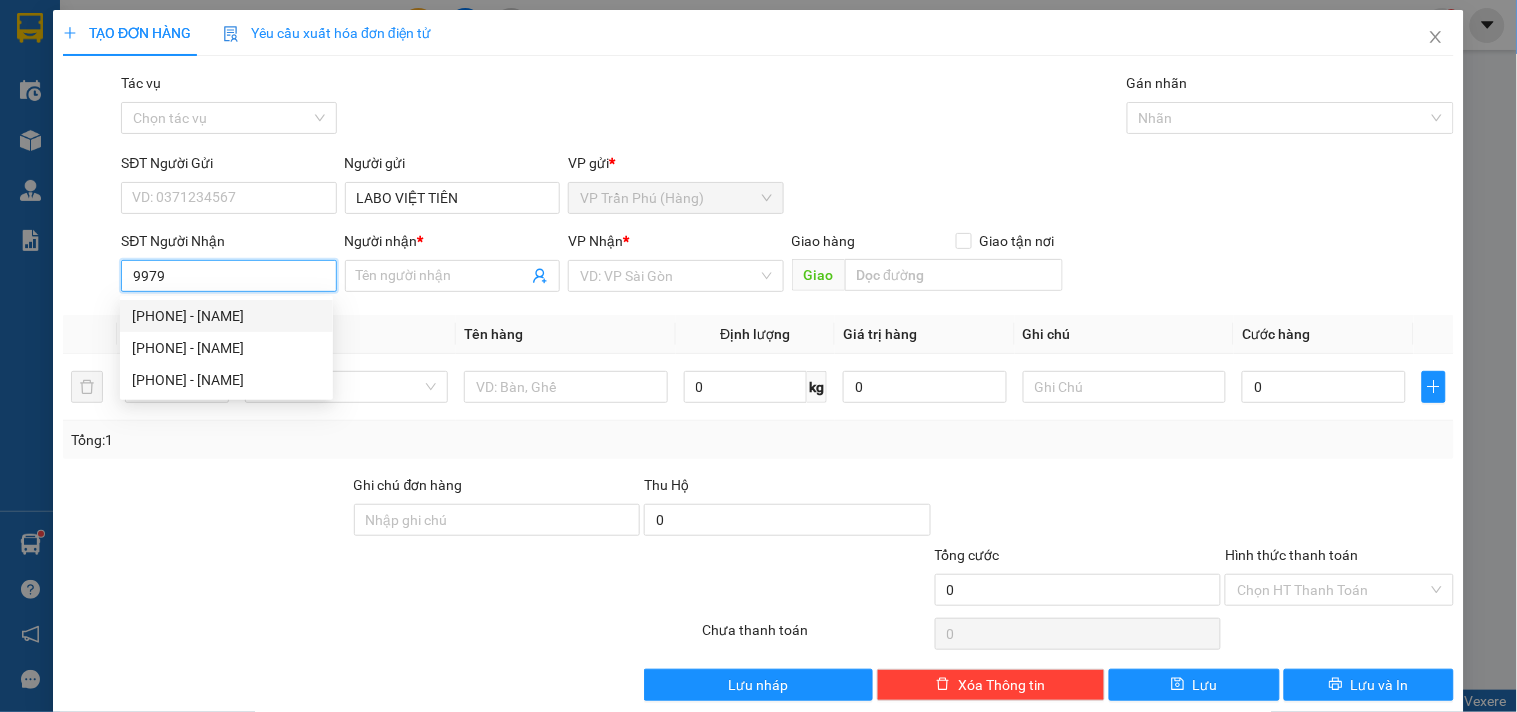 click on "[PHONE] - [NAME]" at bounding box center (226, 316) 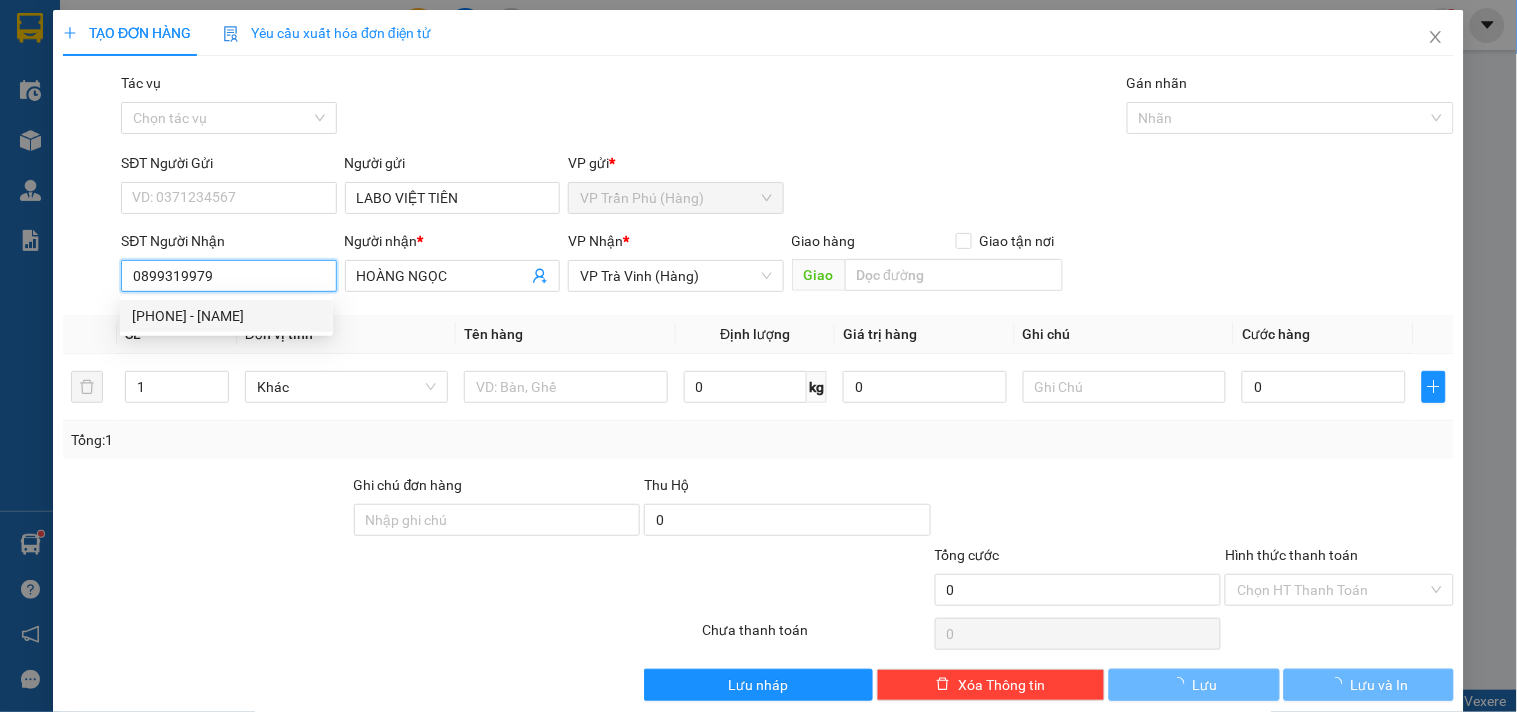 type on "20.000" 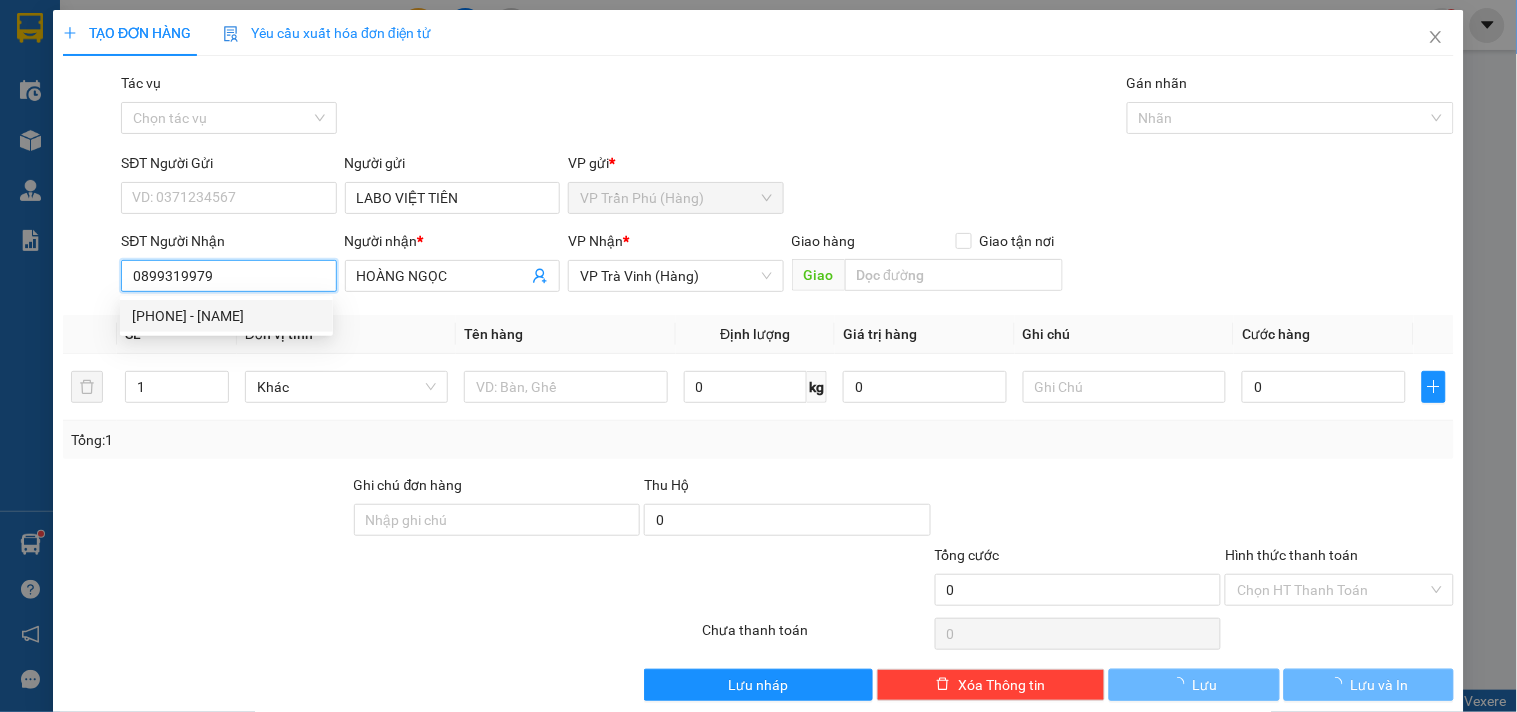 type on "20.000" 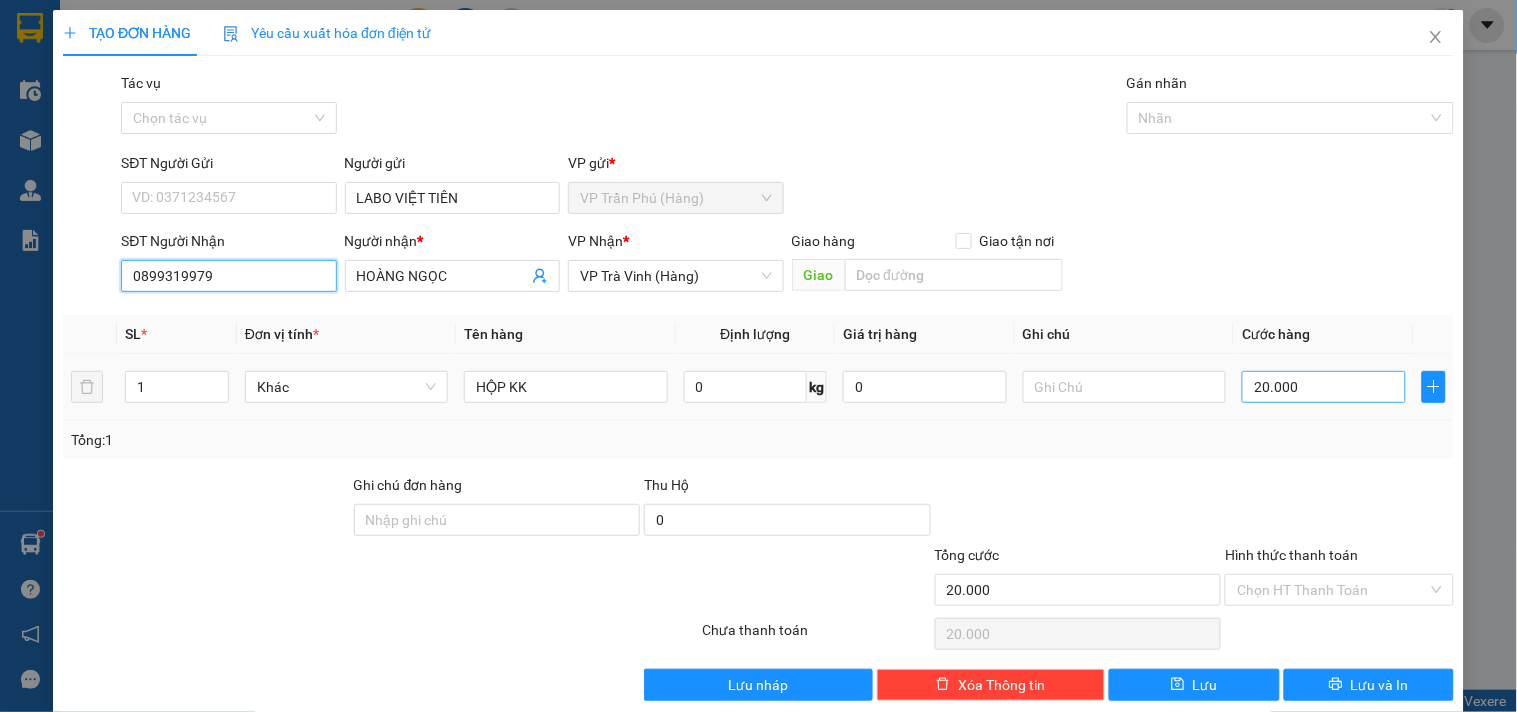 type on "0899319979" 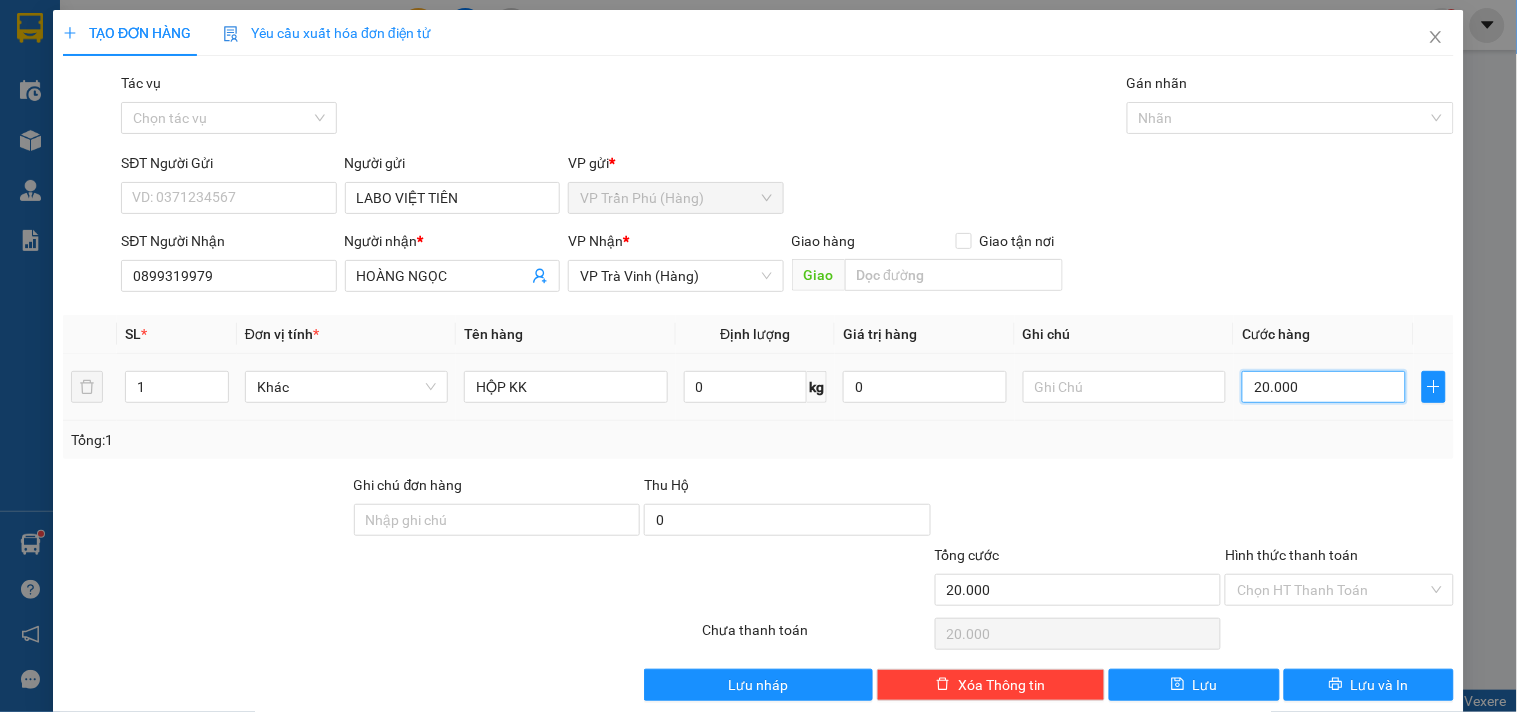 click on "20.000" at bounding box center (1324, 387) 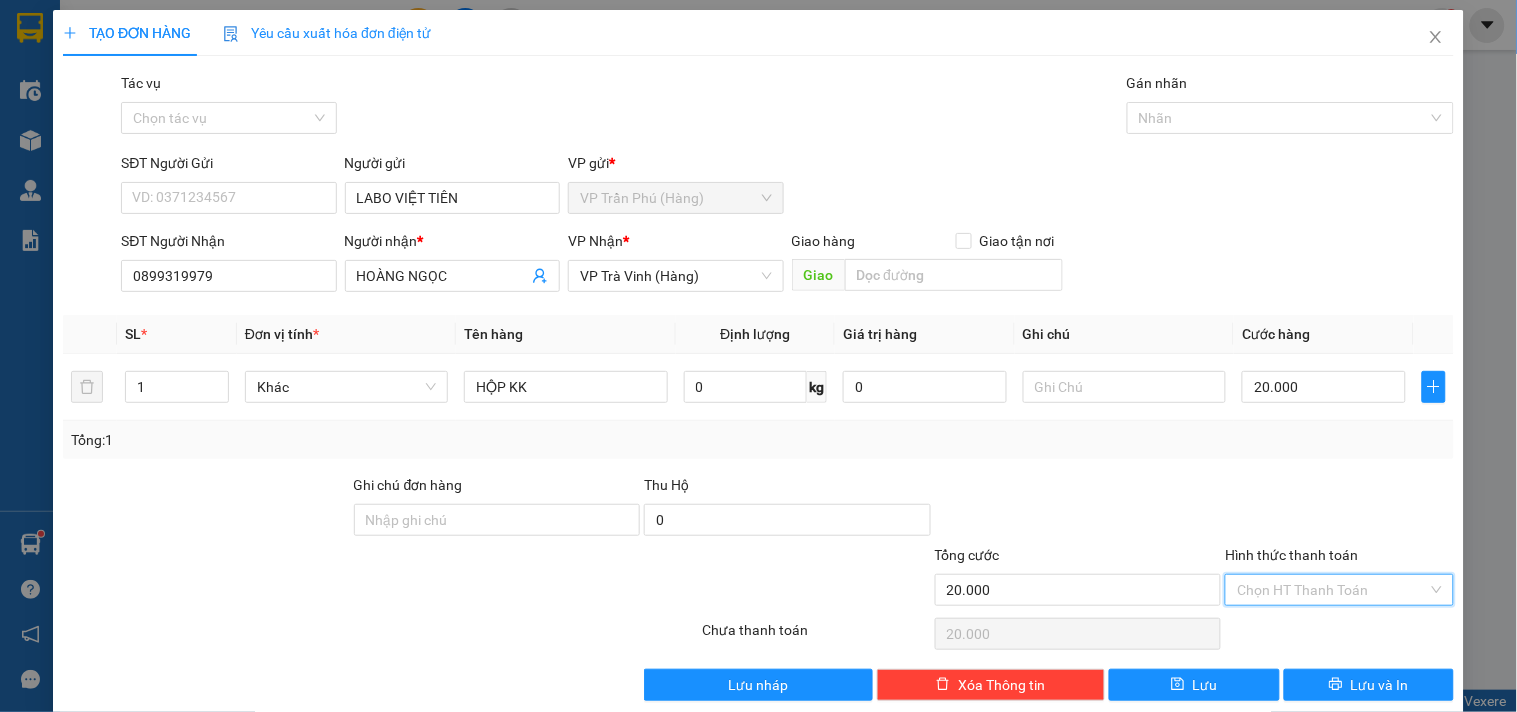 click on "Hình thức thanh toán" at bounding box center (1332, 590) 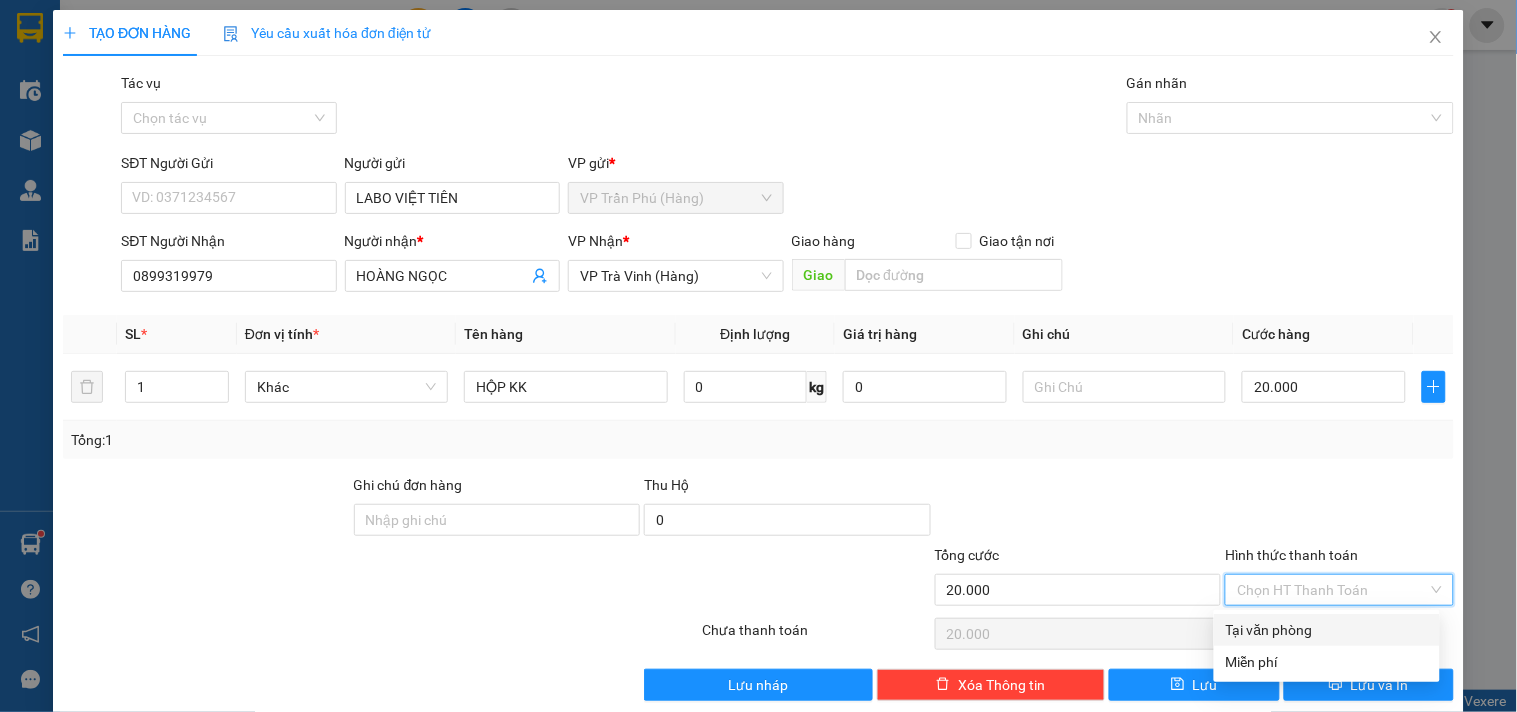 click on "Tại văn phòng" at bounding box center (1327, 630) 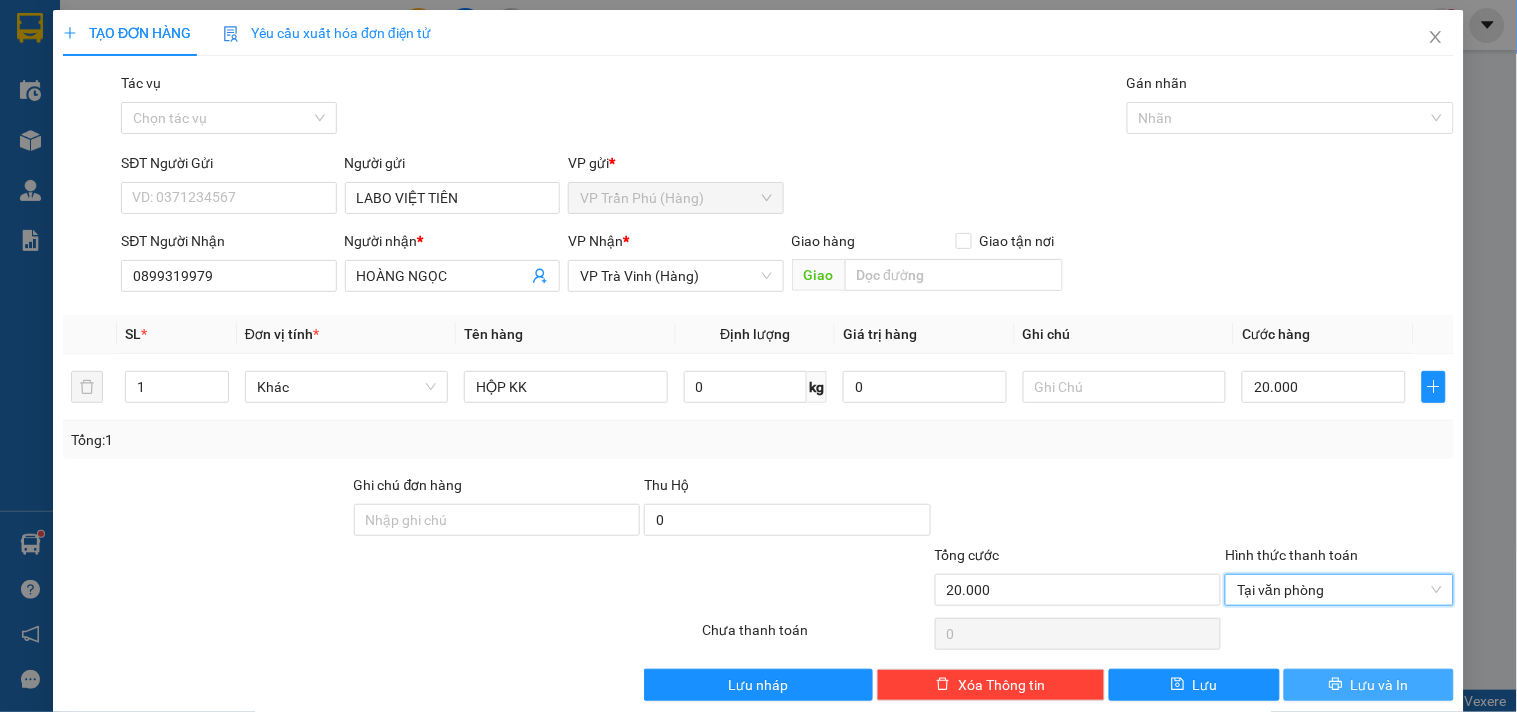 click on "Lưu và In" at bounding box center (1380, 685) 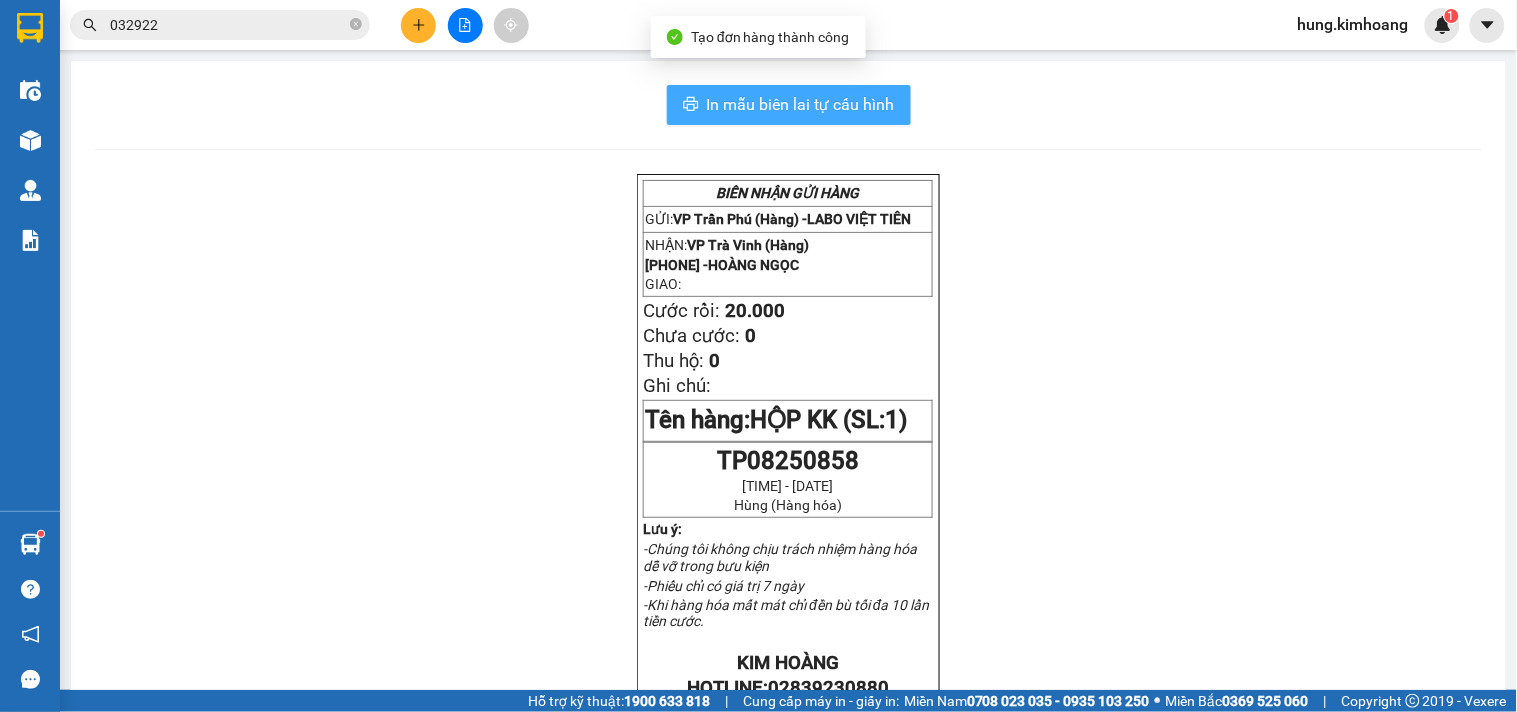 click on "In mẫu biên lai tự cấu hình" at bounding box center (801, 104) 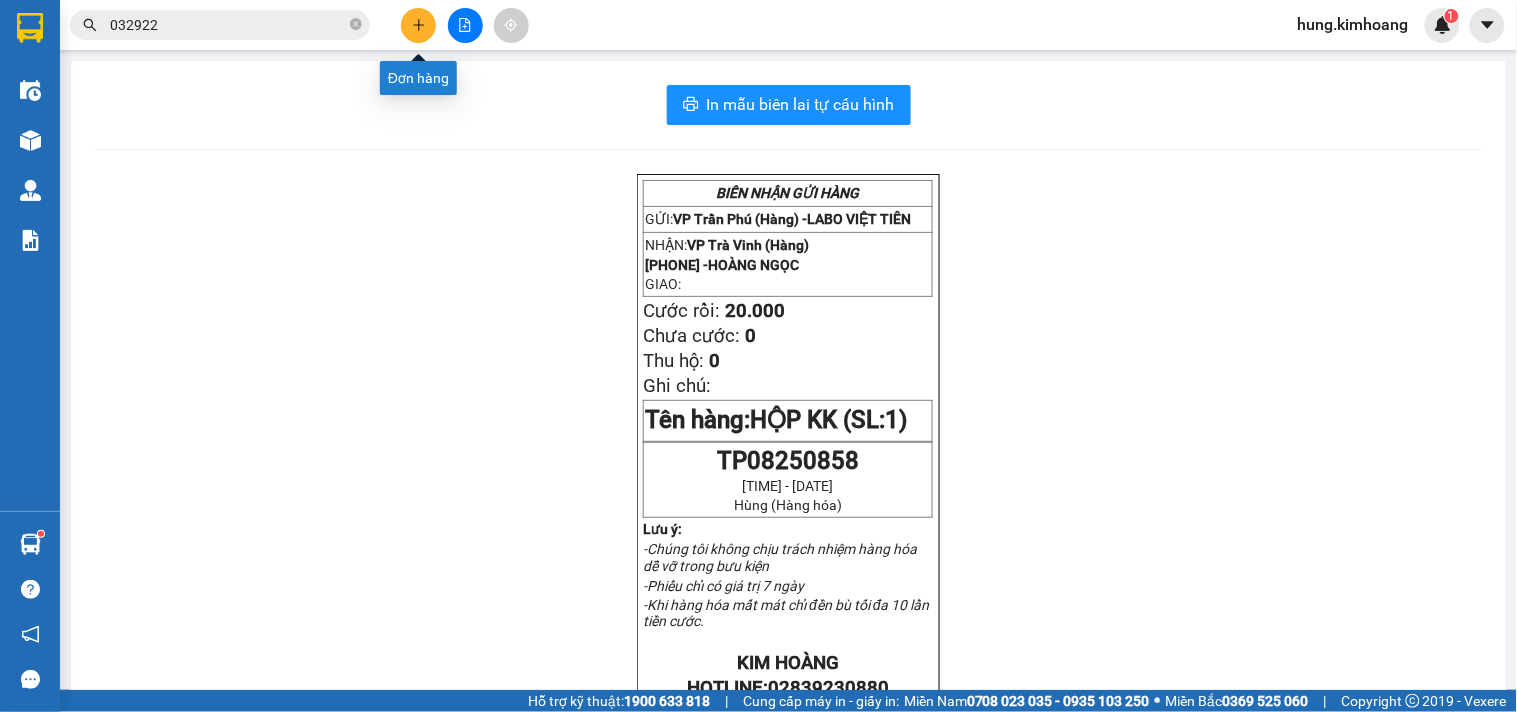 click 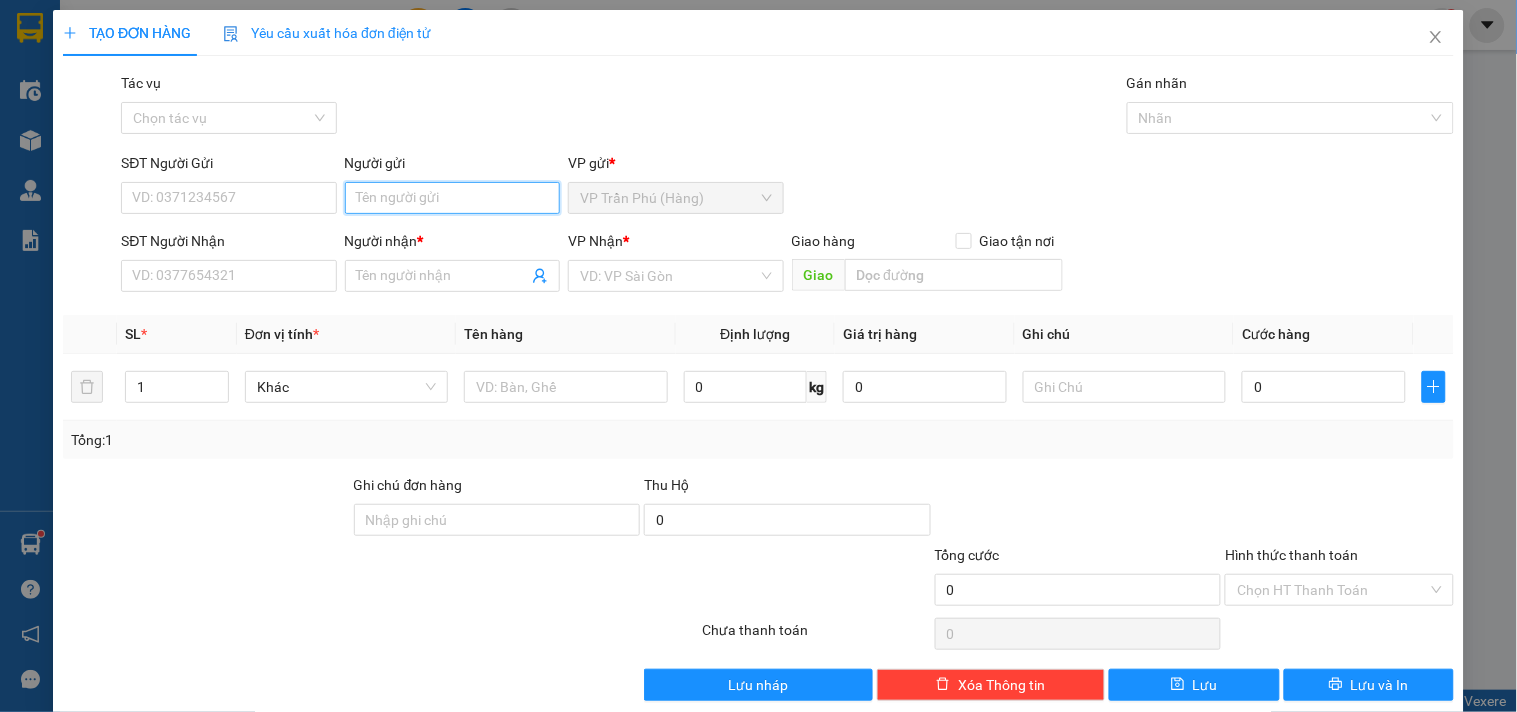 click on "Người gửi" at bounding box center (452, 198) 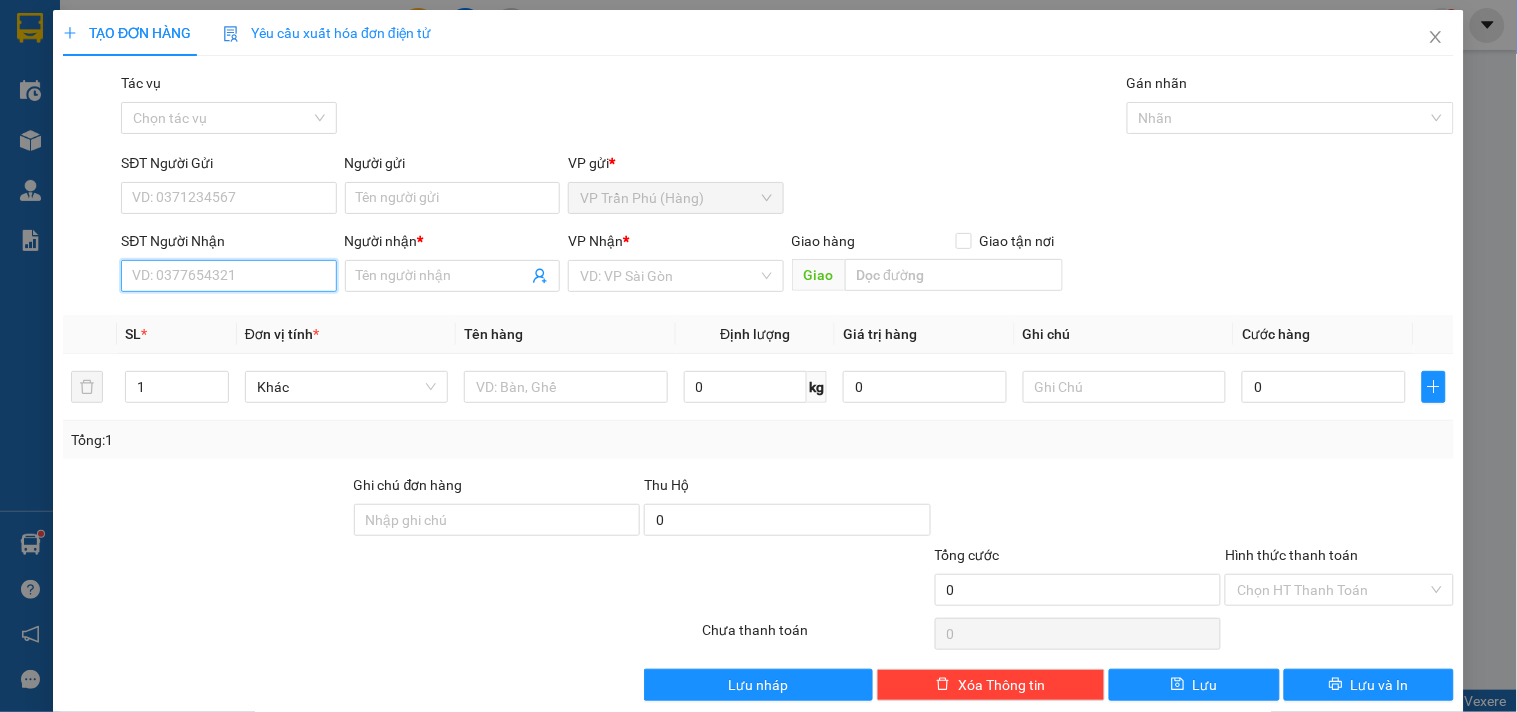 click on "SĐT Người Nhận" at bounding box center (228, 276) 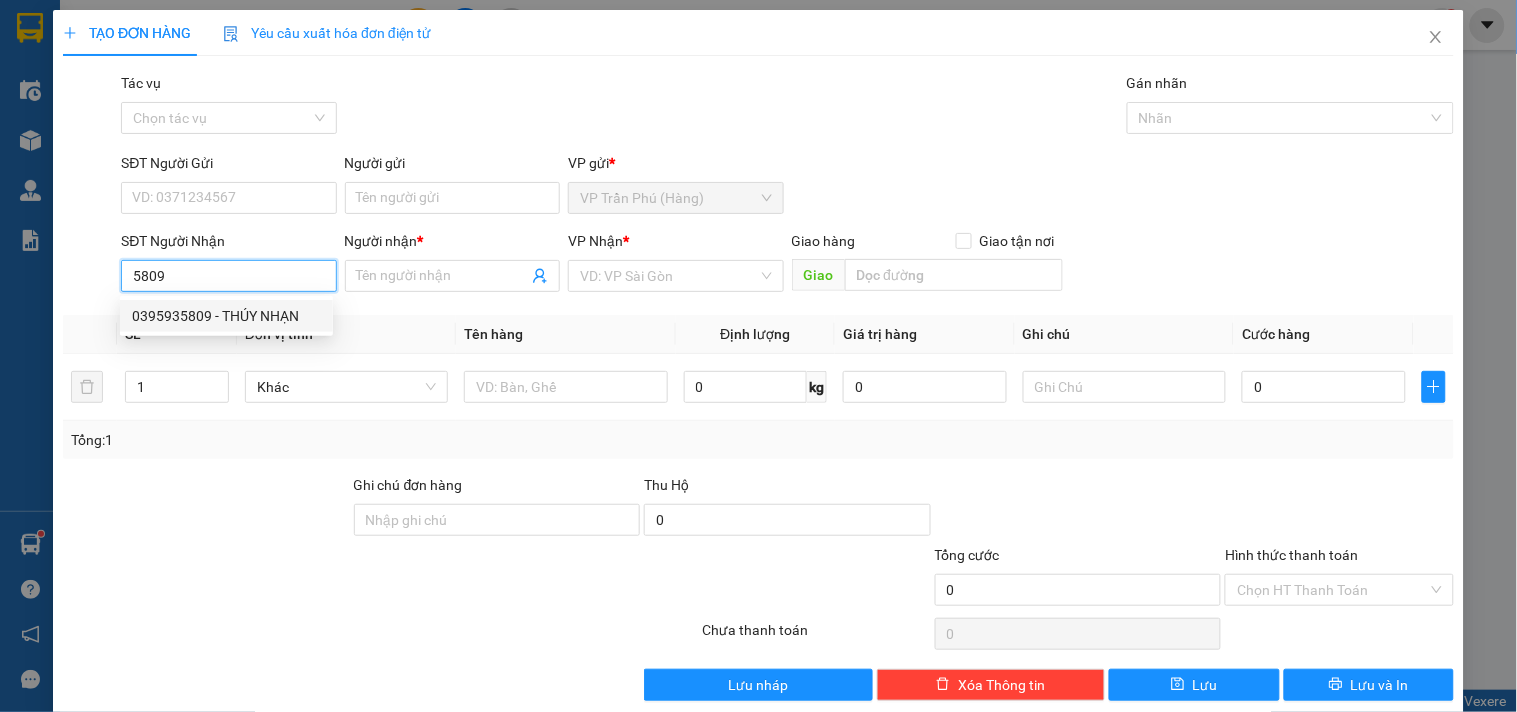 drag, startPoint x: 265, startPoint y: 317, endPoint x: 346, endPoint y: 256, distance: 101.4002 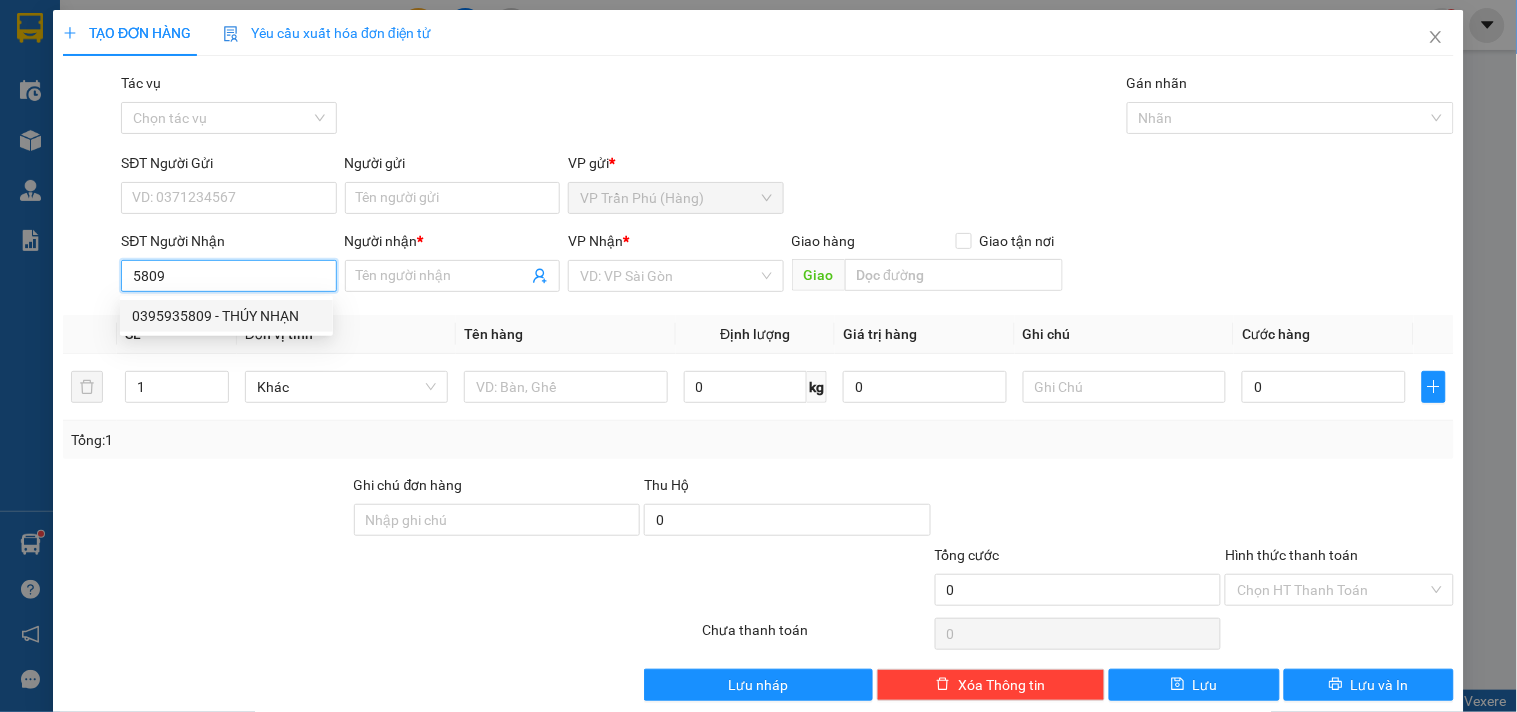 click on "0395935809 - THÚY NHẠN" at bounding box center [226, 316] 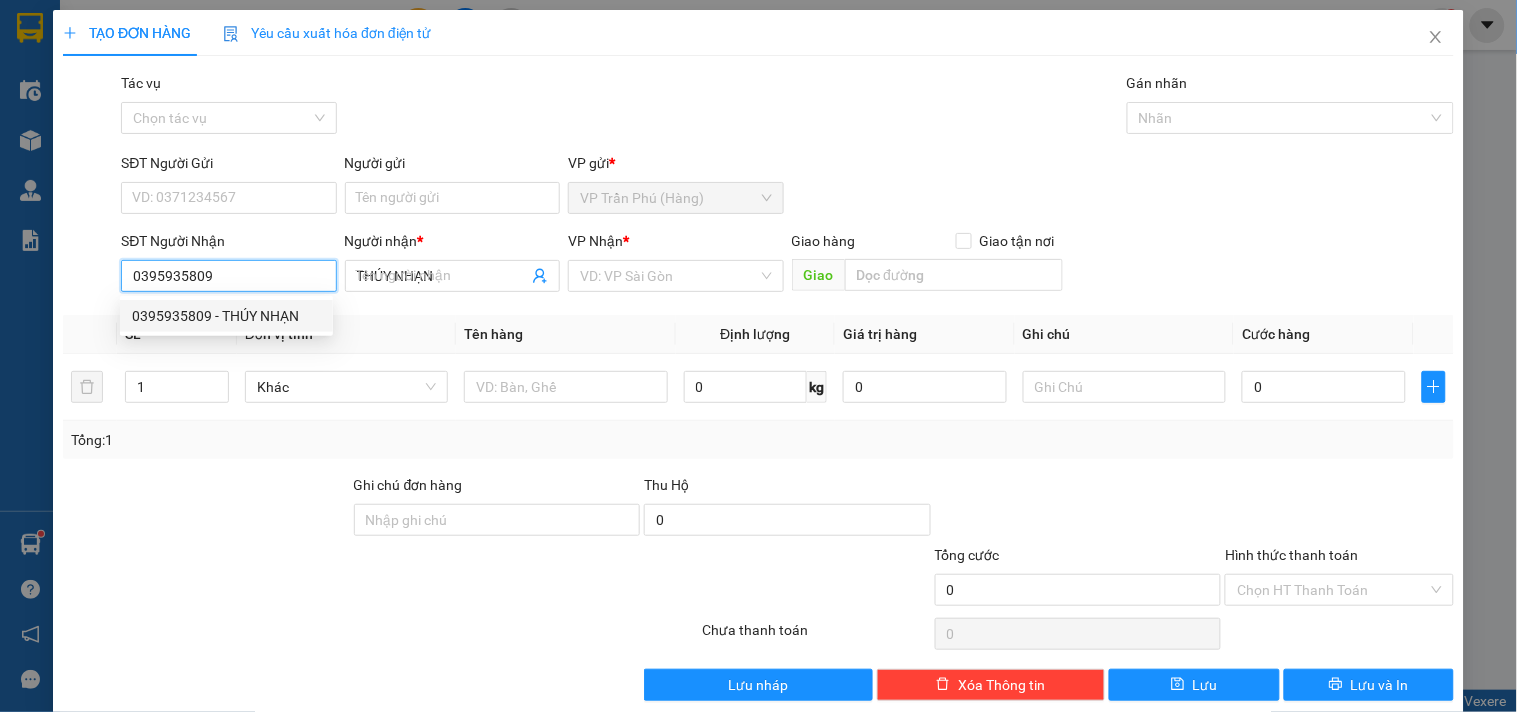 type on "25.000" 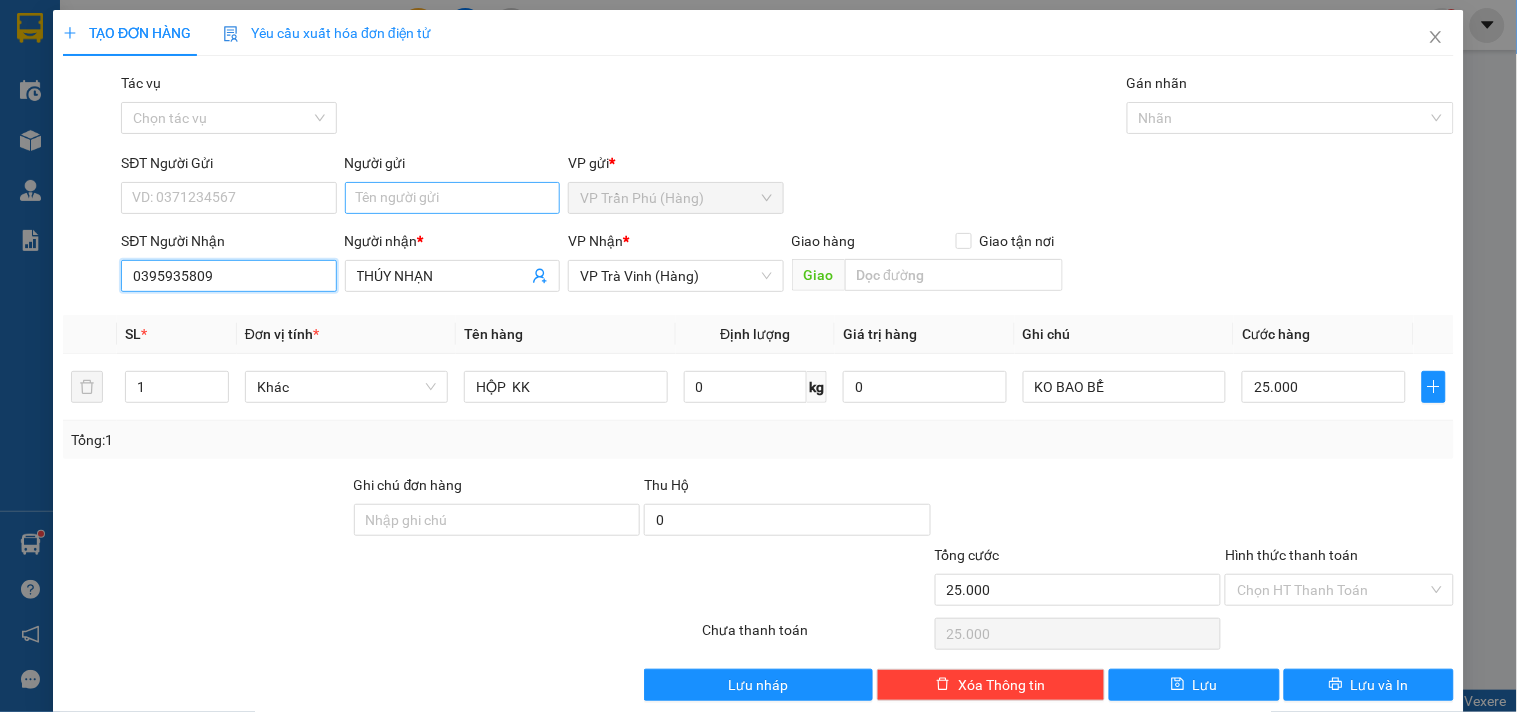 type on "0395935809" 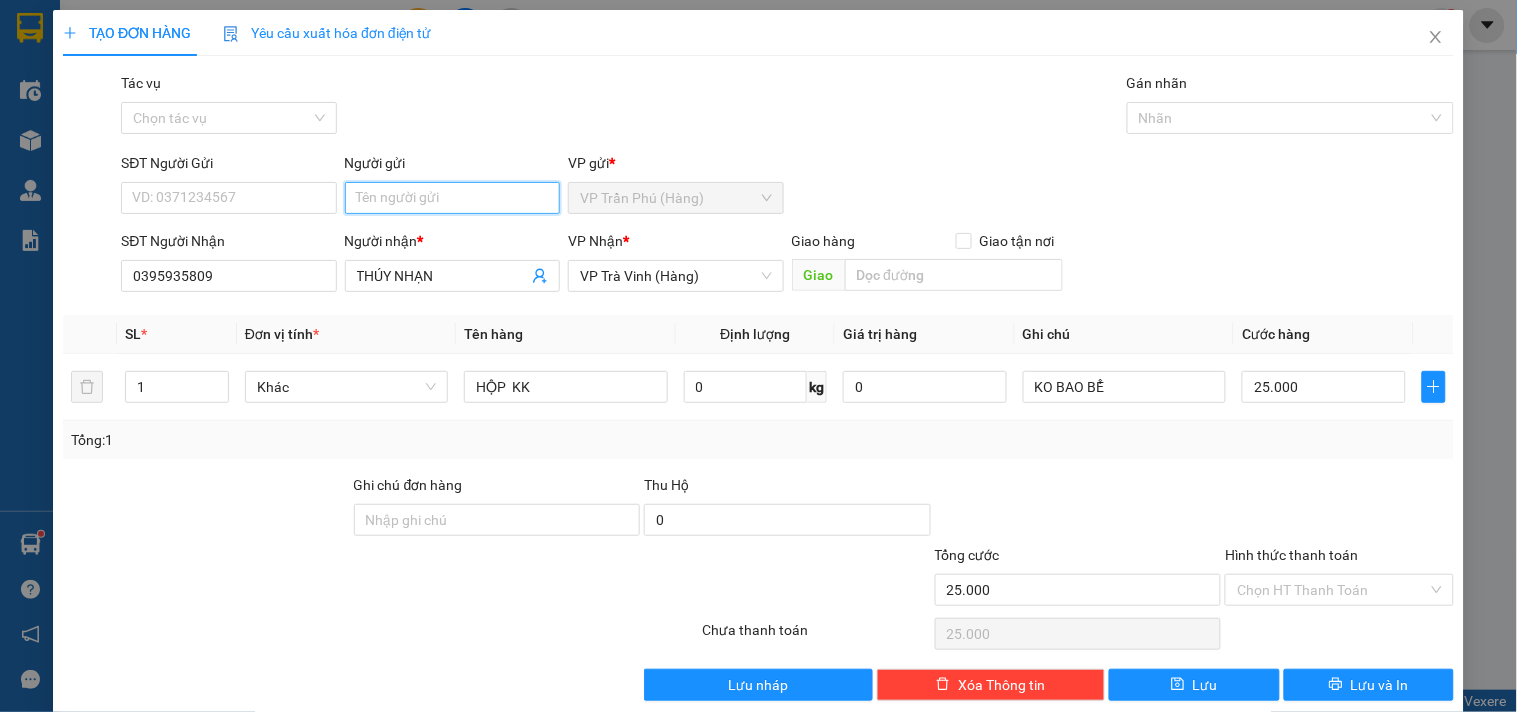 click on "Người gửi" at bounding box center [452, 198] 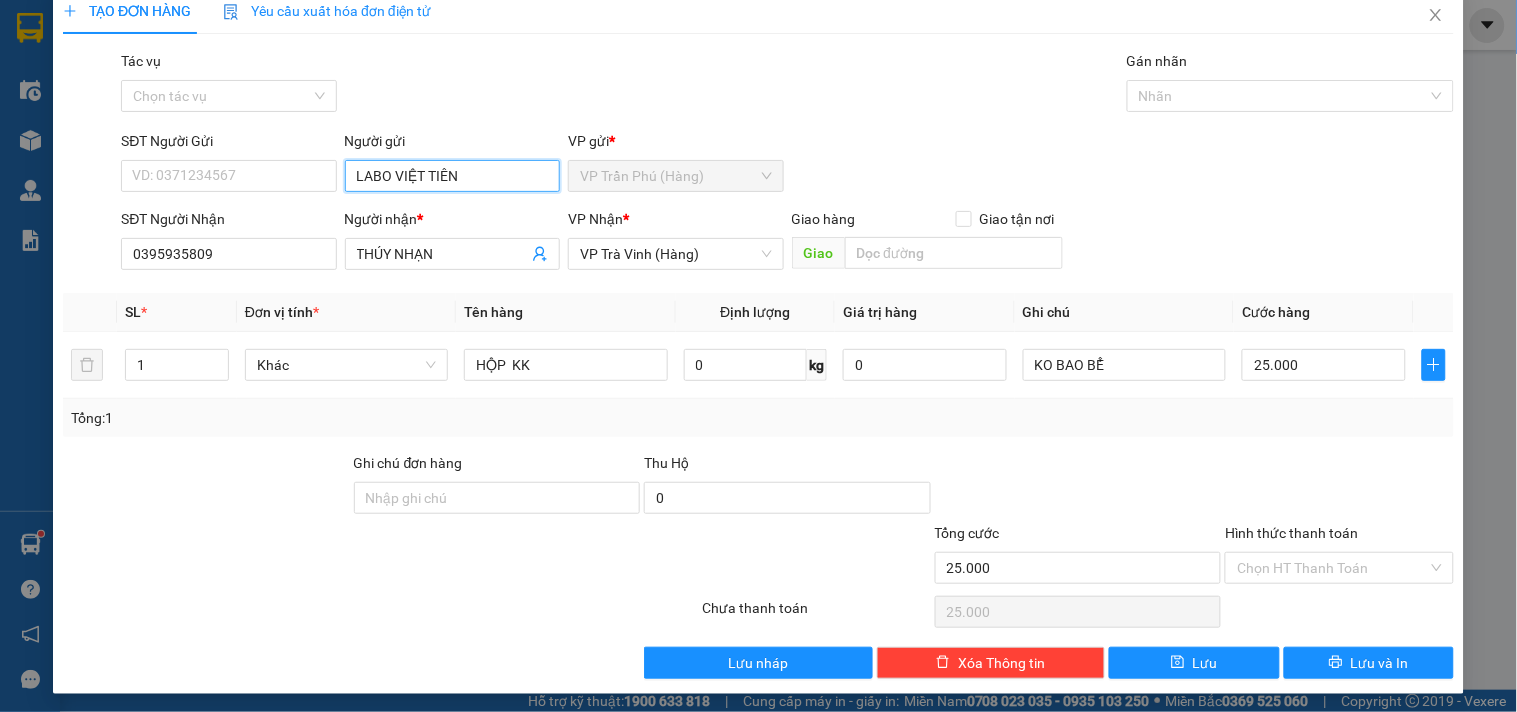 scroll, scrollTop: 27, scrollLeft: 0, axis: vertical 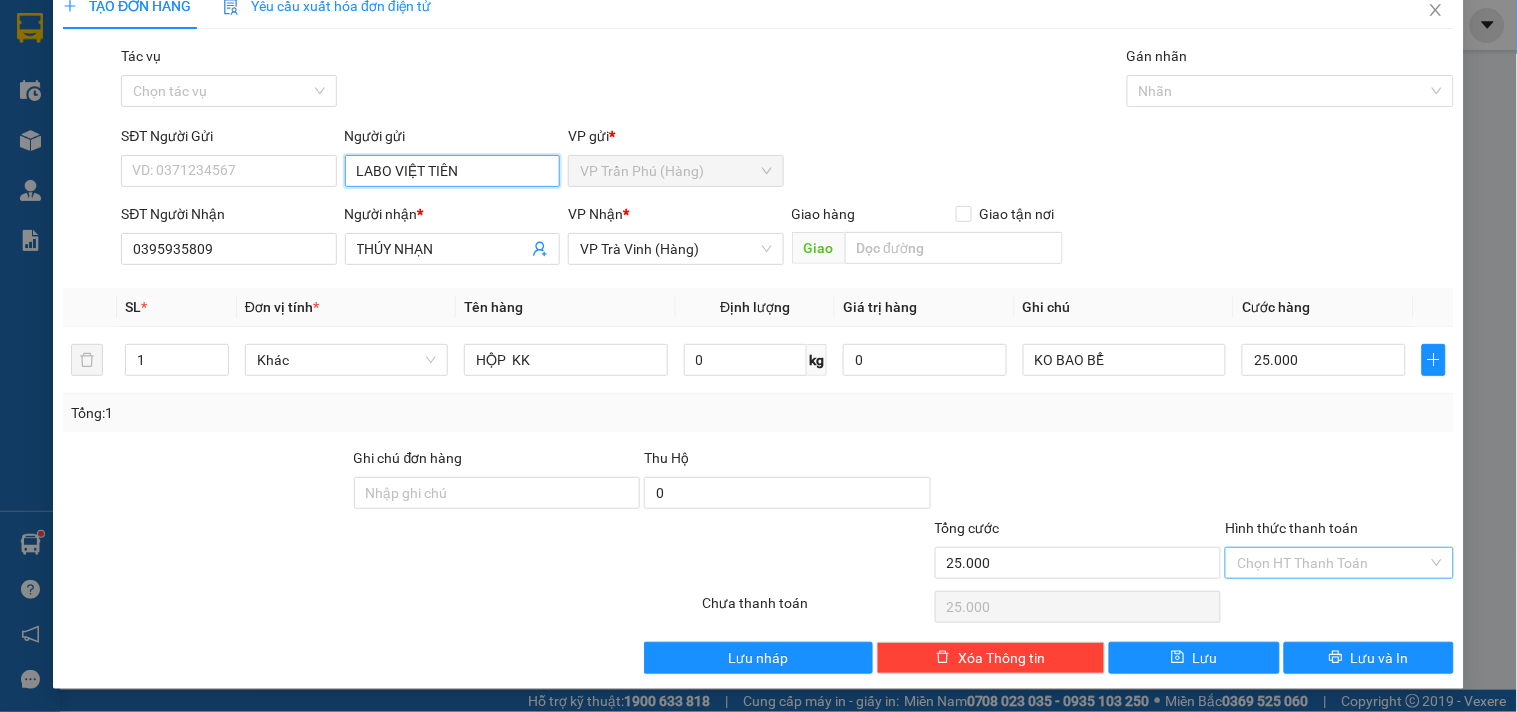 type on "LABO VIỆT TIÊN" 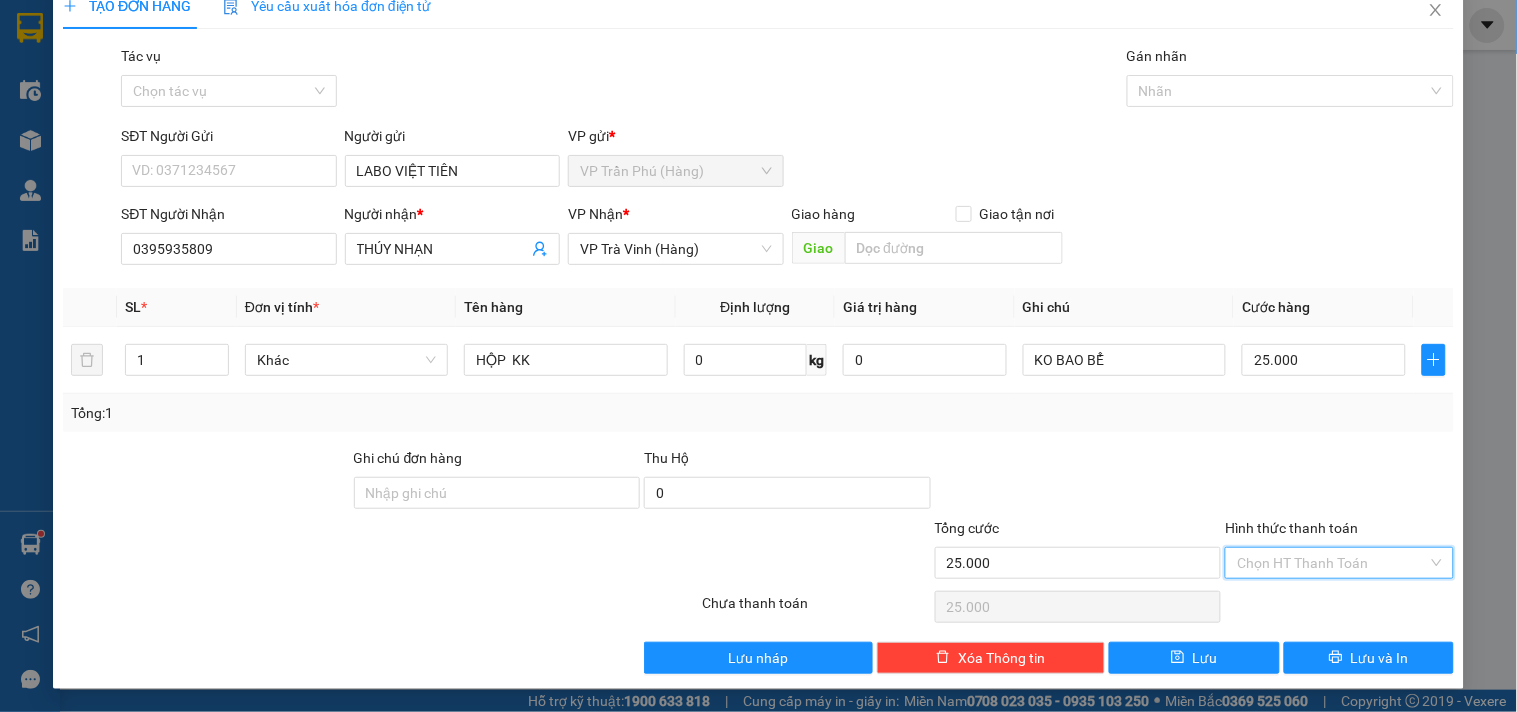 click on "Hình thức thanh toán" at bounding box center [1332, 563] 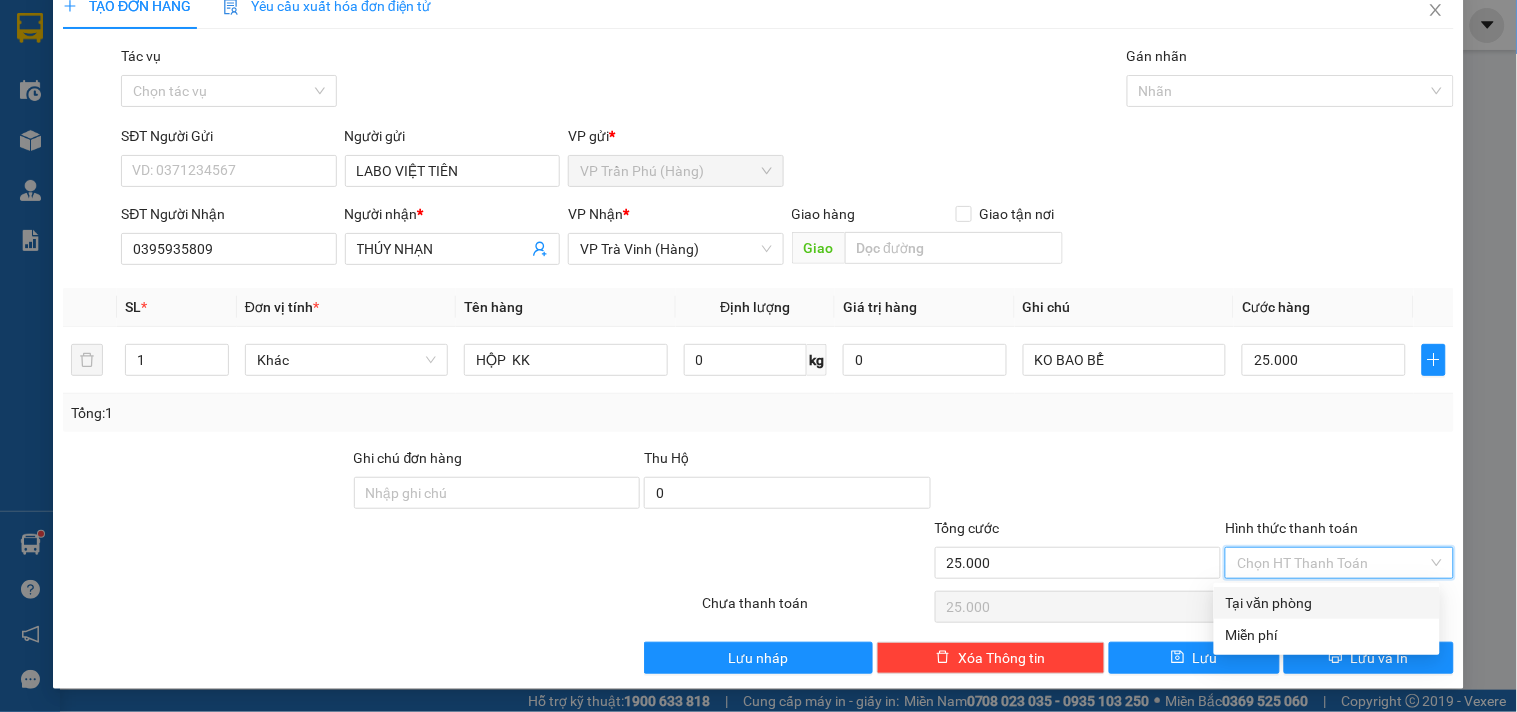 click on "Tại văn phòng" at bounding box center [1327, 603] 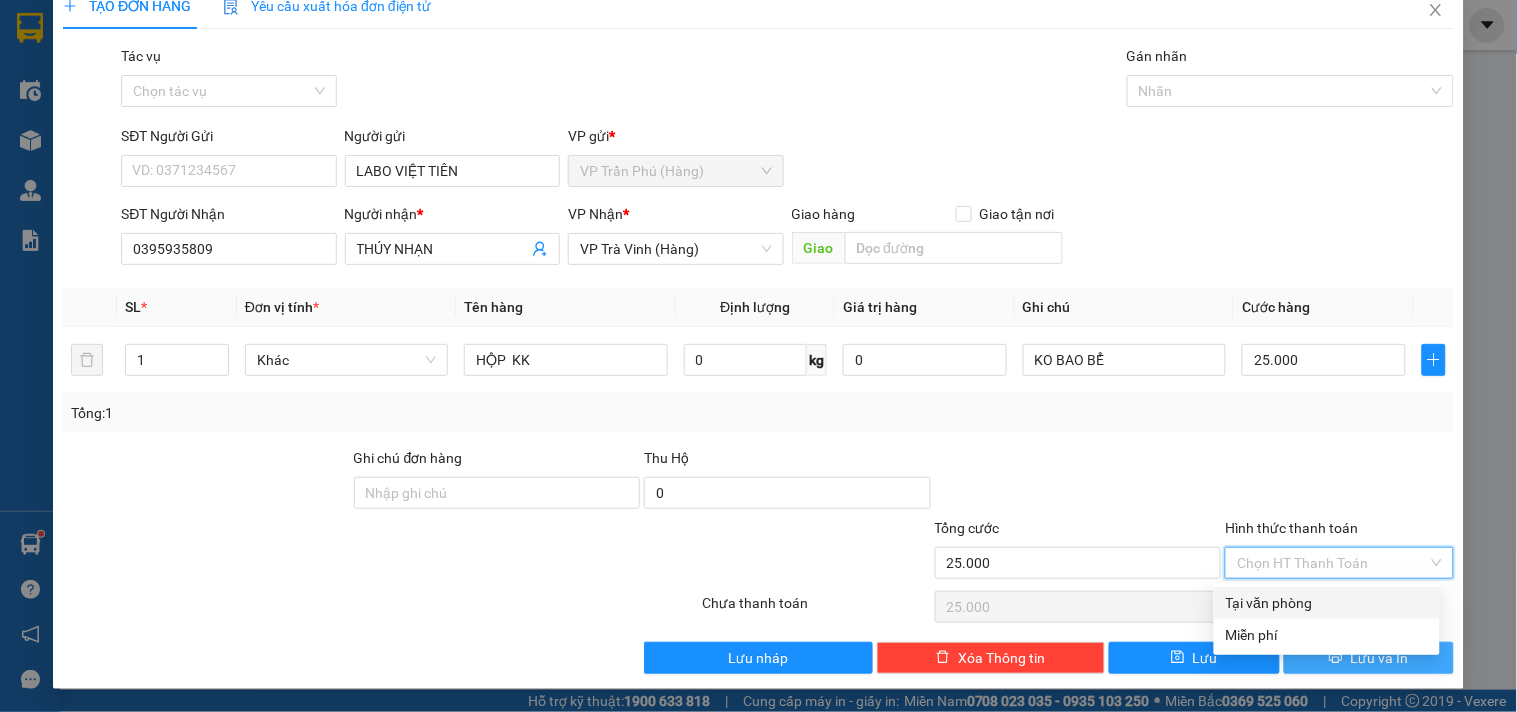 type on "0" 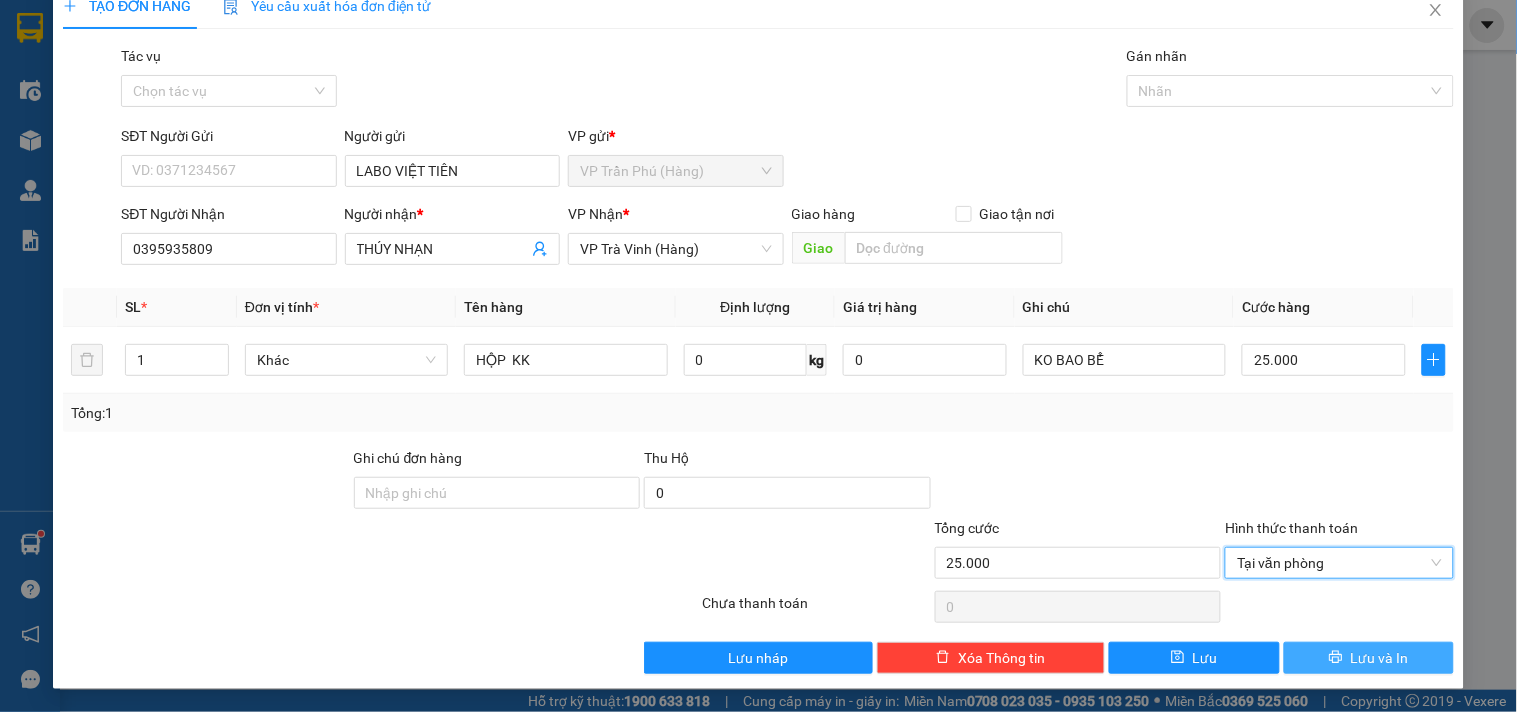 drag, startPoint x: 1330, startPoint y: 677, endPoint x: 1323, endPoint y: 664, distance: 14.764823 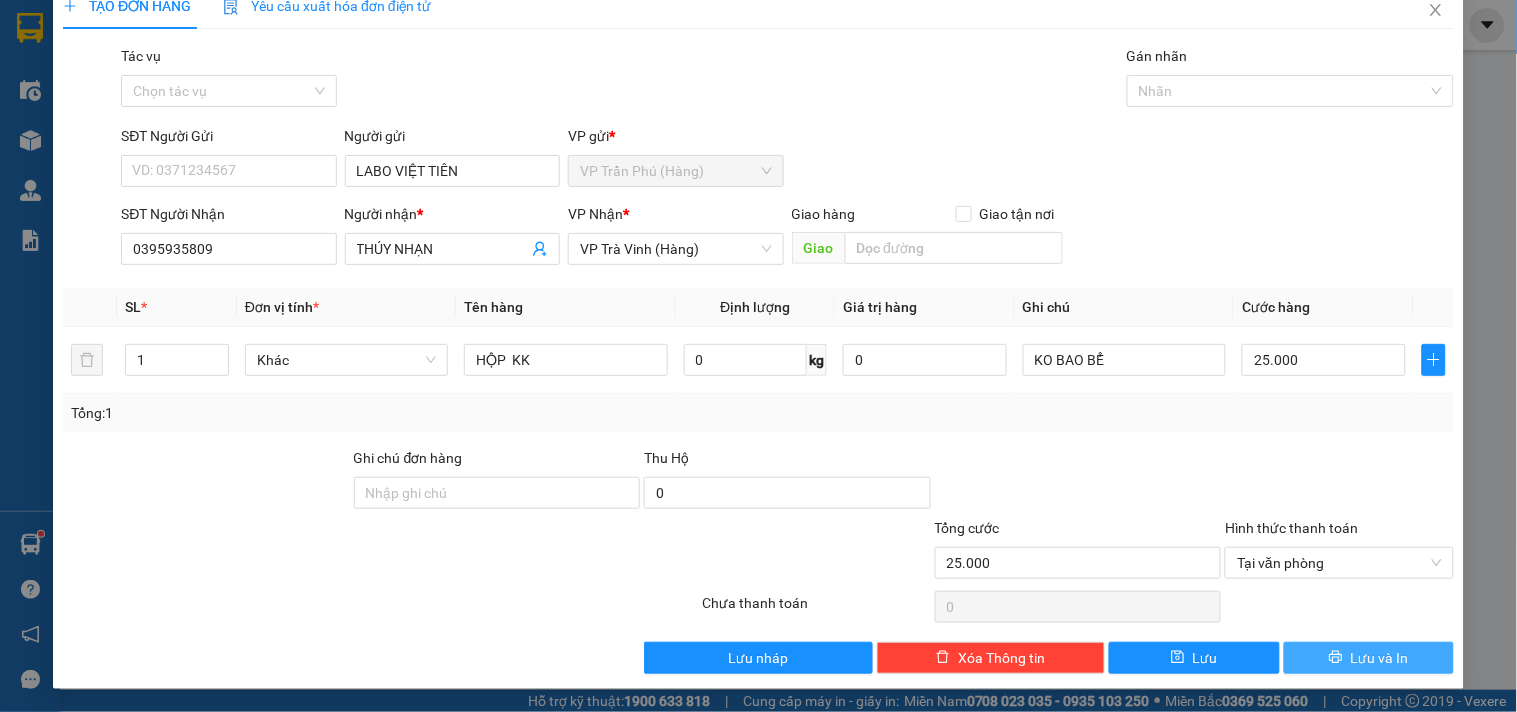 click on "Lưu và In" at bounding box center (1369, 658) 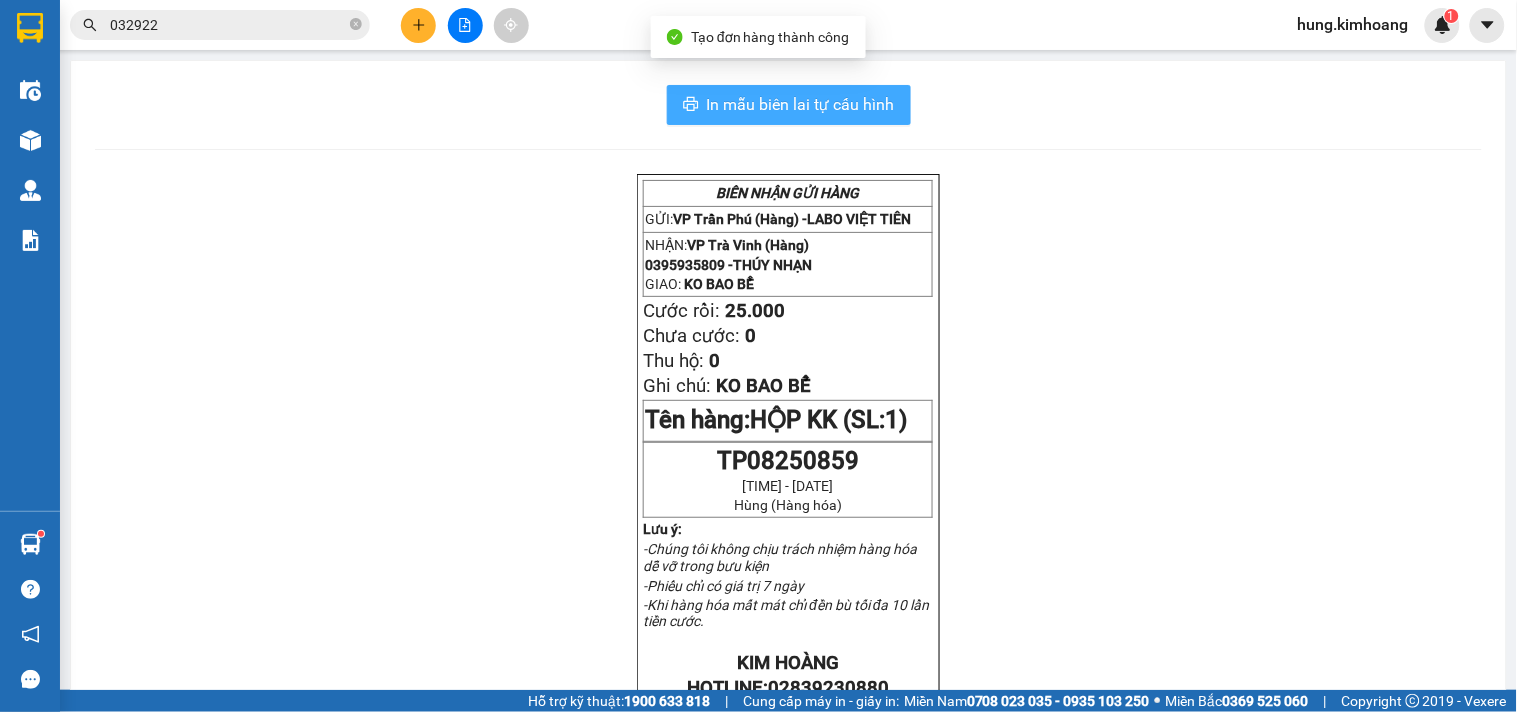 click on "In mẫu biên lai tự cấu hình" at bounding box center [801, 104] 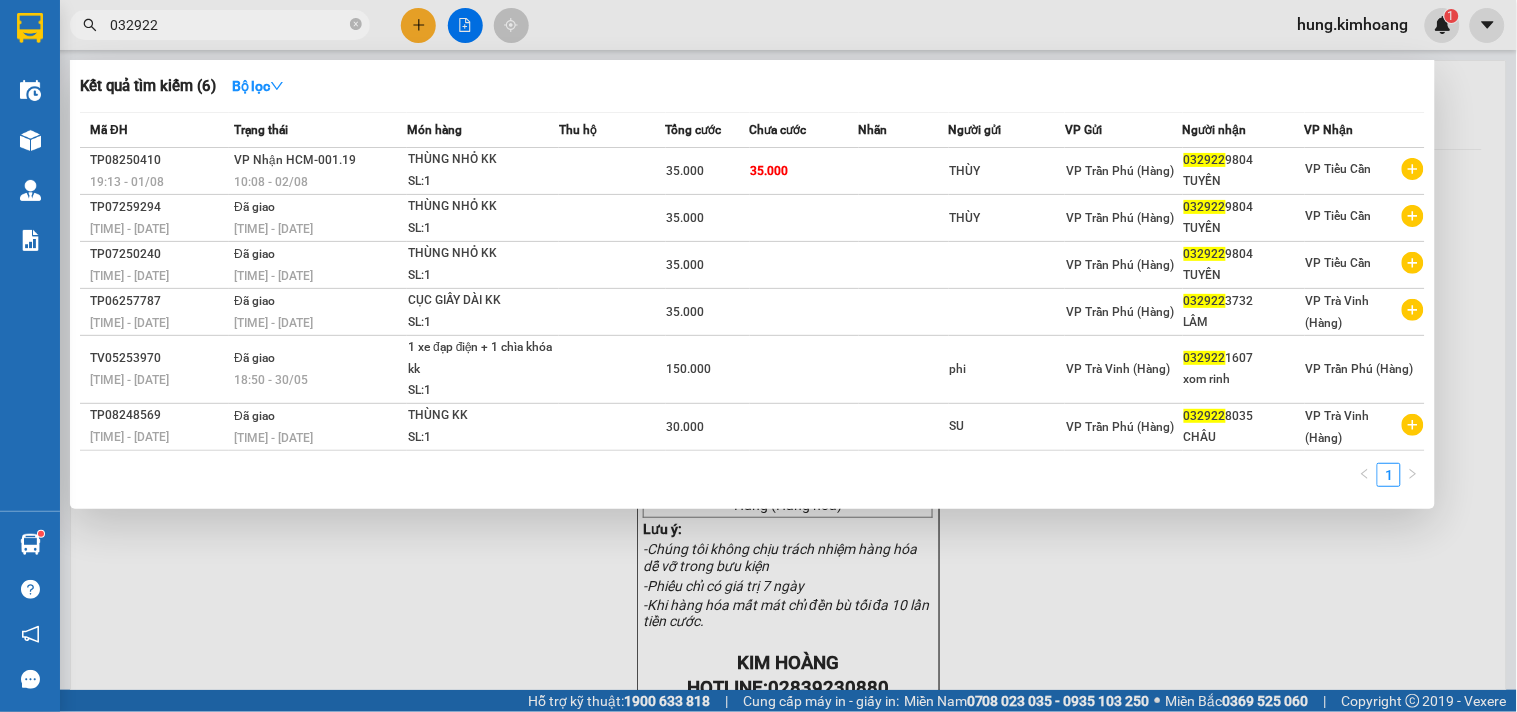 click on "032922" at bounding box center (228, 25) 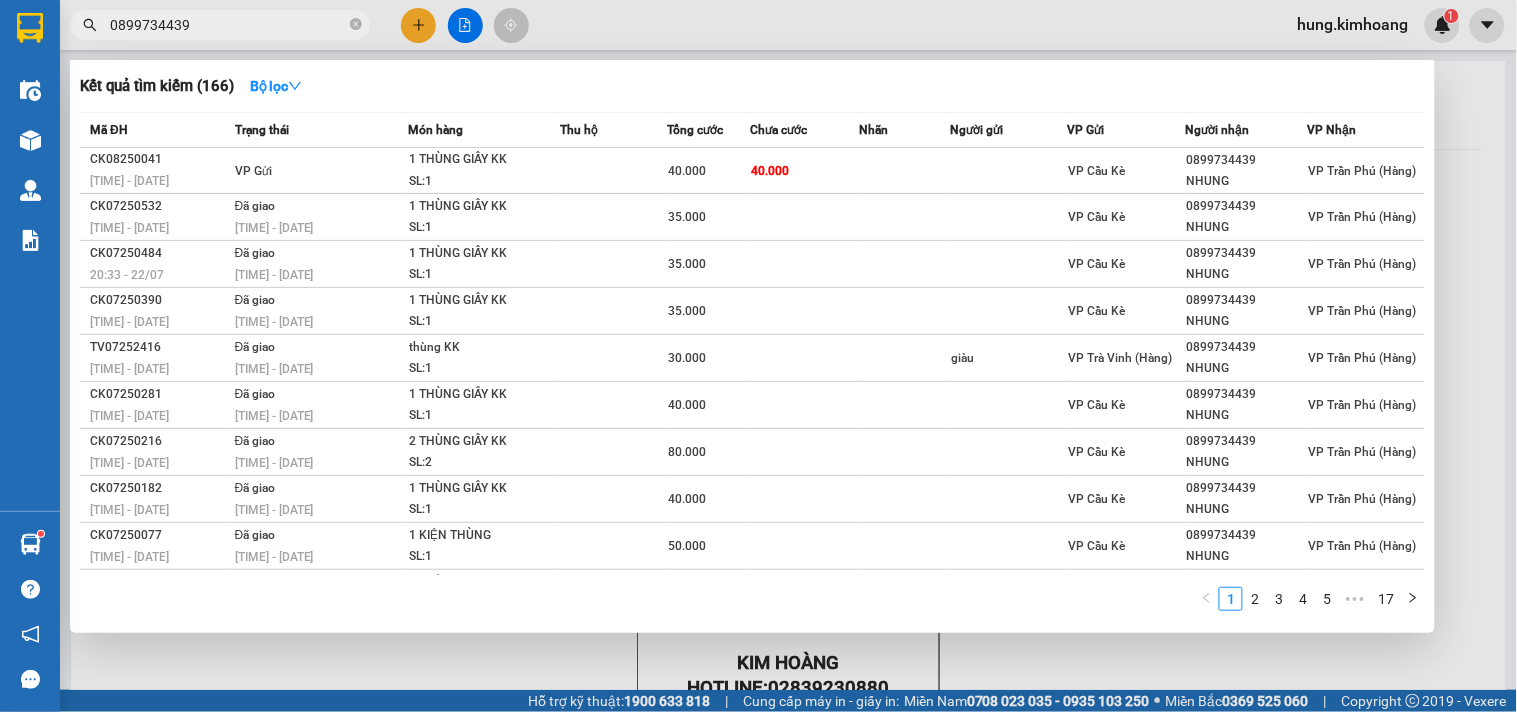 scroll, scrollTop: 0, scrollLeft: 12, axis: horizontal 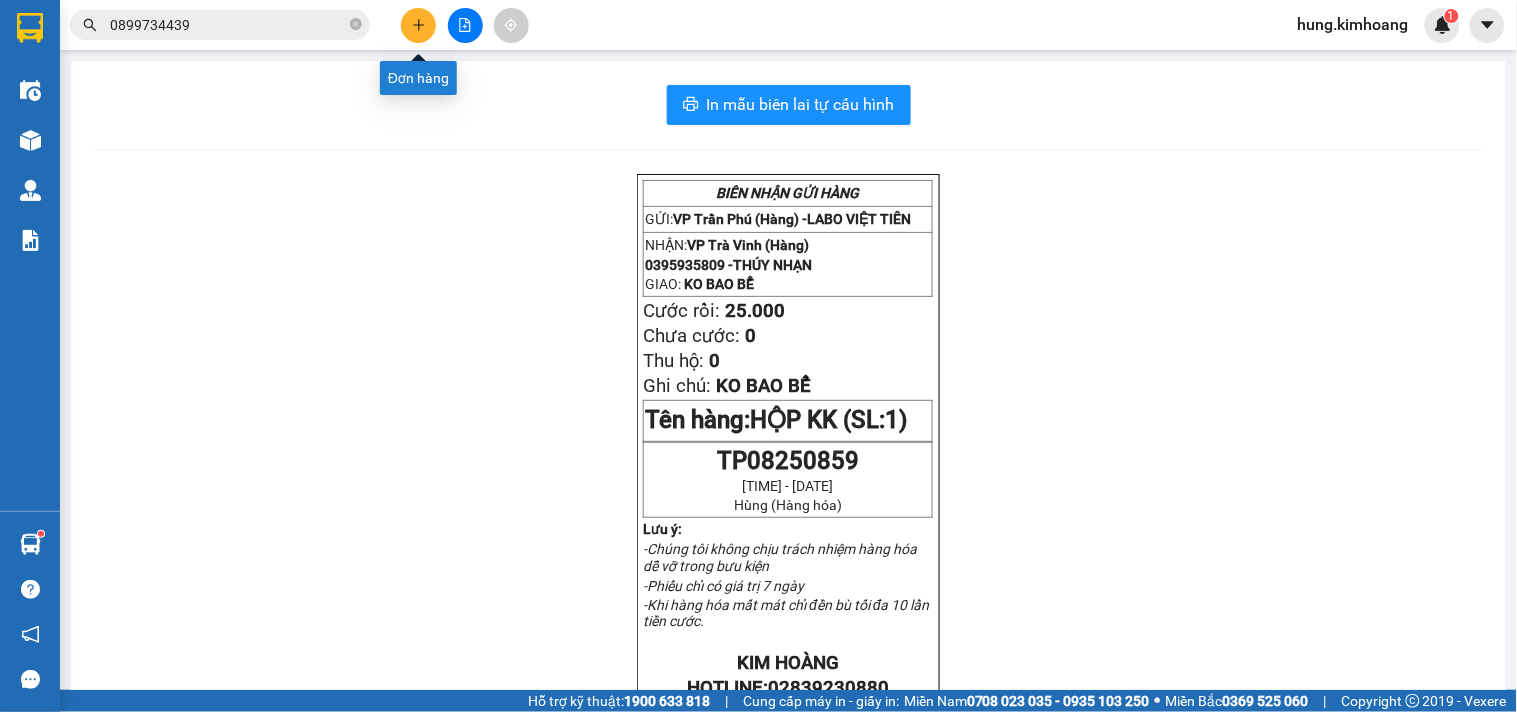 click 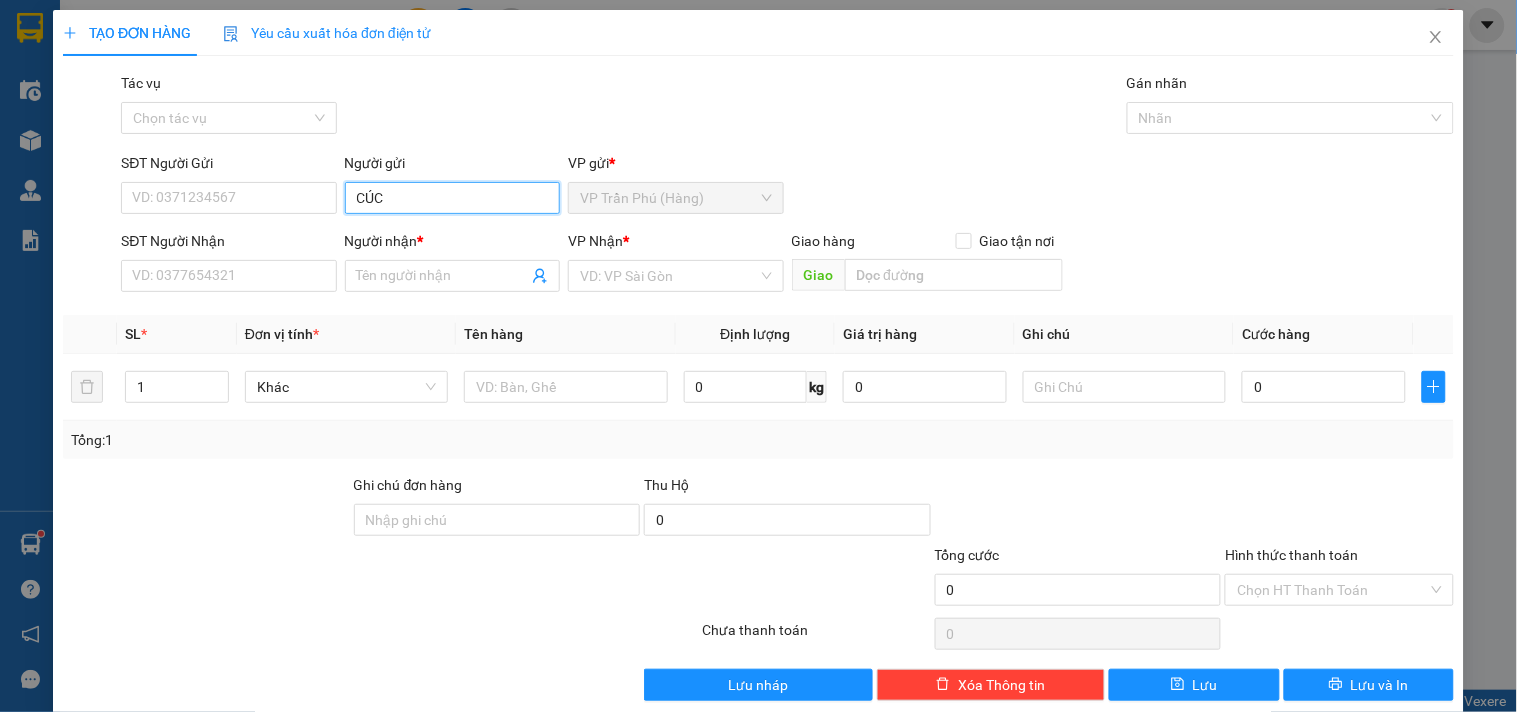 type on "CÚC" 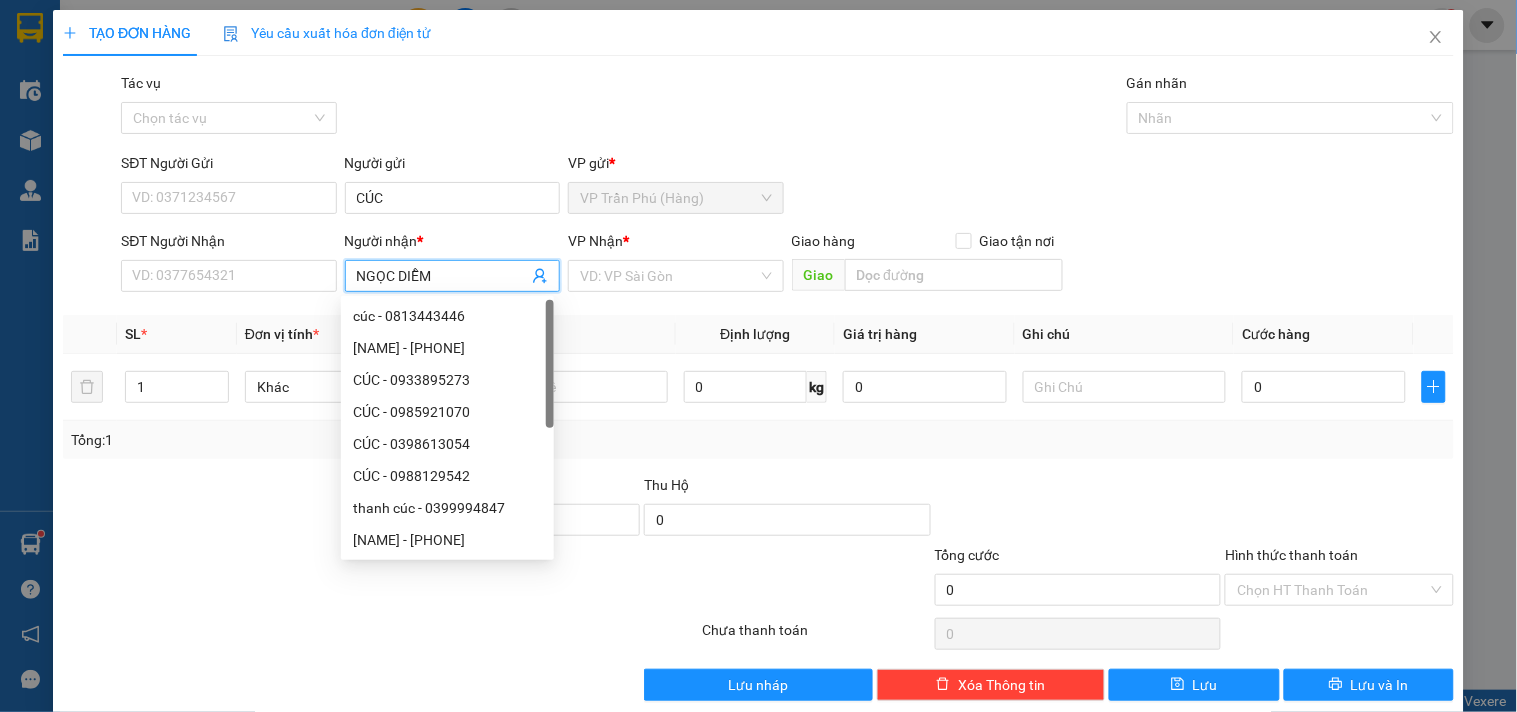 type on "NGỌC DIỄM" 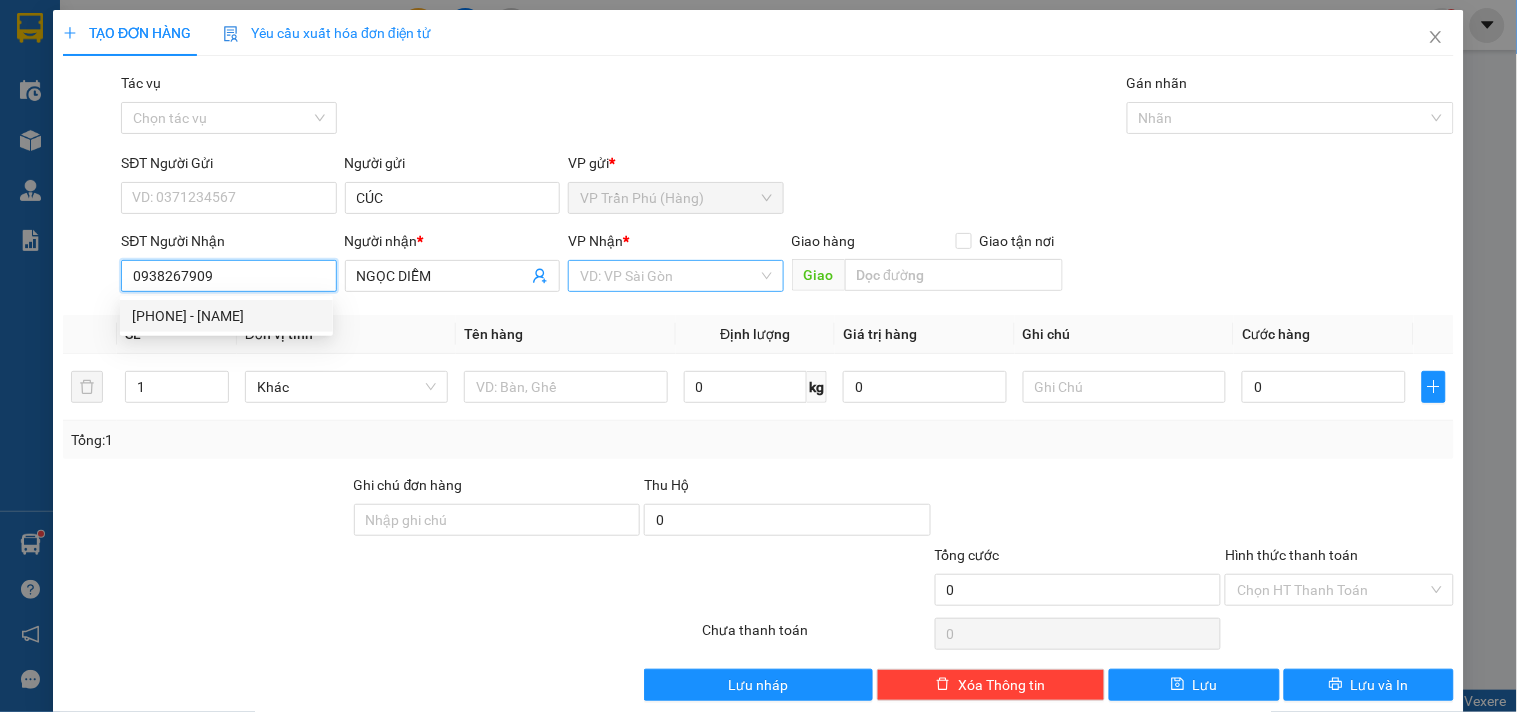 type on "0938267909" 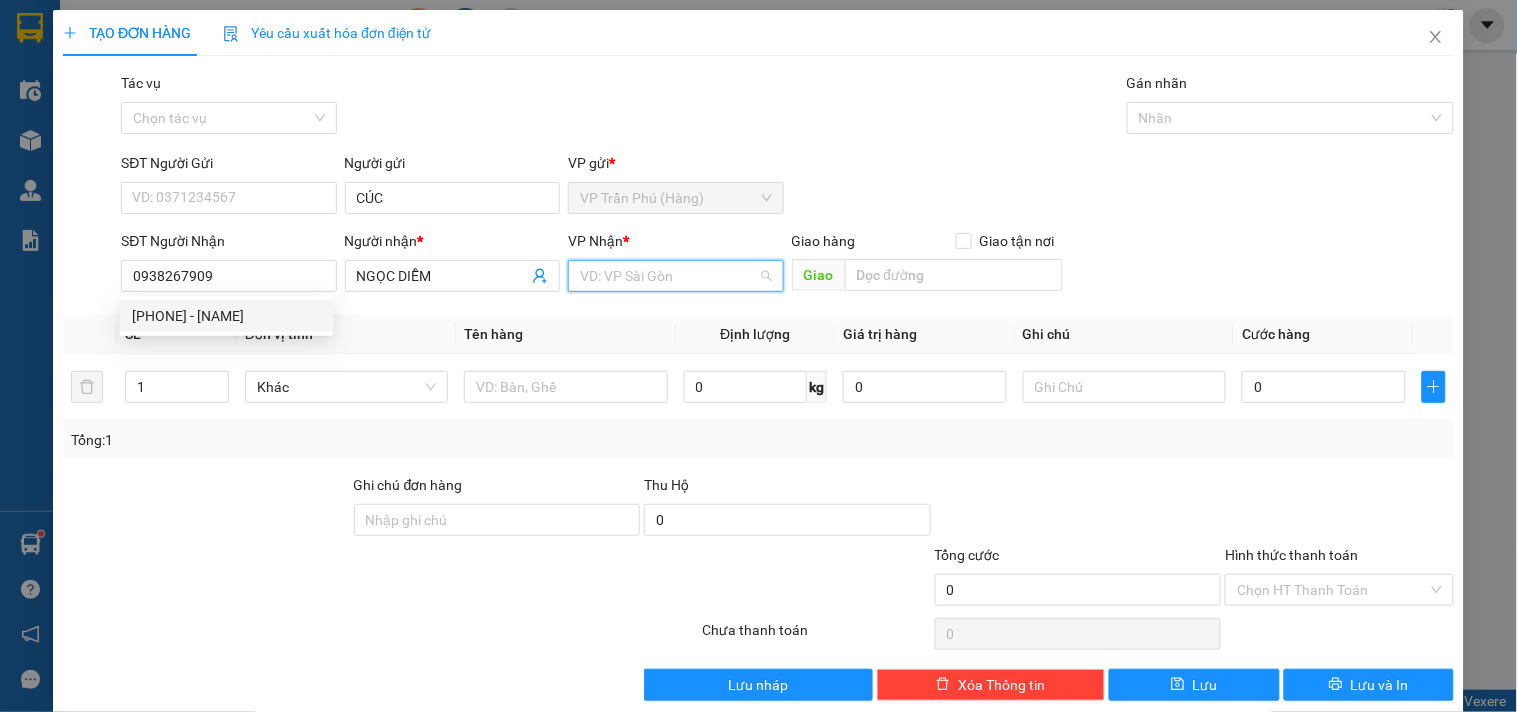 click at bounding box center (668, 276) 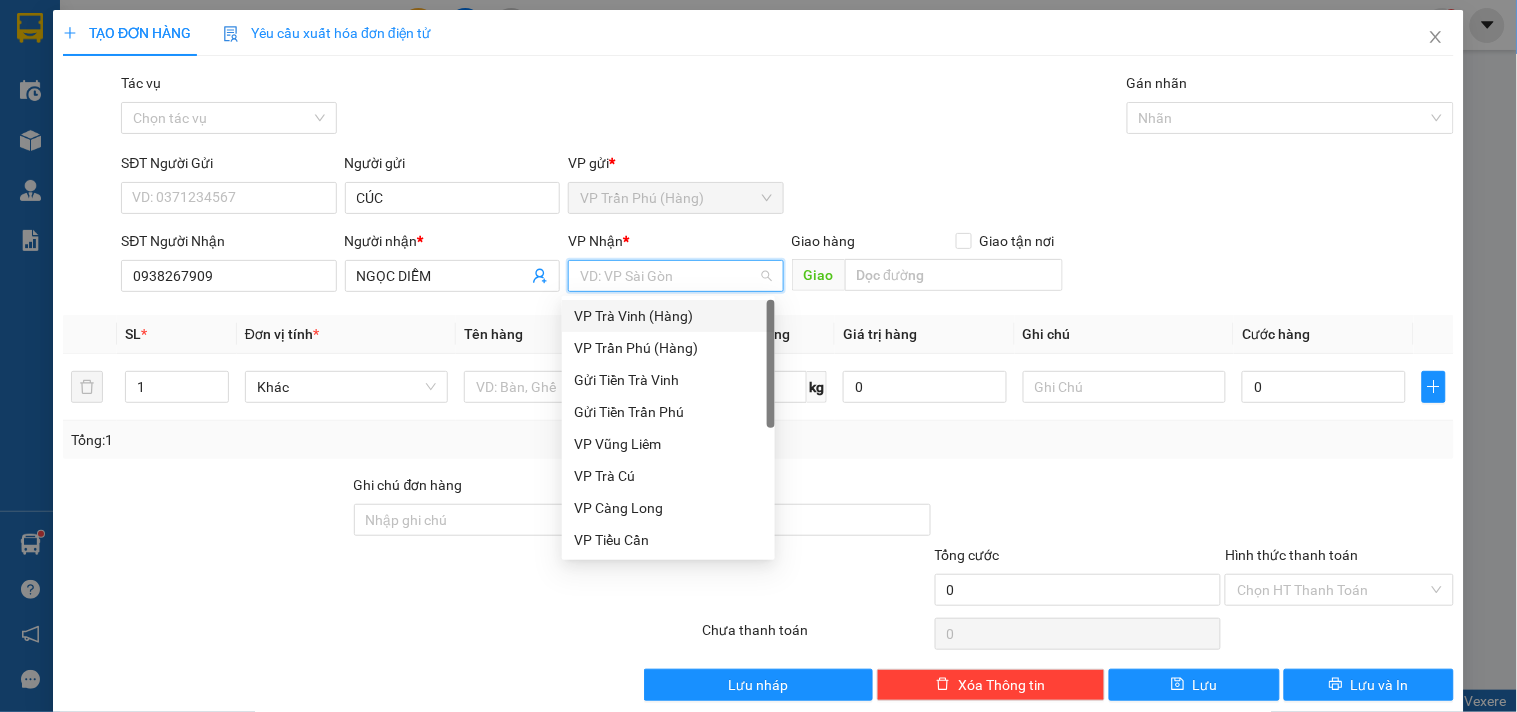 click on "VP Trà Vinh (Hàng)" at bounding box center (668, 316) 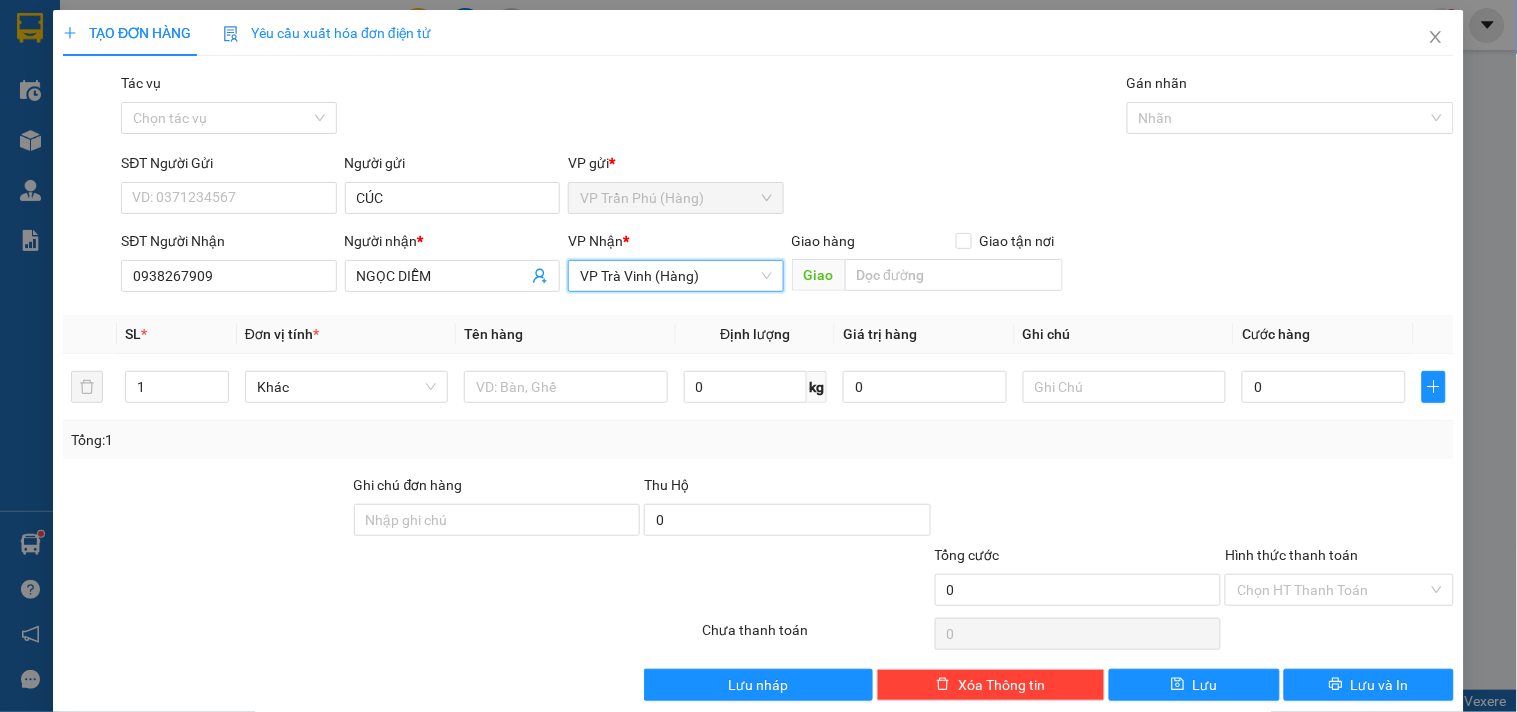 click on "VP Trà Vinh (Hàng)" at bounding box center [675, 276] 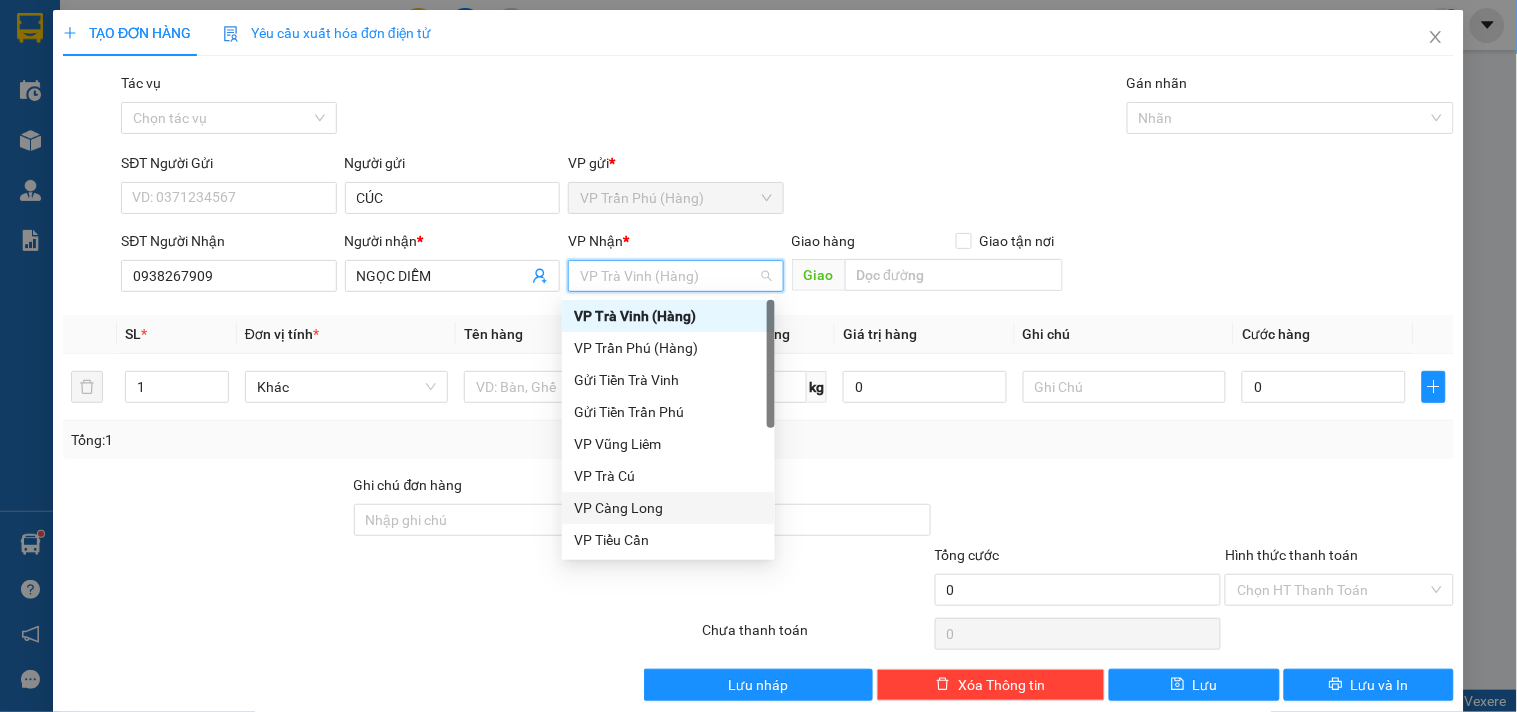 click on "VP Càng Long" at bounding box center [668, 508] 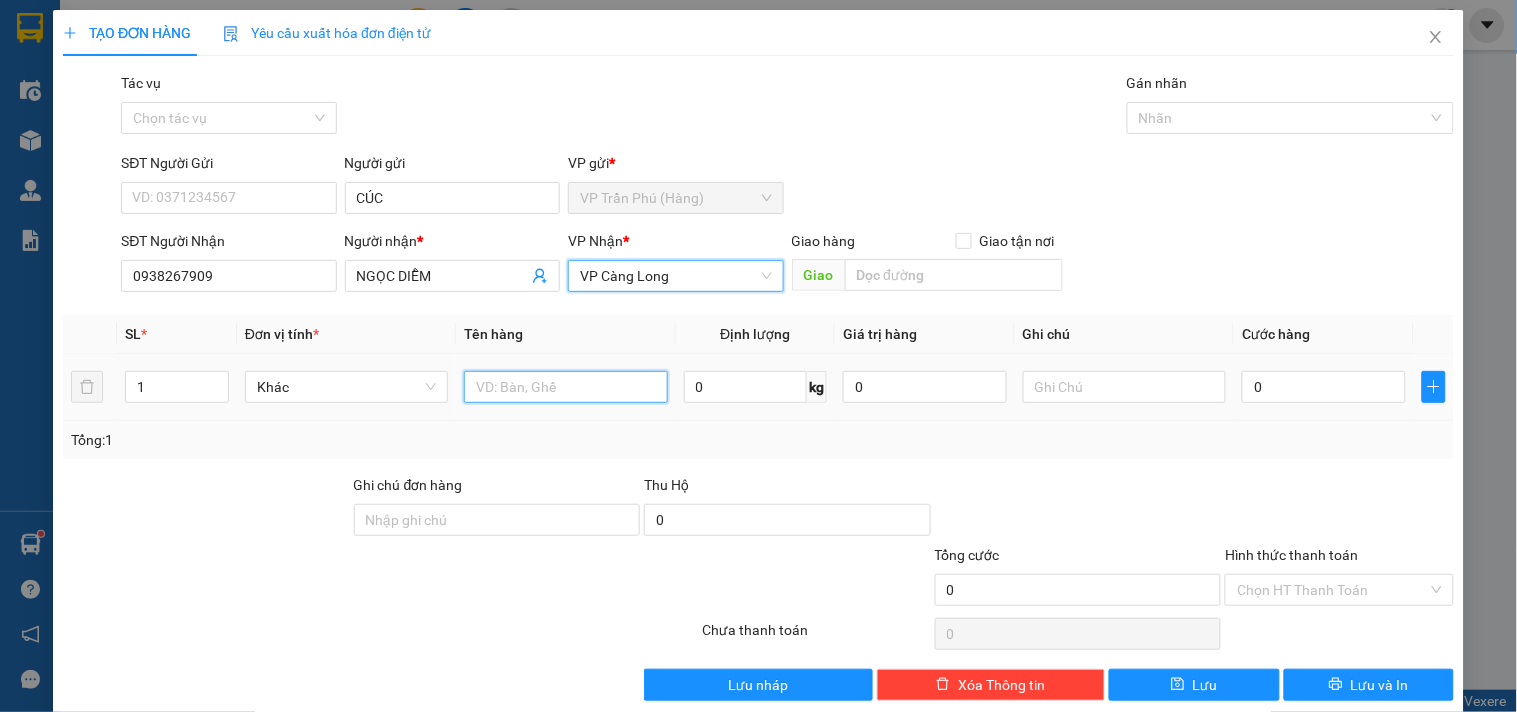 click at bounding box center (565, 387) 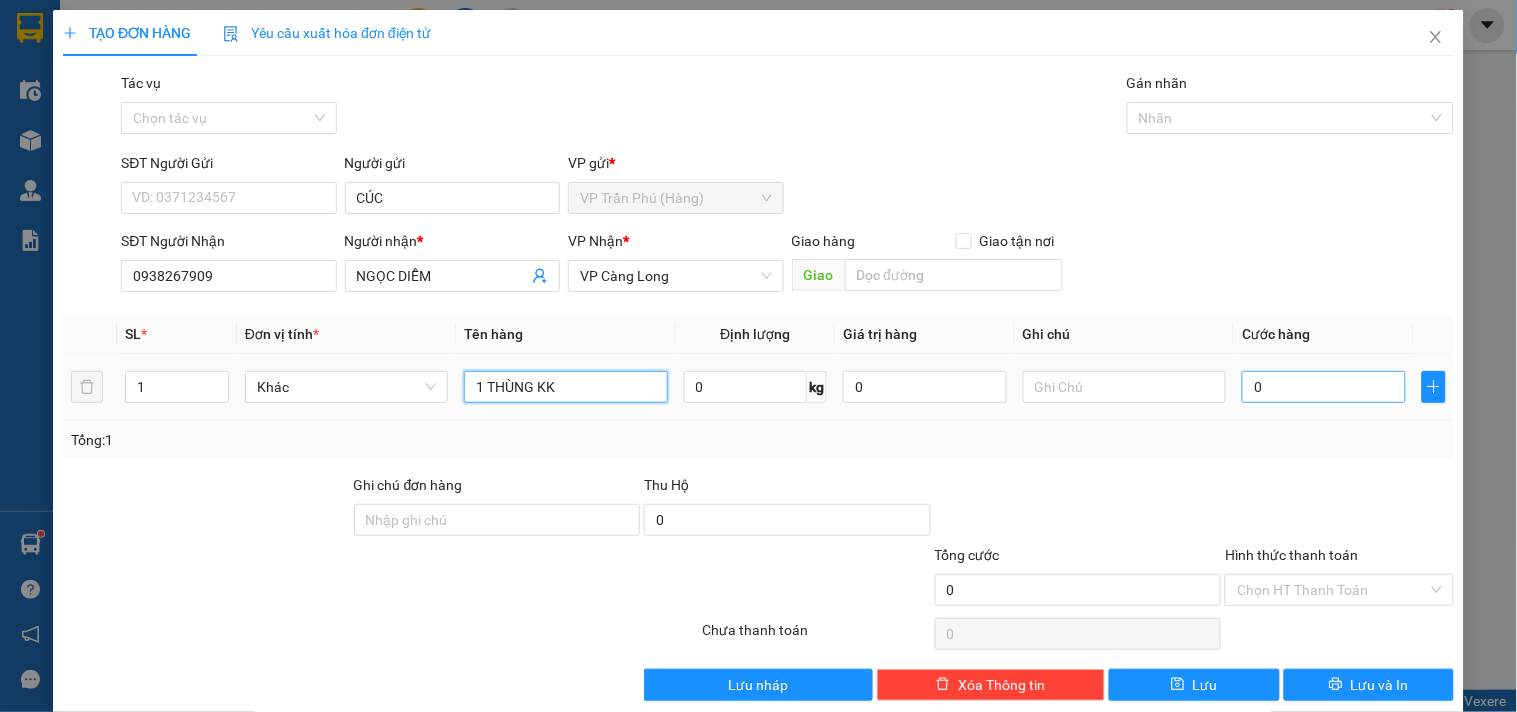type on "1 THÙNG KK" 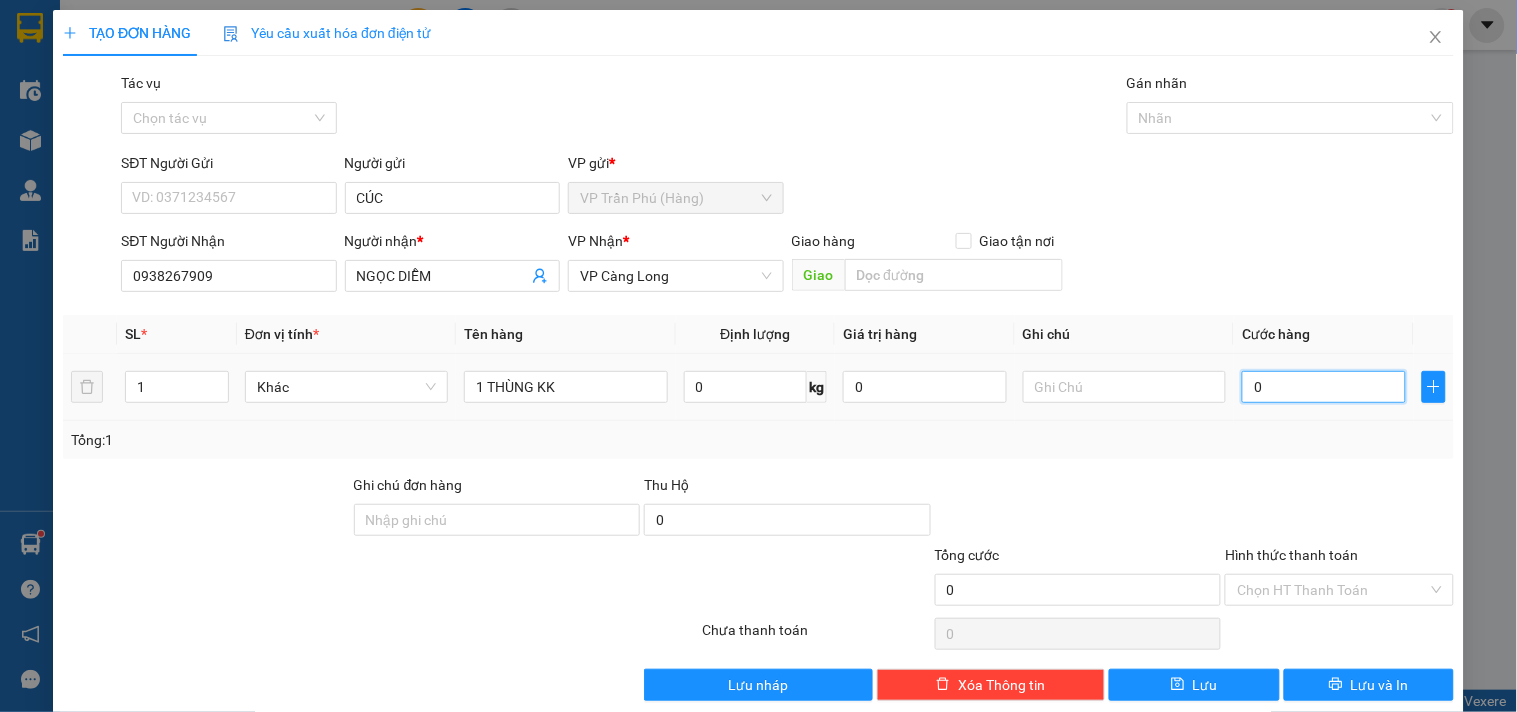 type on "3" 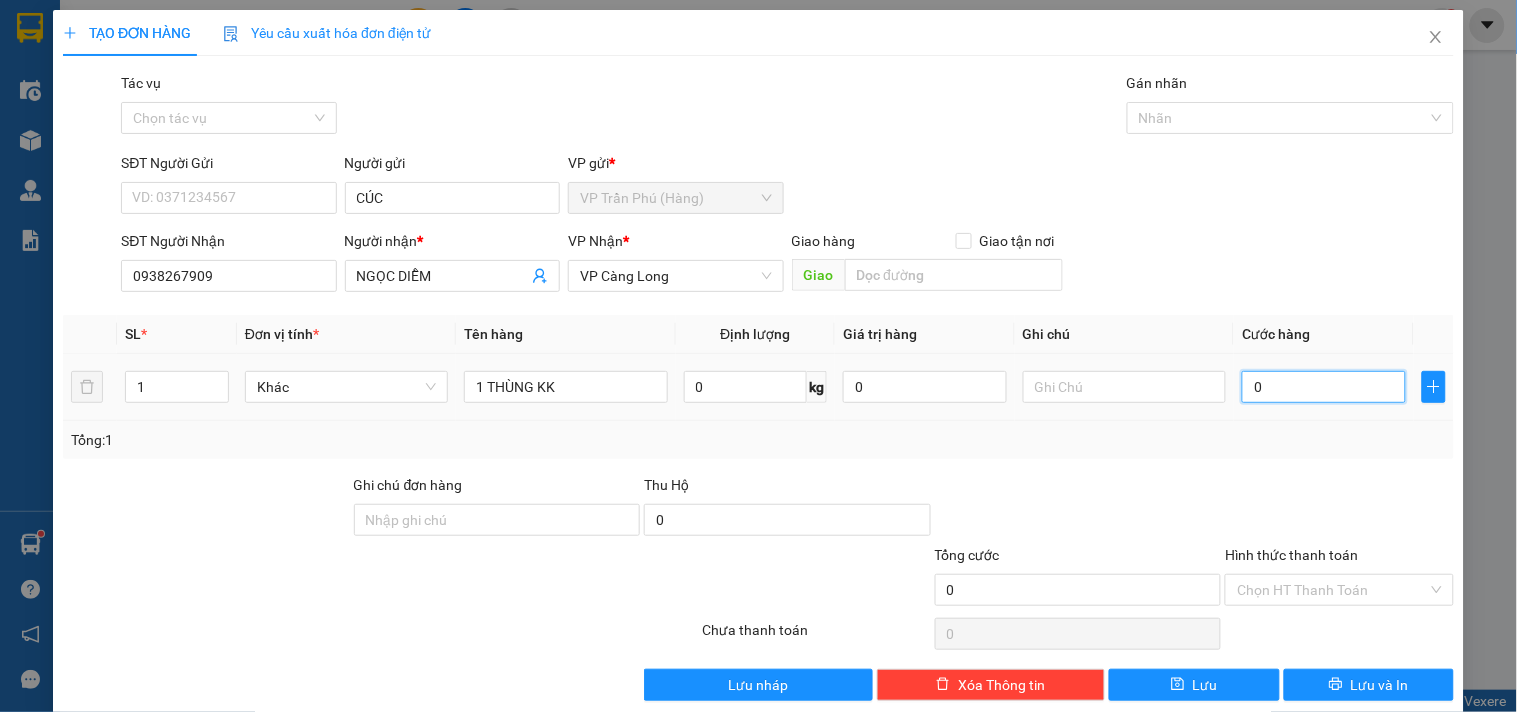 type on "3" 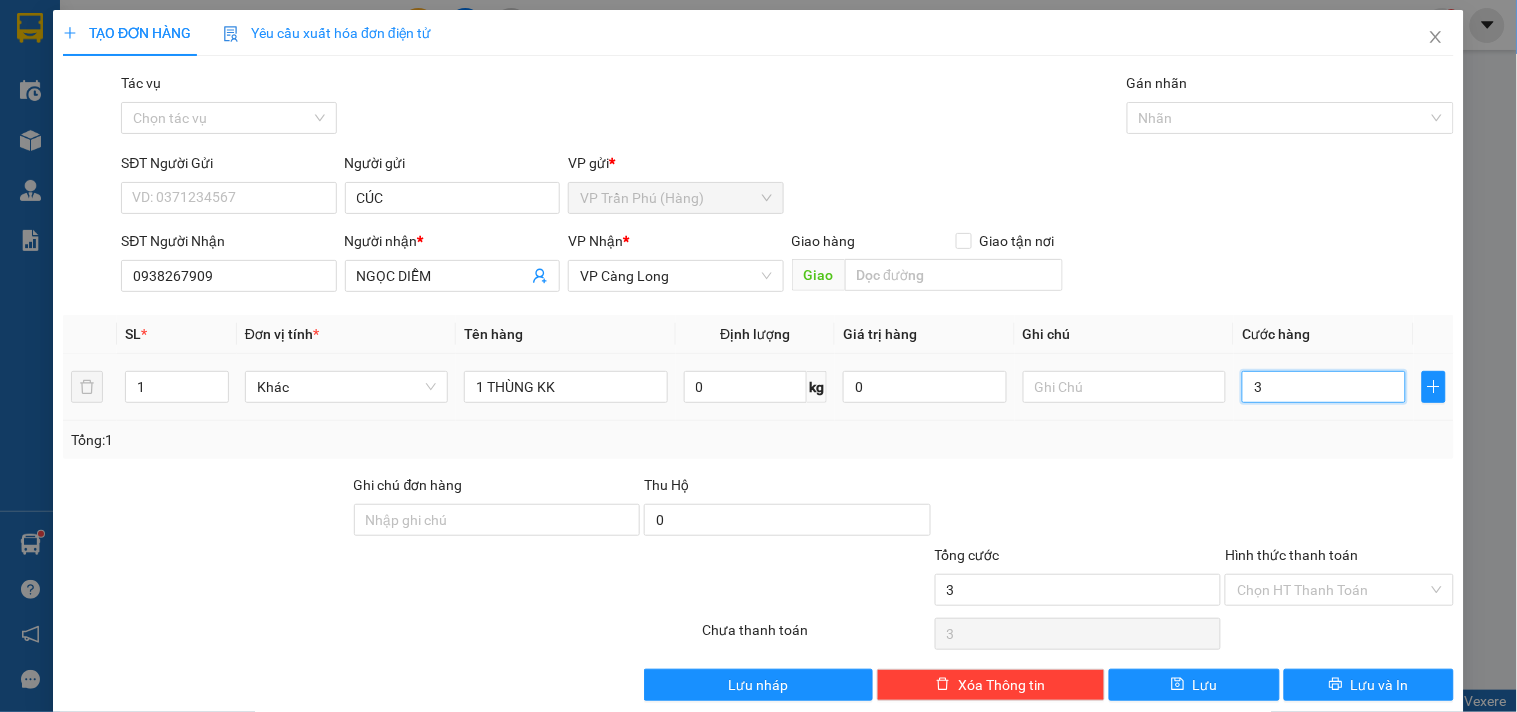 type on "35" 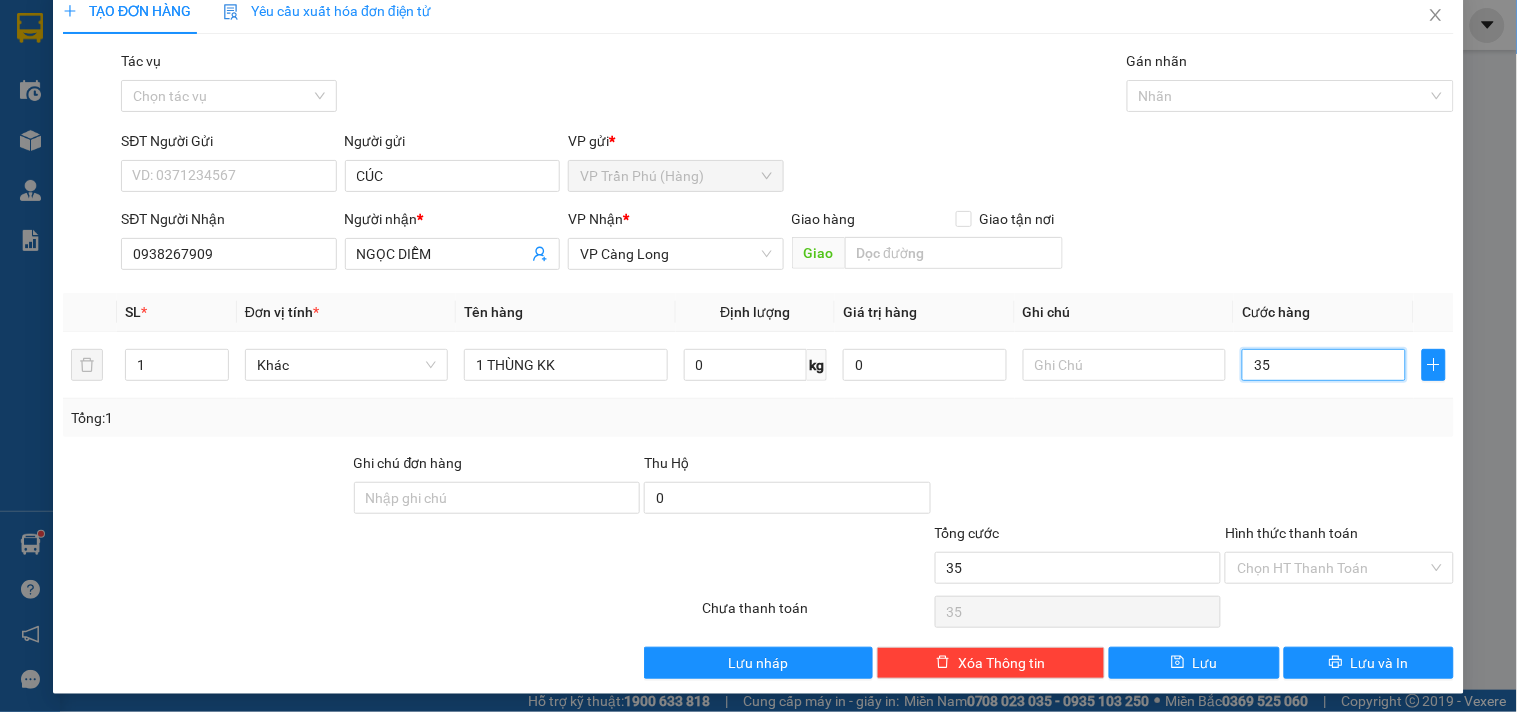 scroll, scrollTop: 27, scrollLeft: 0, axis: vertical 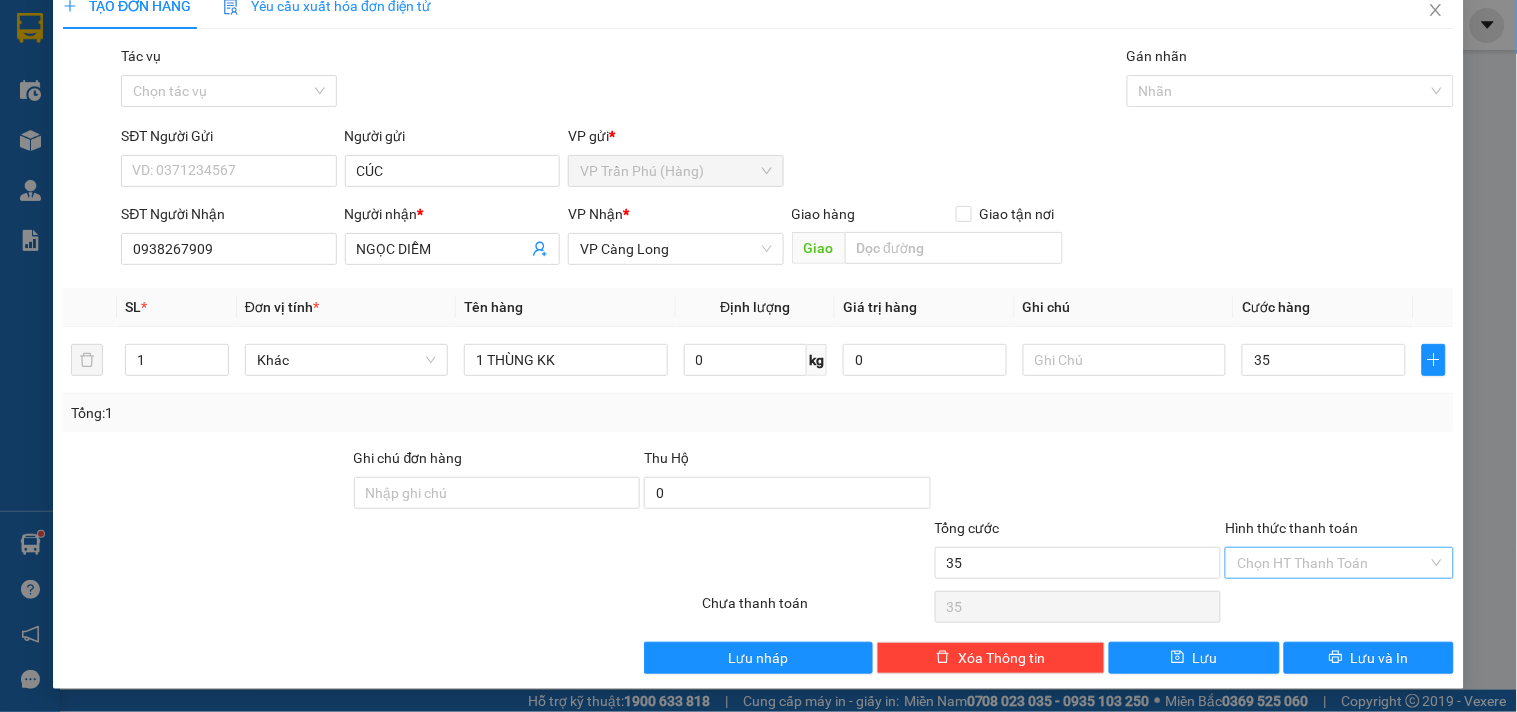 type on "35.000" 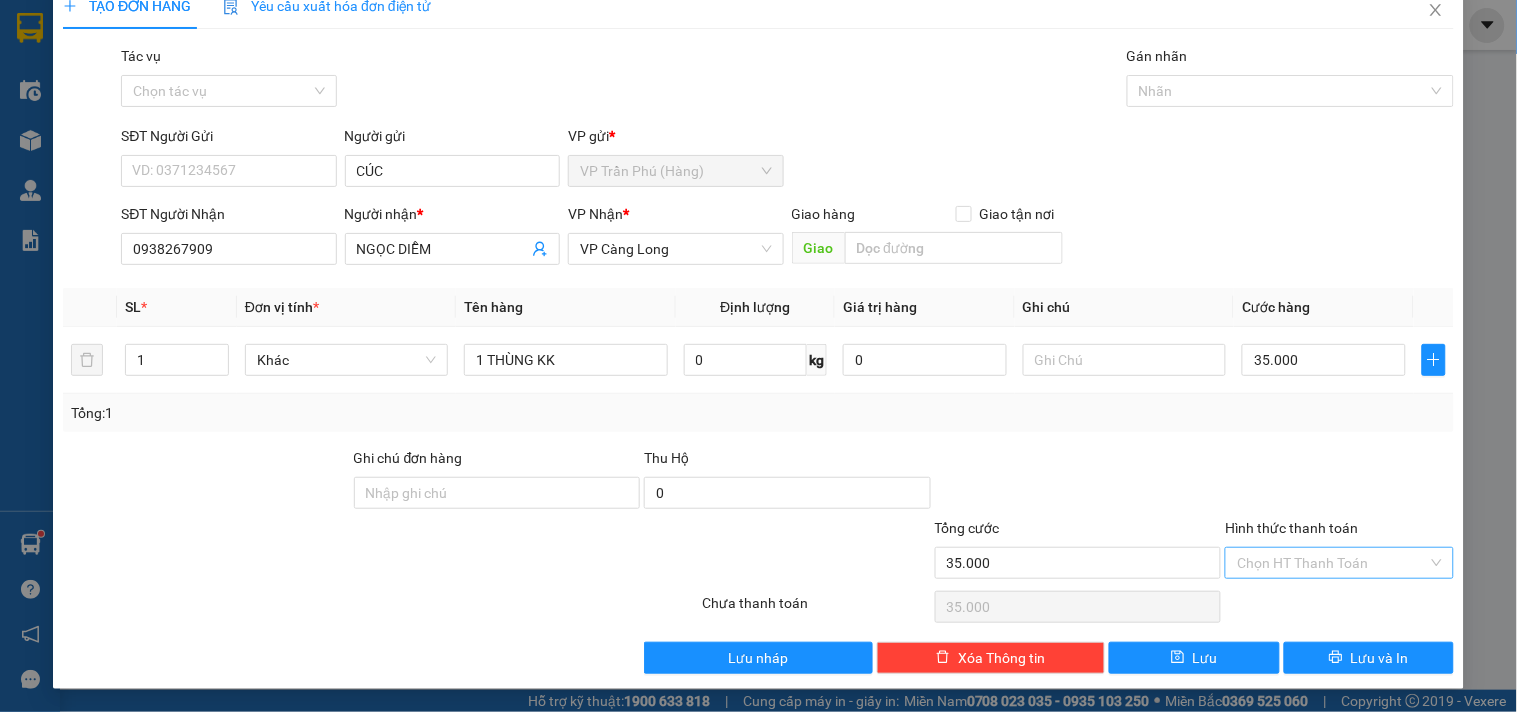 click on "Hình thức thanh toán" at bounding box center [1332, 563] 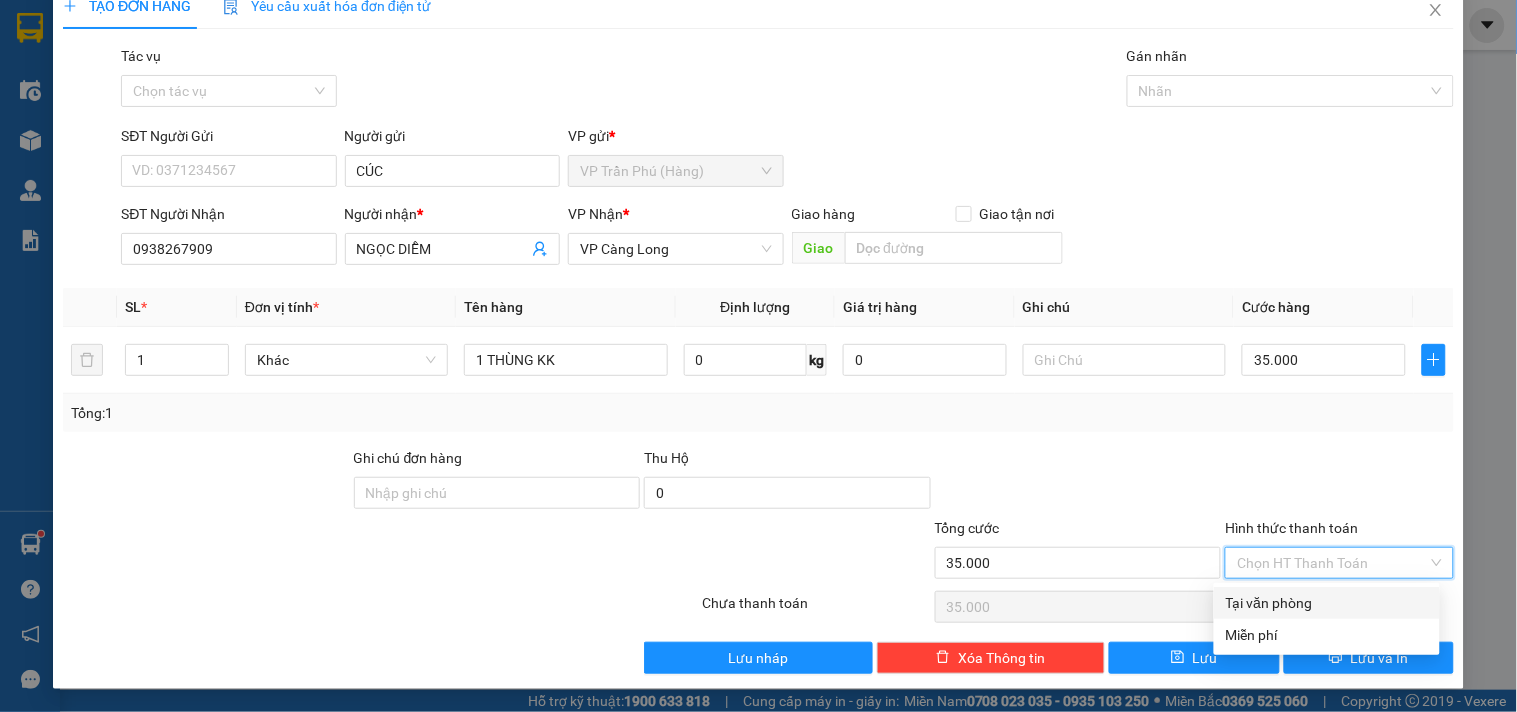 click on "Tại văn phòng" at bounding box center (1327, 603) 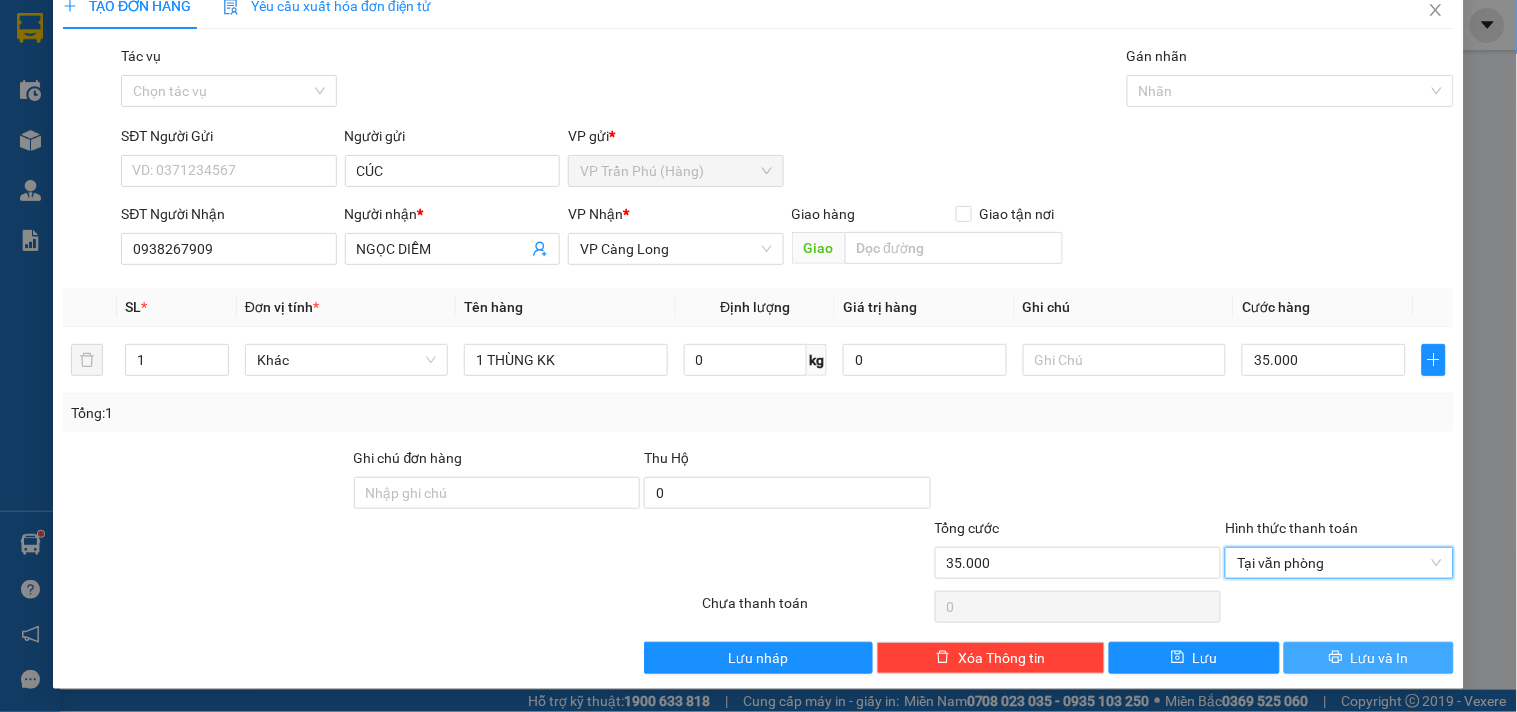click on "Lưu và In" at bounding box center [1380, 658] 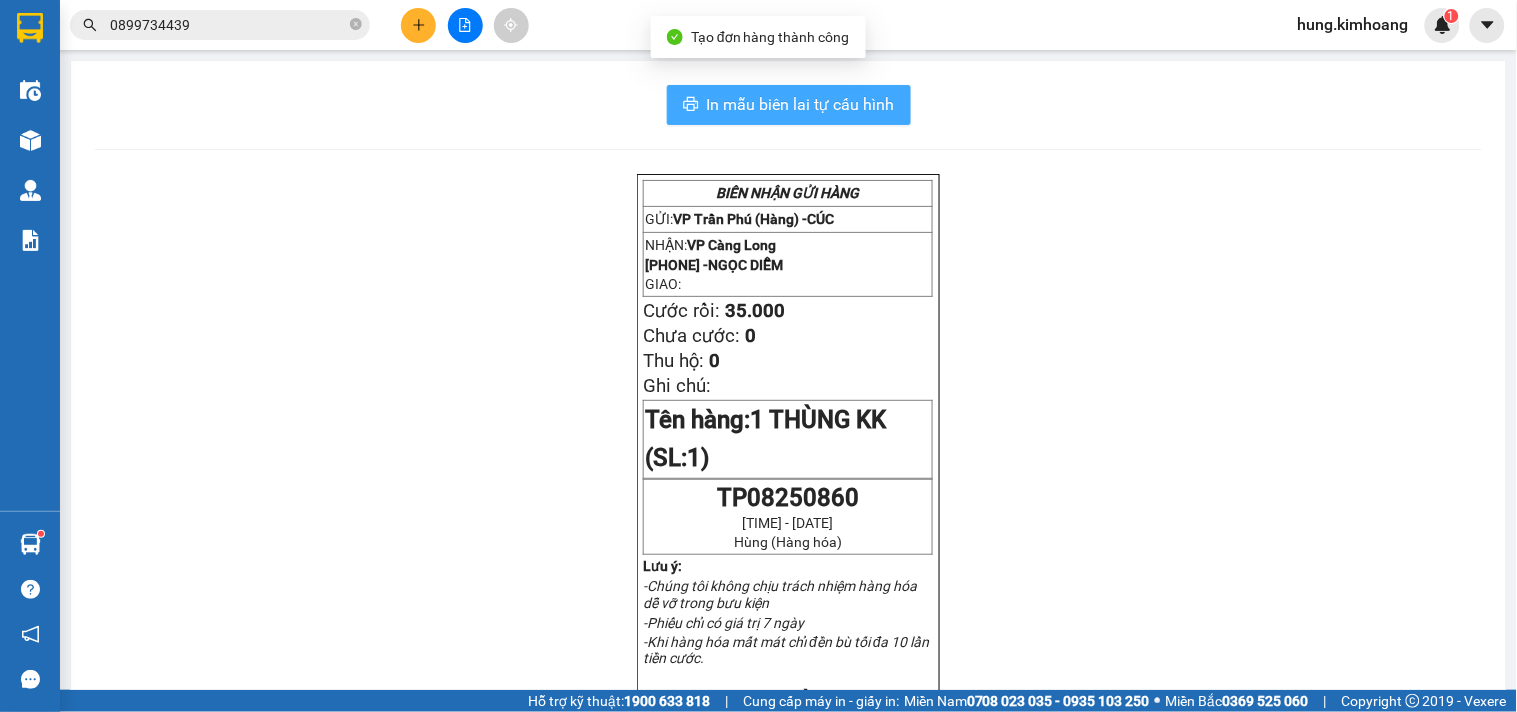 click on "In mẫu biên lai tự cấu hình" at bounding box center (801, 104) 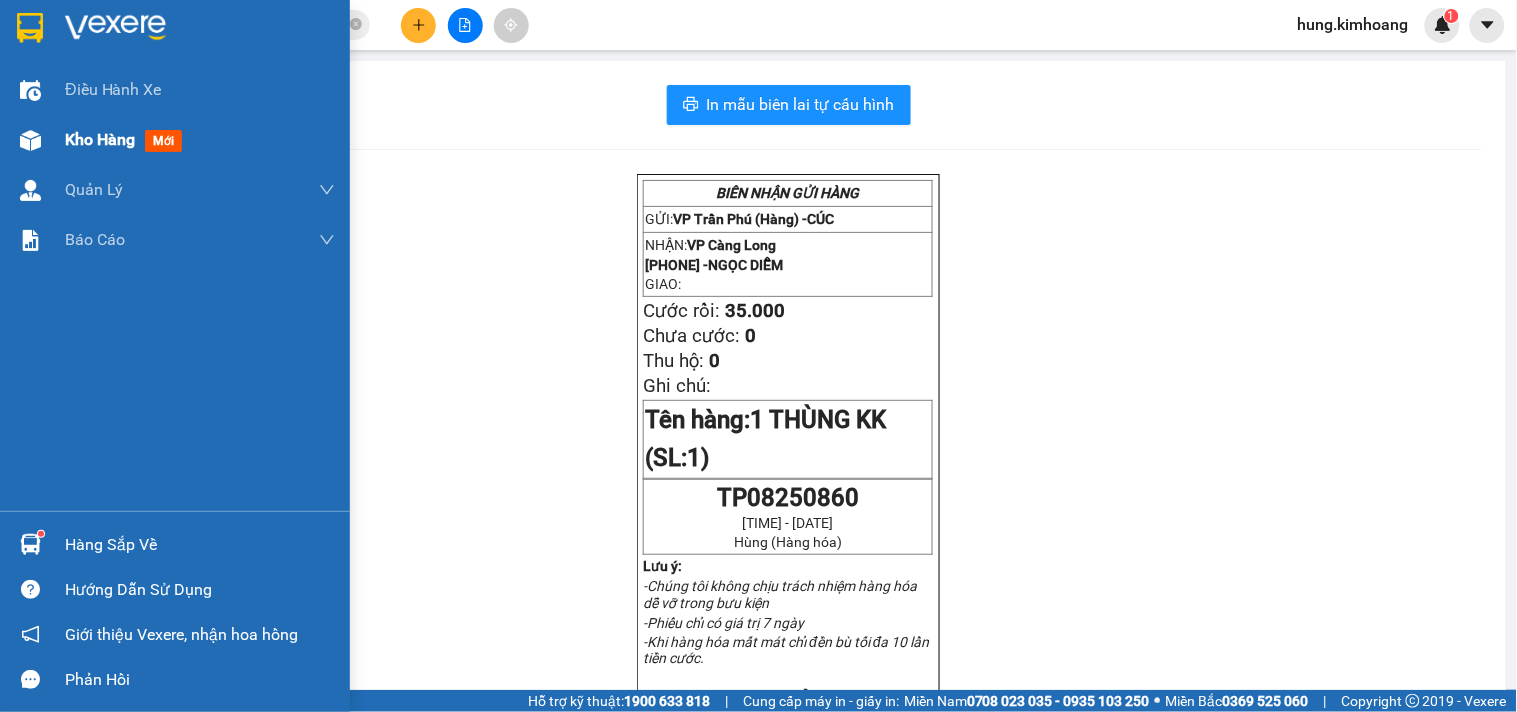 click on "Kho hàng mới" at bounding box center (175, 140) 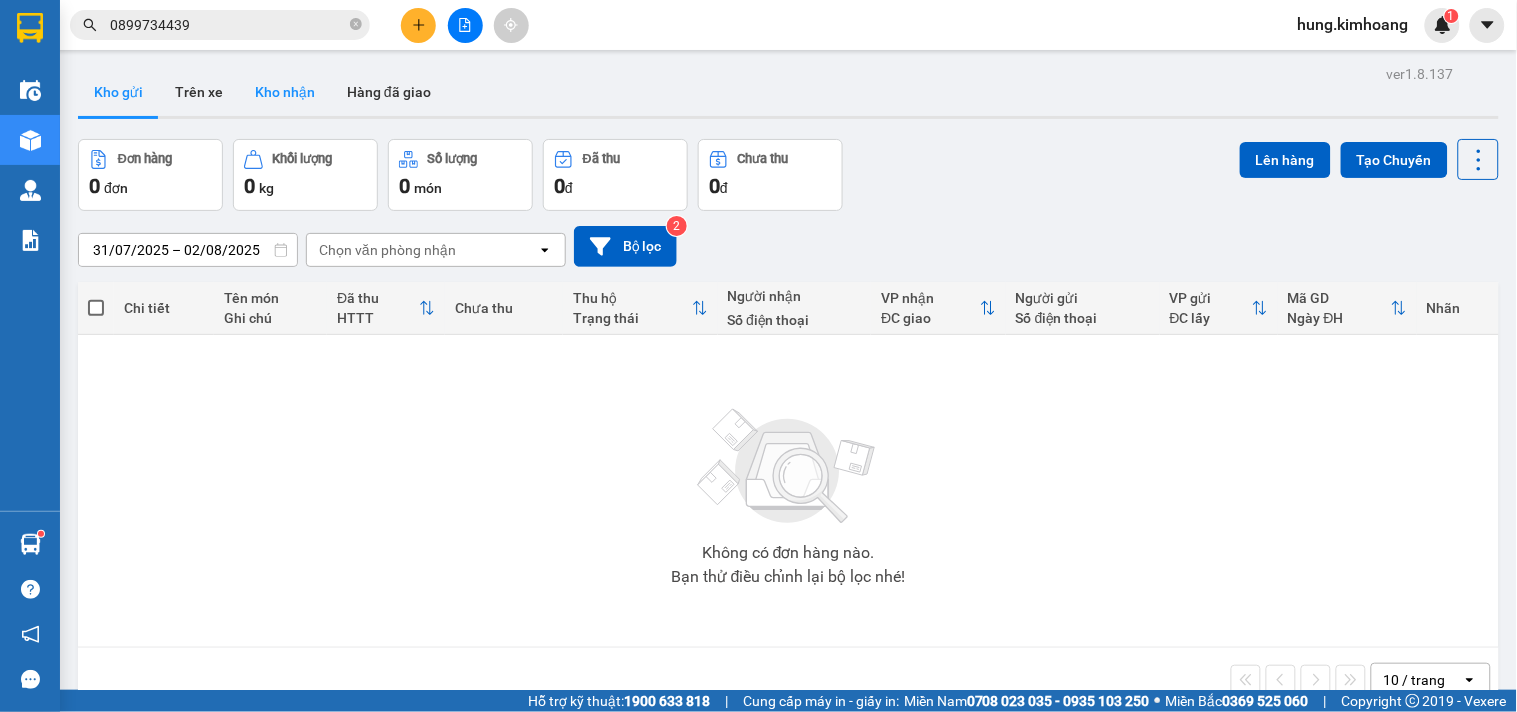 click on "Kho nhận" at bounding box center (285, 92) 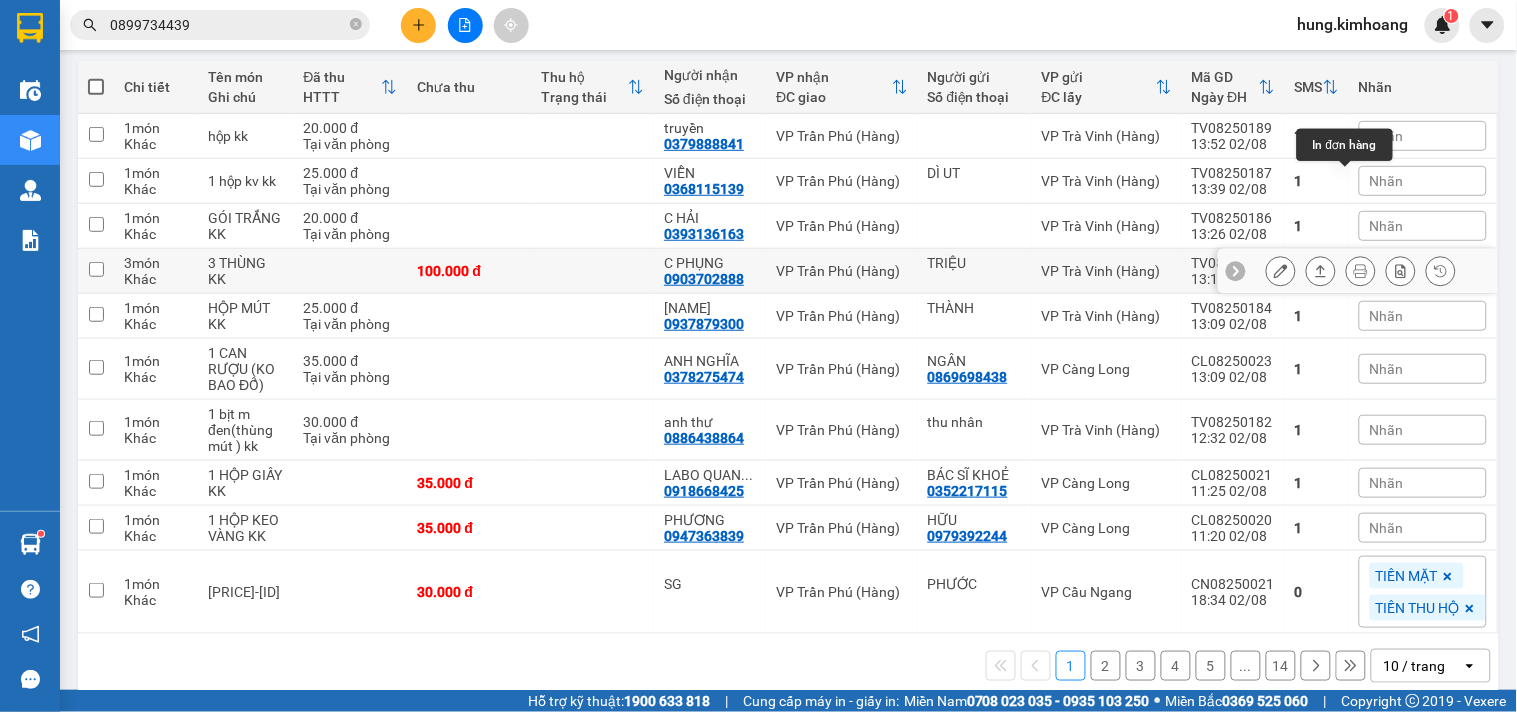 scroll, scrollTop: 222, scrollLeft: 0, axis: vertical 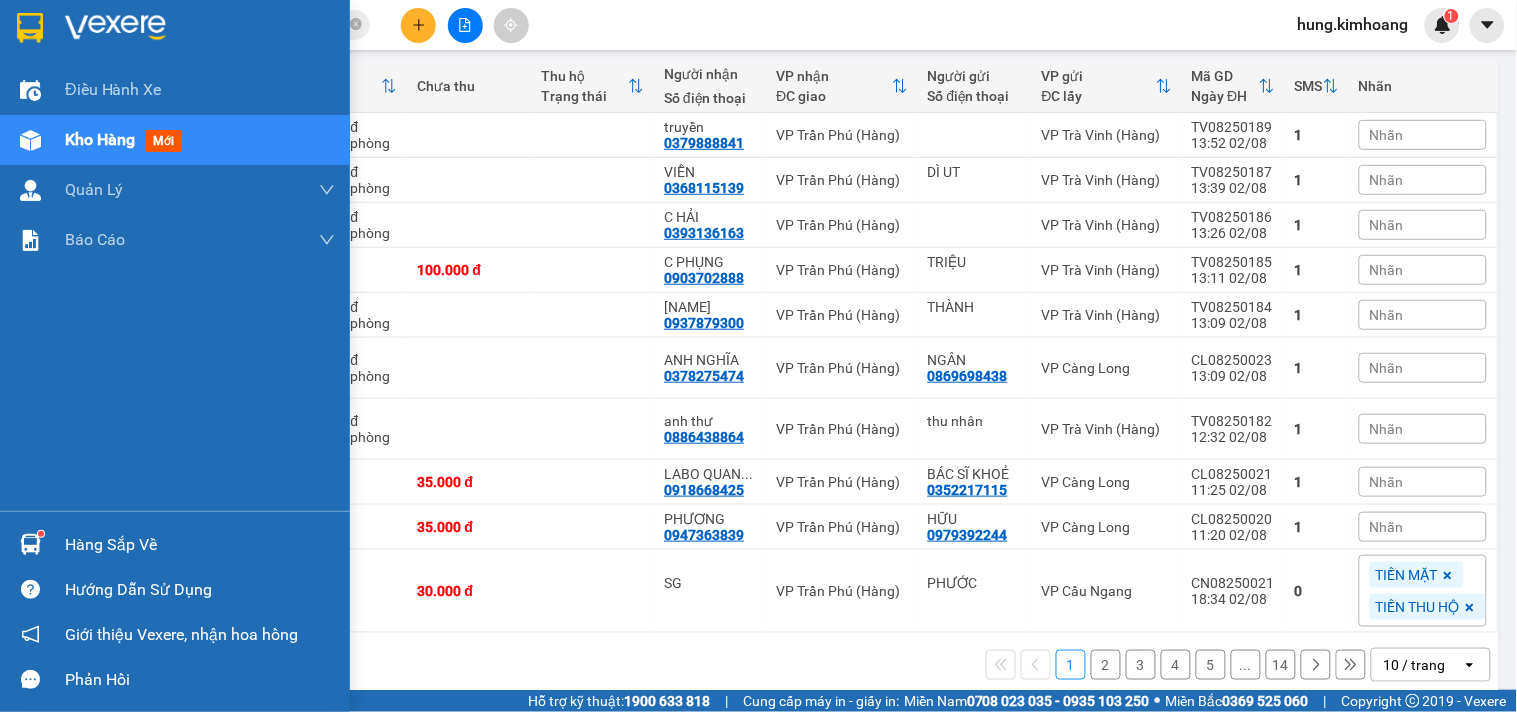 click at bounding box center (30, 544) 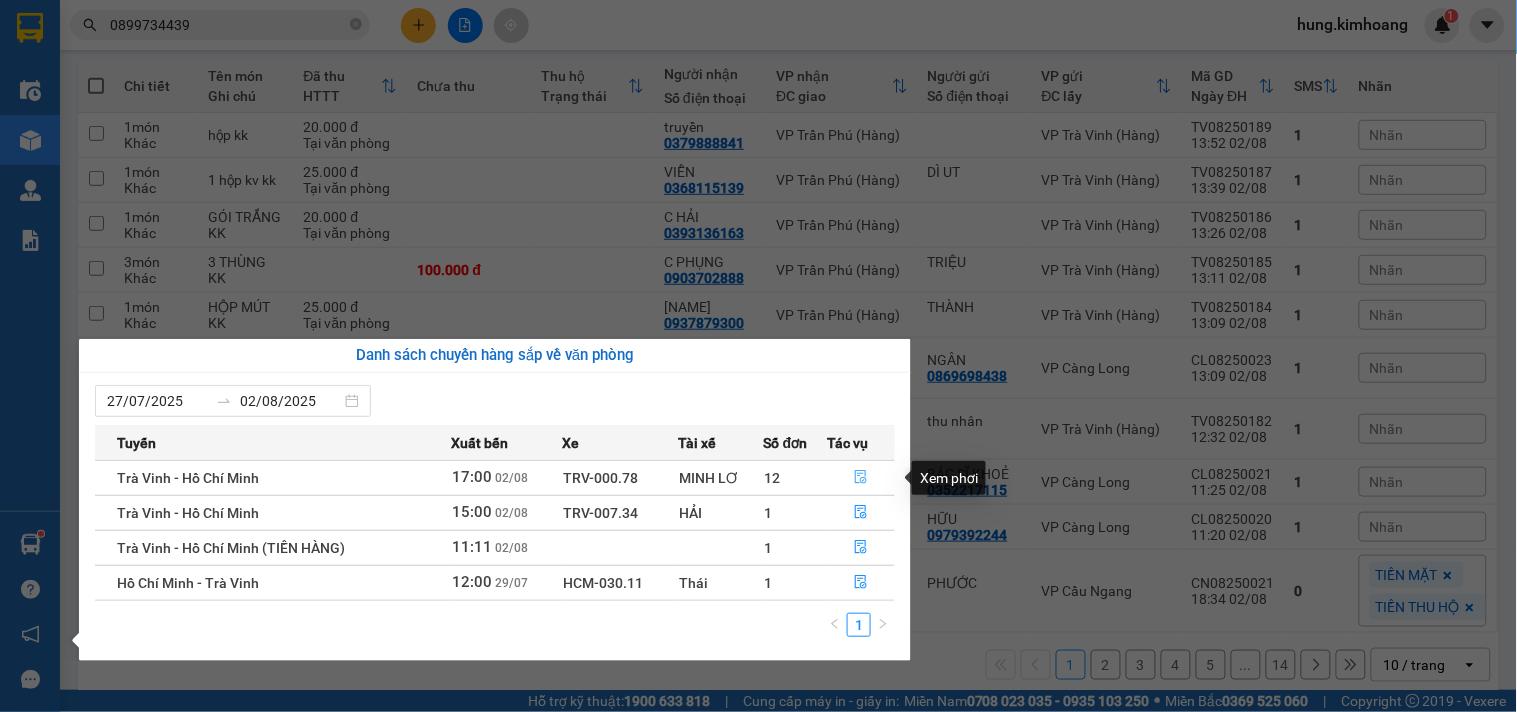 click 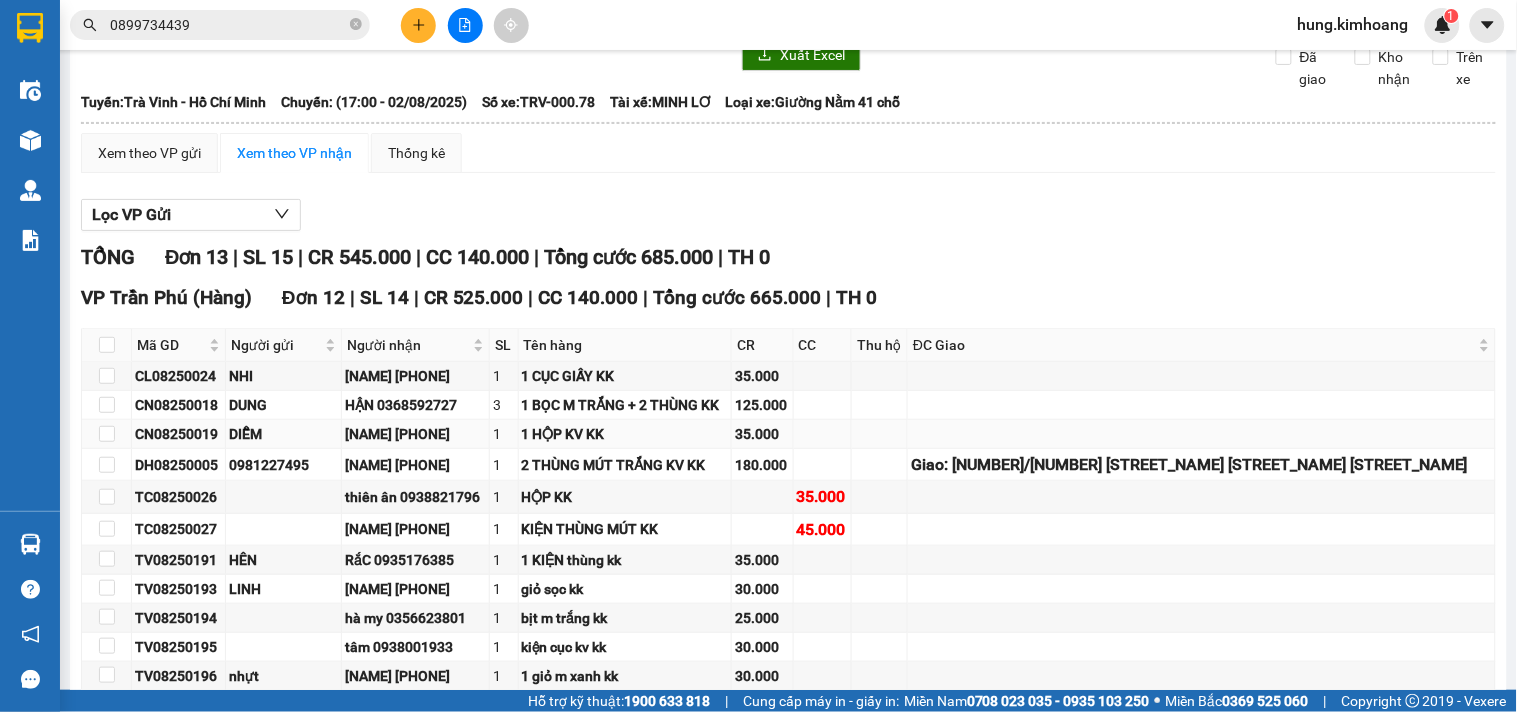 scroll, scrollTop: 222, scrollLeft: 0, axis: vertical 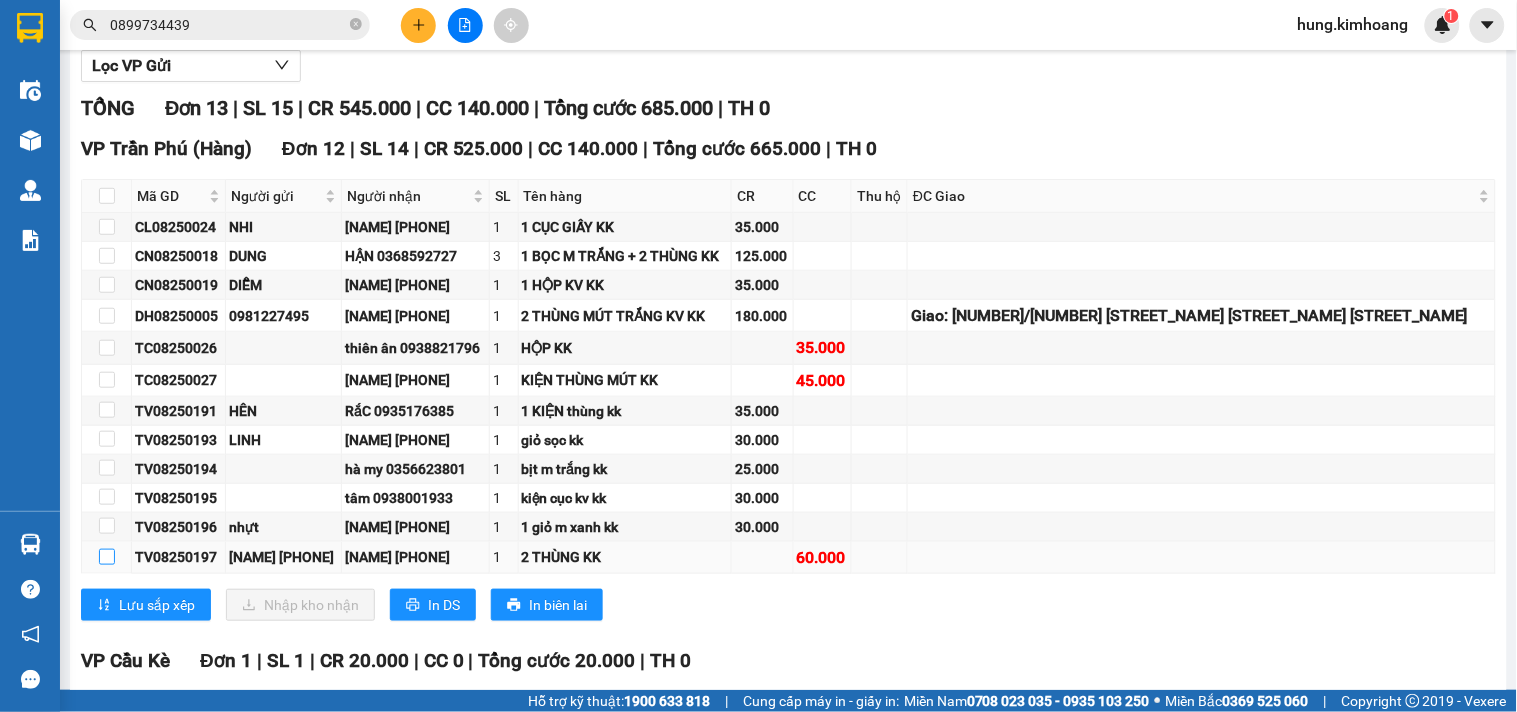 click at bounding box center (107, 557) 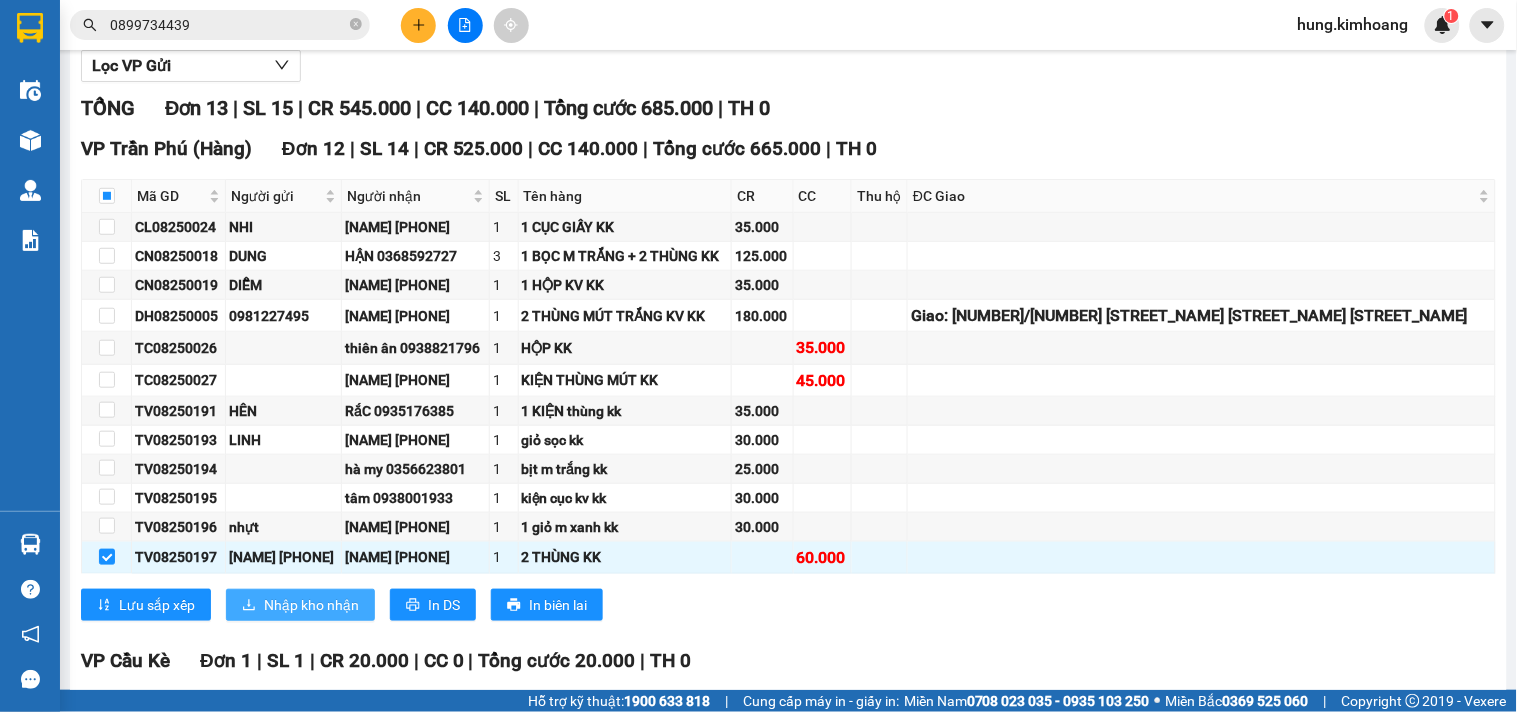 click on "Nhập kho nhận" at bounding box center [311, 605] 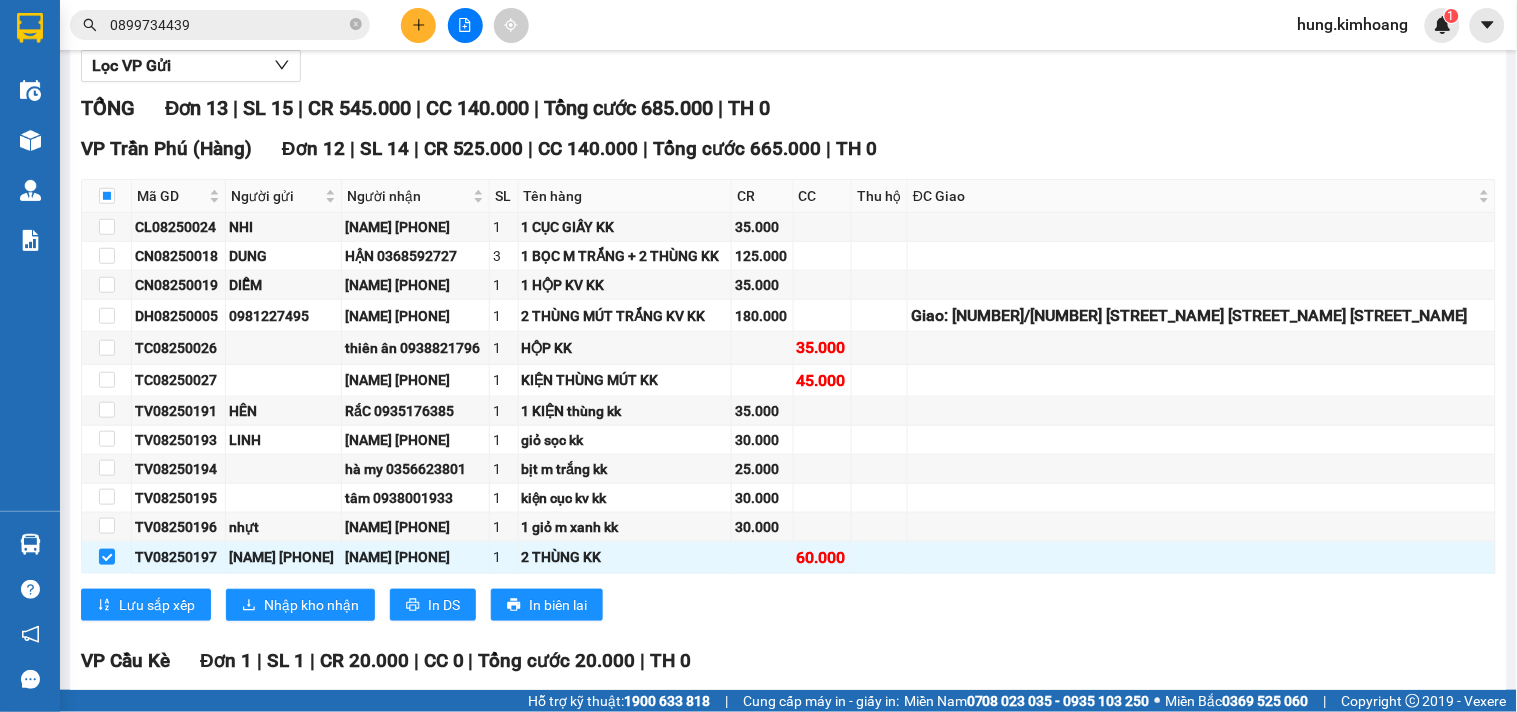 scroll, scrollTop: 0, scrollLeft: 0, axis: both 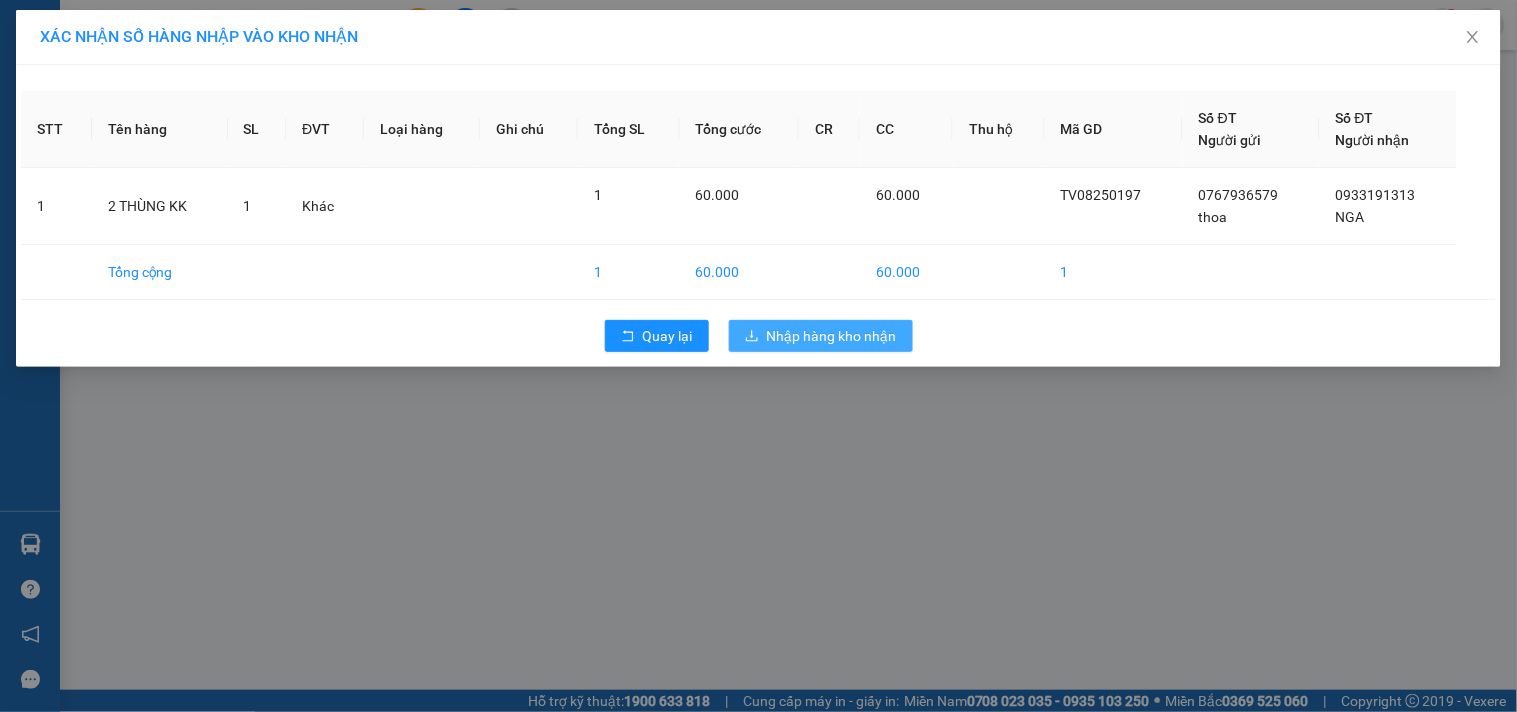 click on "Nhập hàng kho nhận" at bounding box center [832, 336] 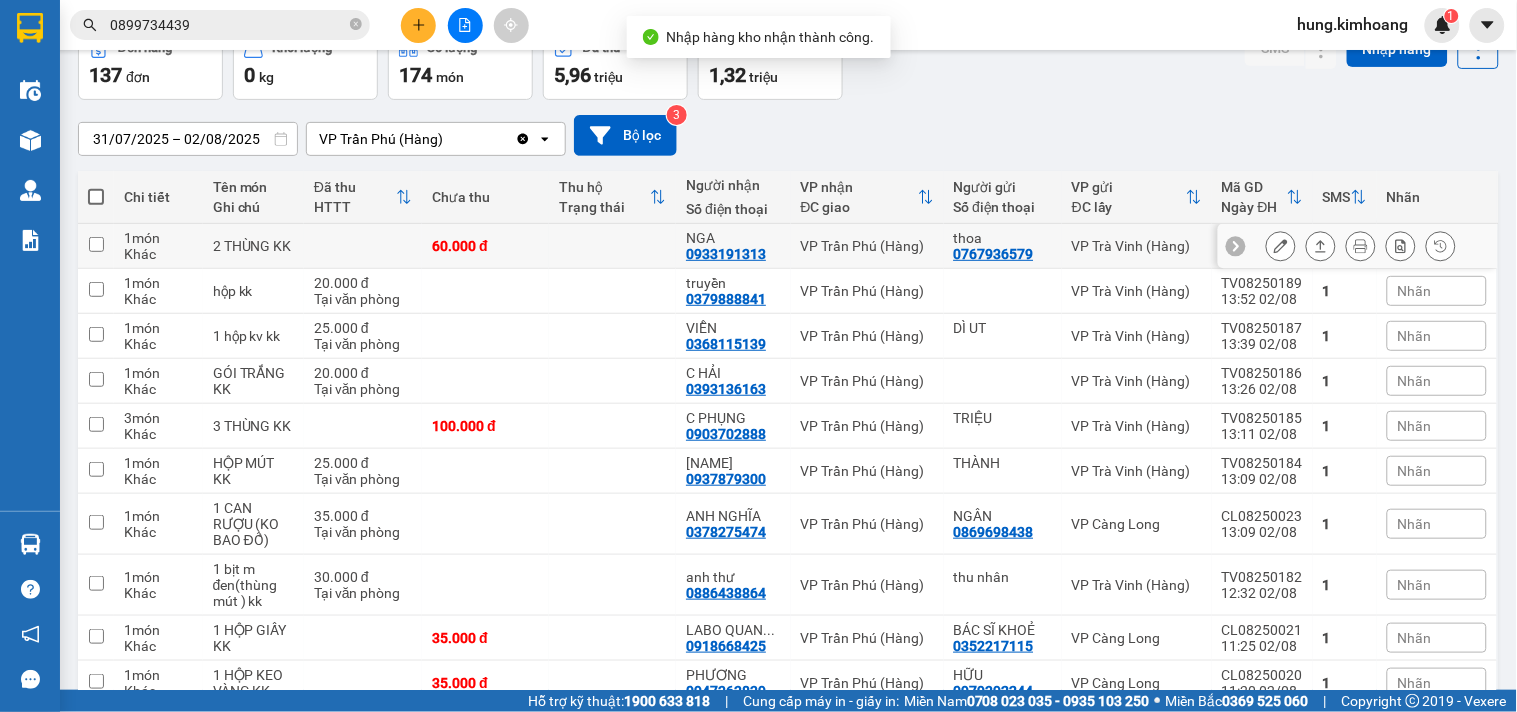 scroll, scrollTop: 0, scrollLeft: 0, axis: both 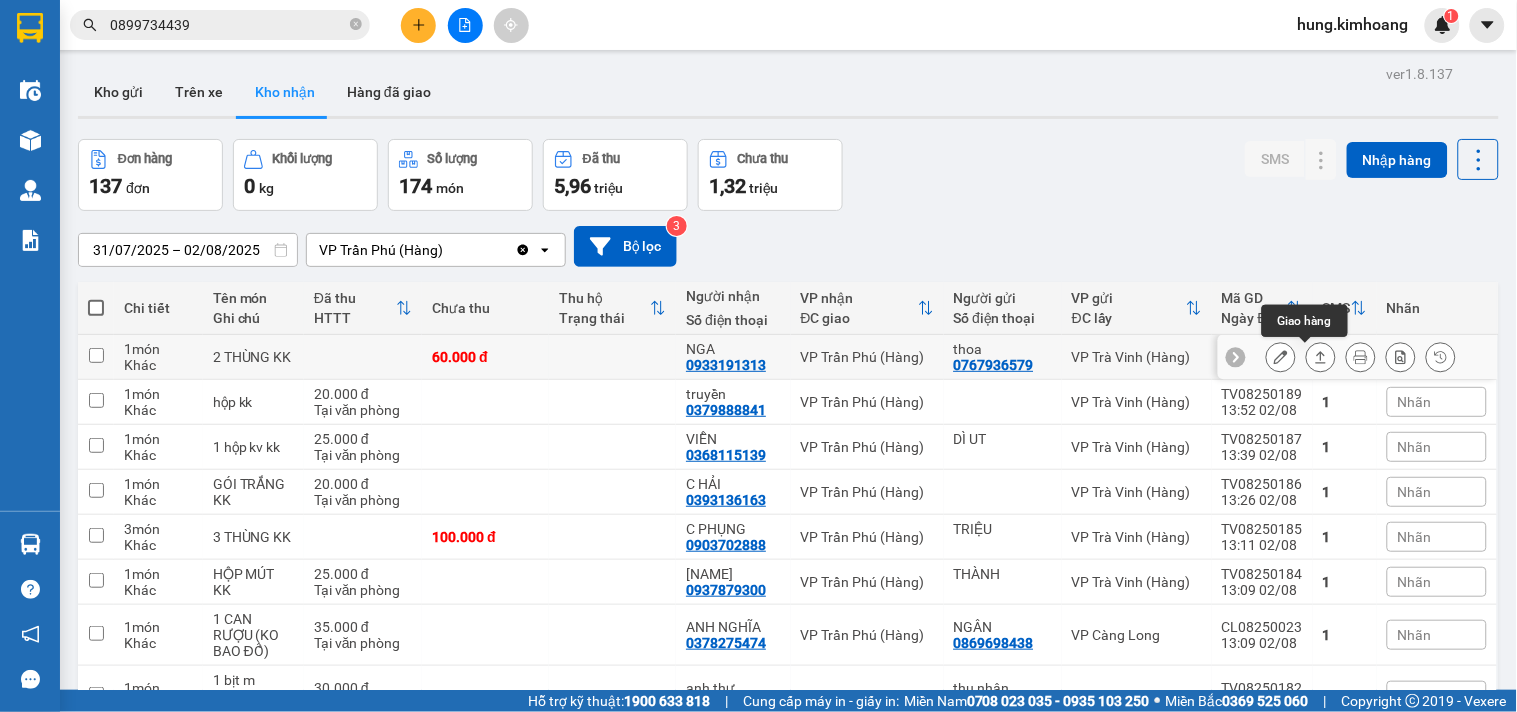 click 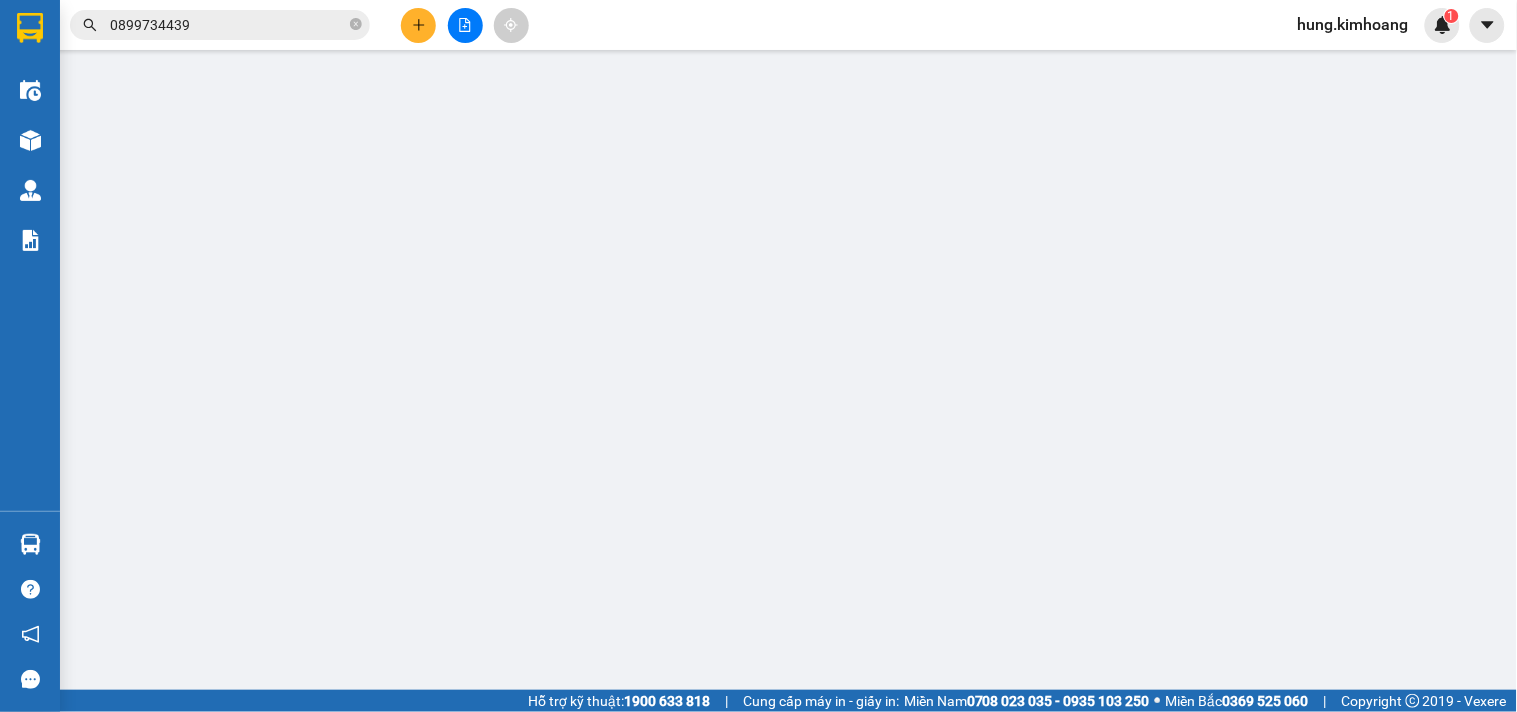 type on "0767936579" 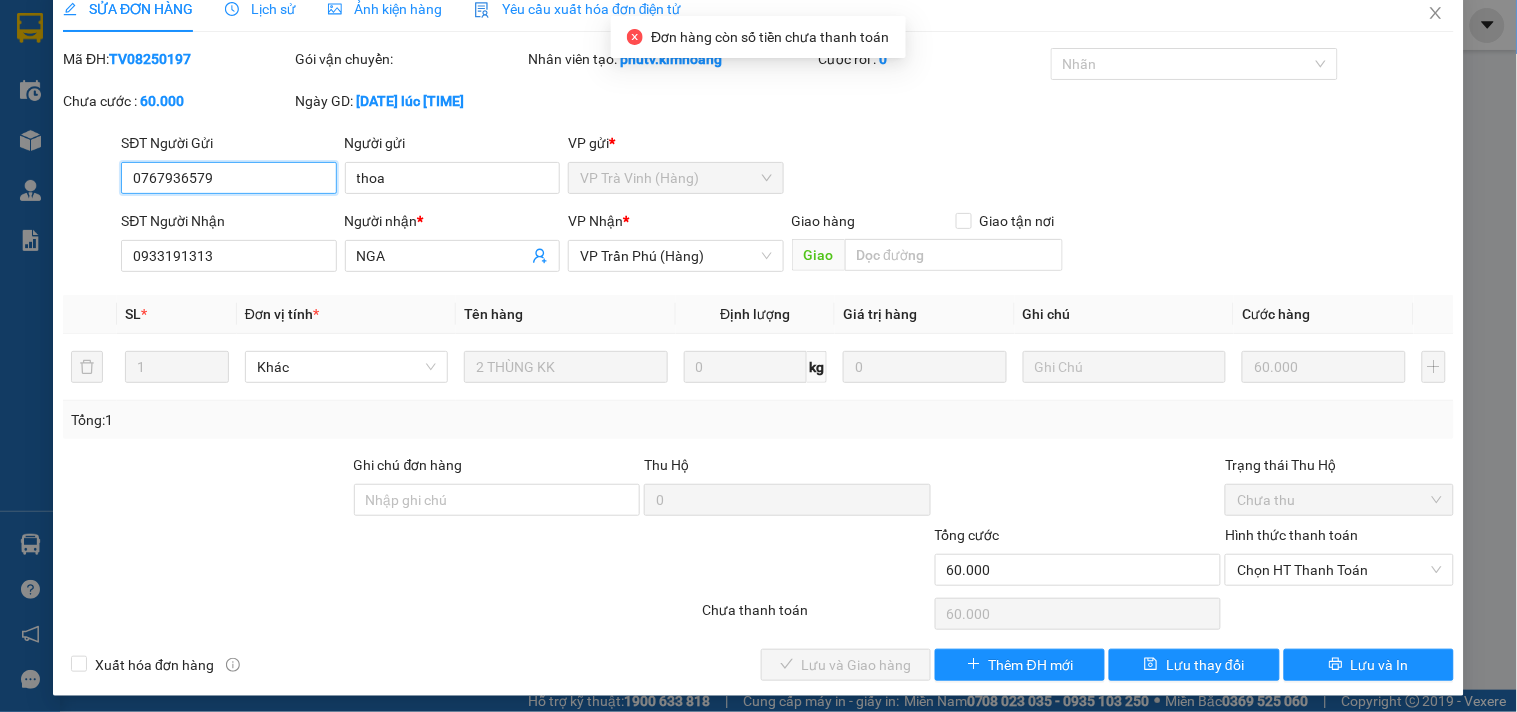 scroll, scrollTop: 32, scrollLeft: 0, axis: vertical 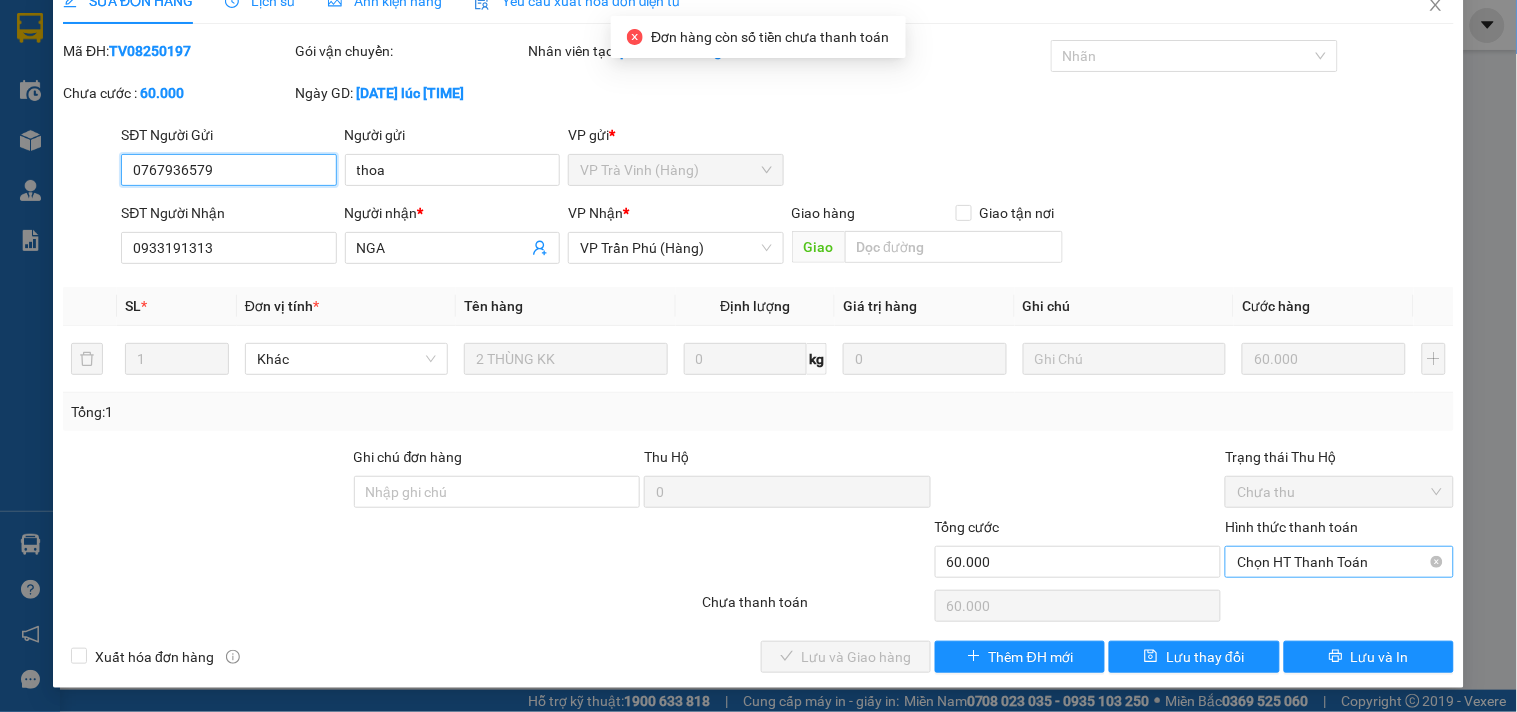 click on "Chọn HT Thanh Toán" at bounding box center (1339, 562) 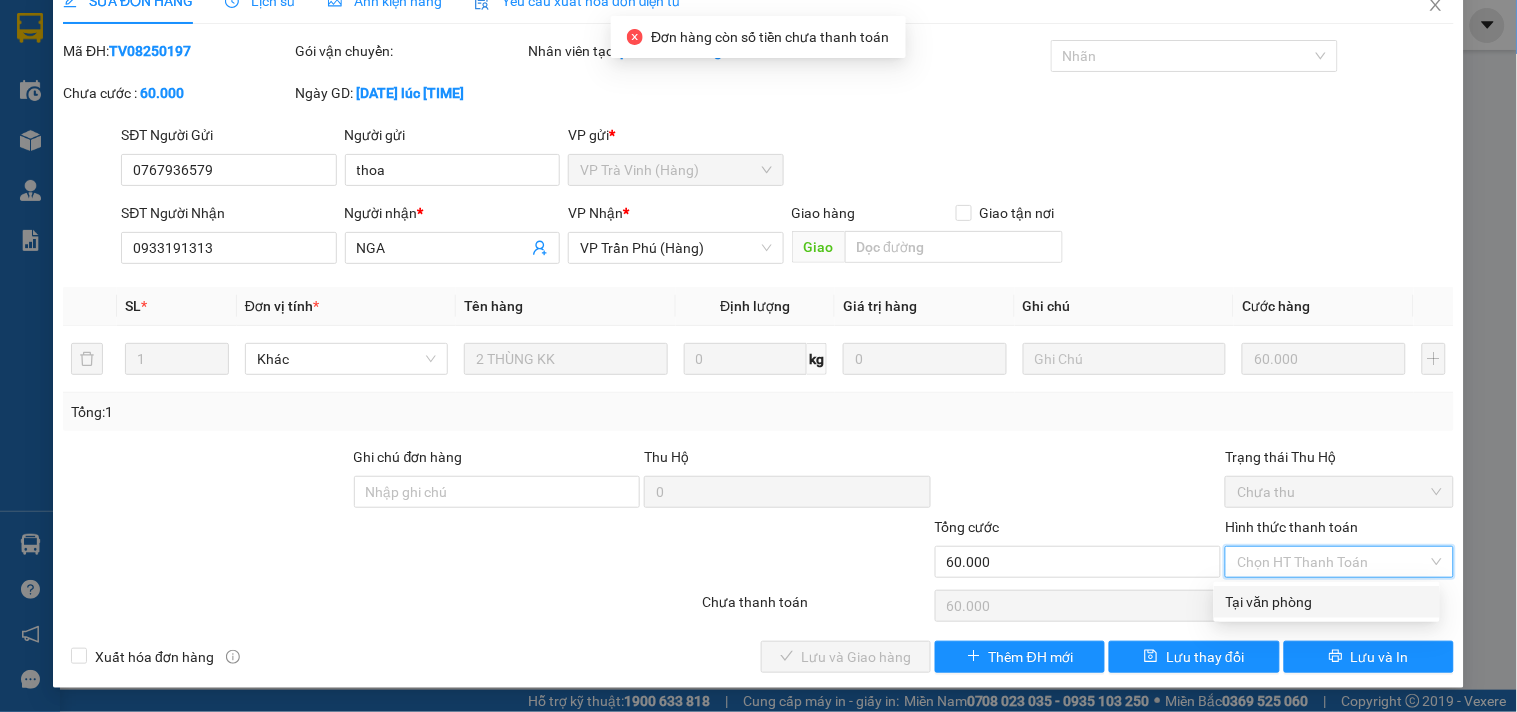 click on "Tại văn phòng" at bounding box center (1327, 602) 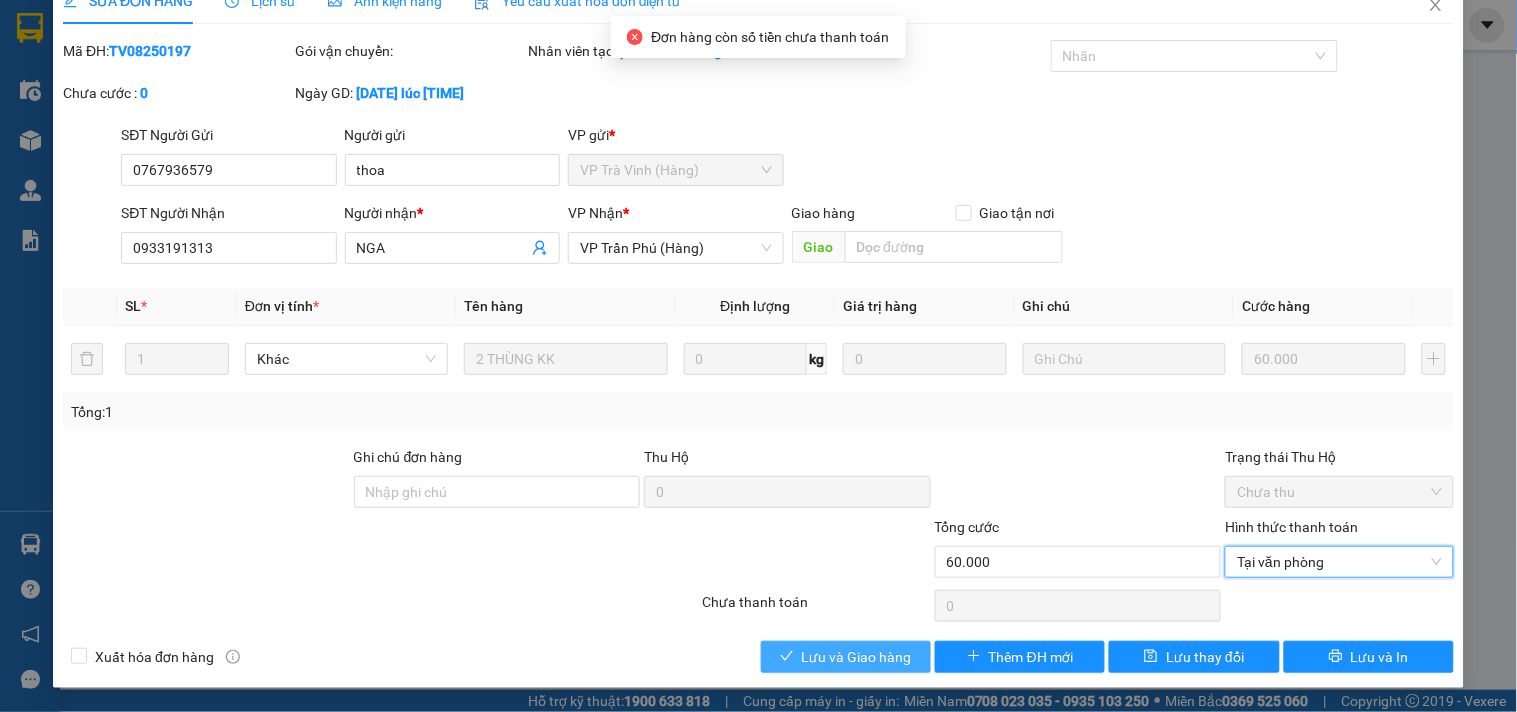 click on "Lưu và Giao hàng" at bounding box center (857, 657) 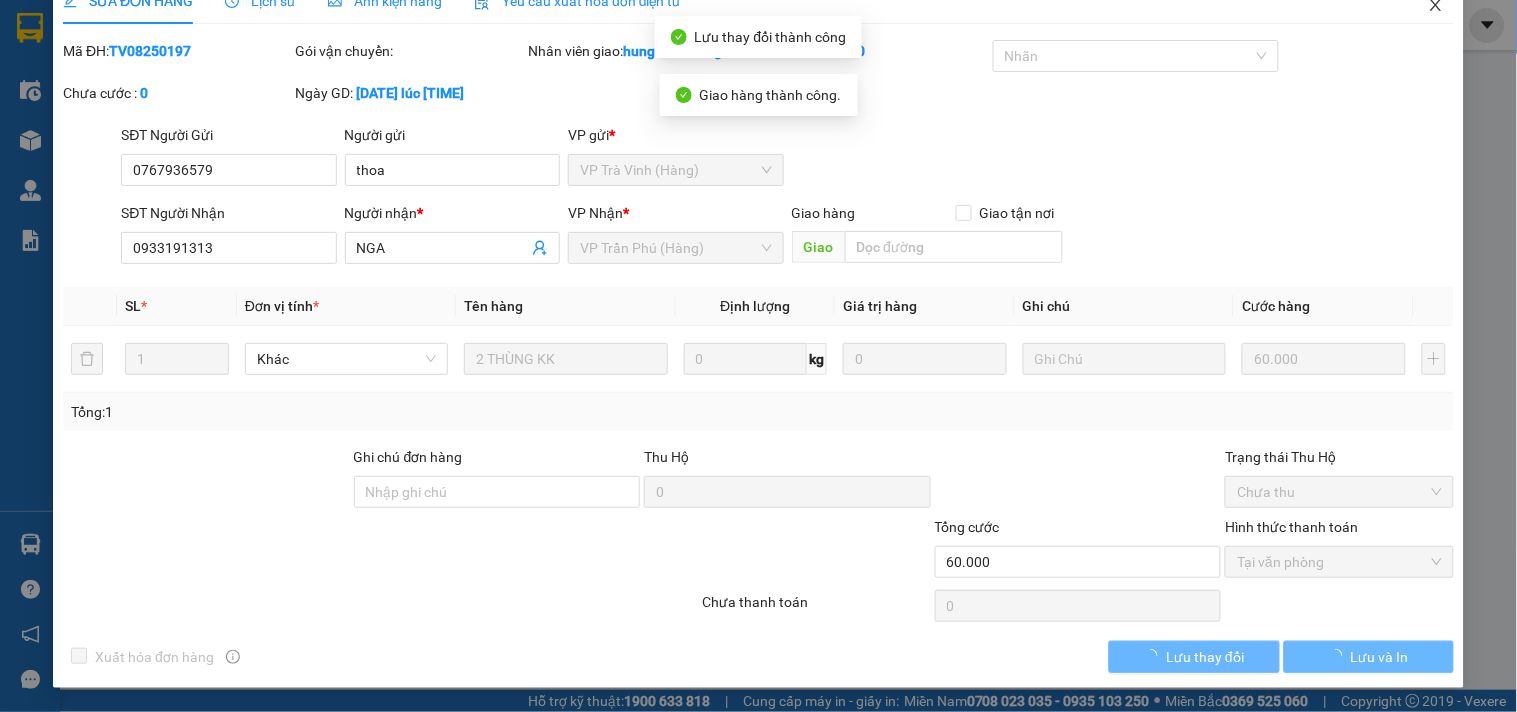 scroll, scrollTop: 0, scrollLeft: 0, axis: both 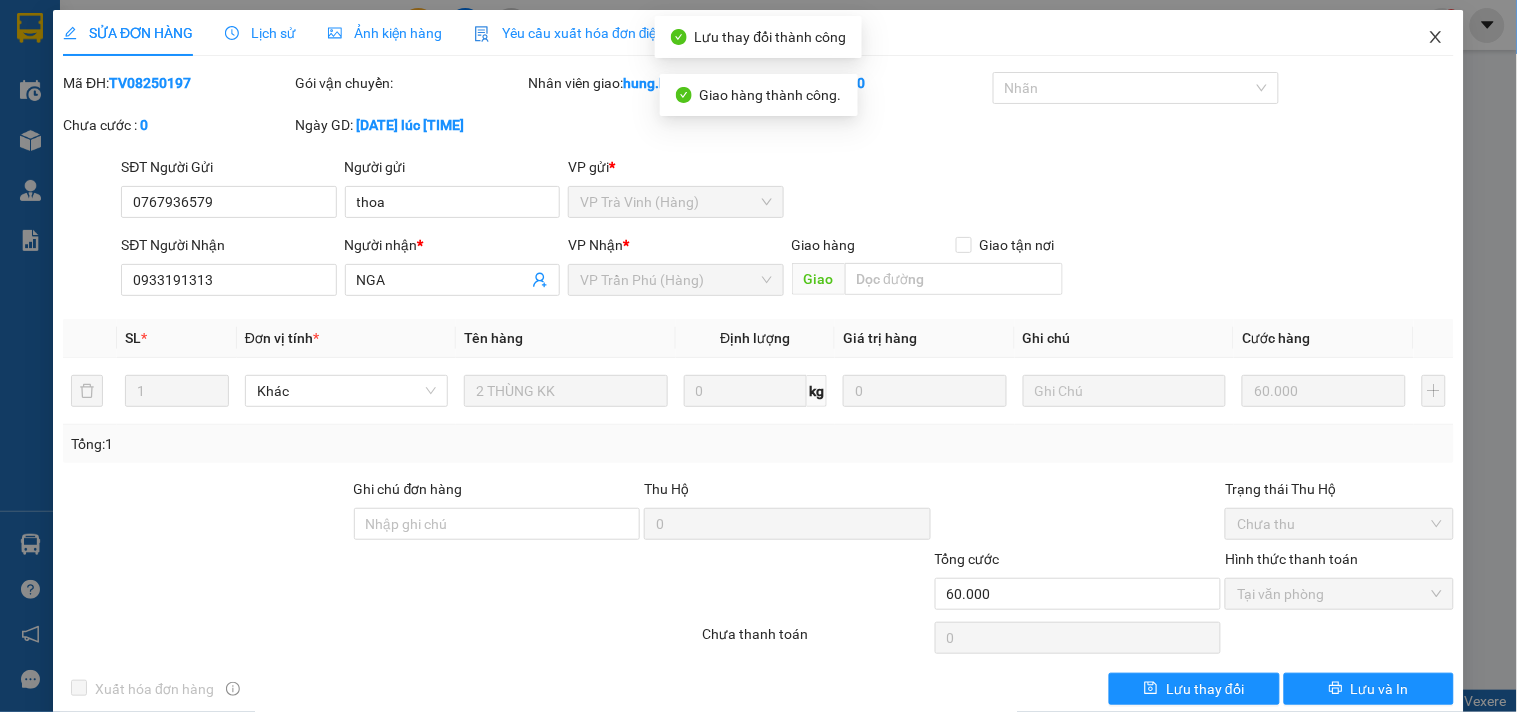 click at bounding box center (1436, 38) 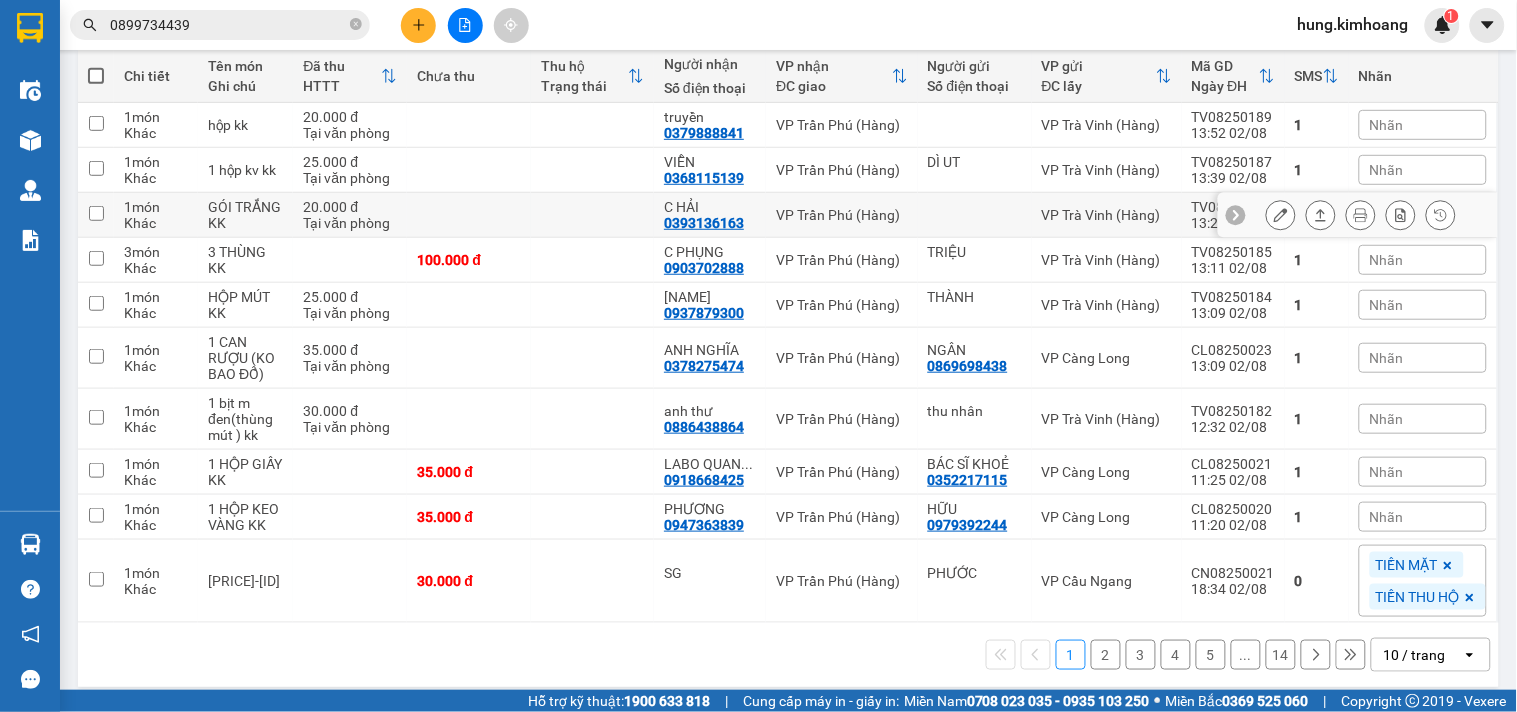scroll, scrollTop: 241, scrollLeft: 0, axis: vertical 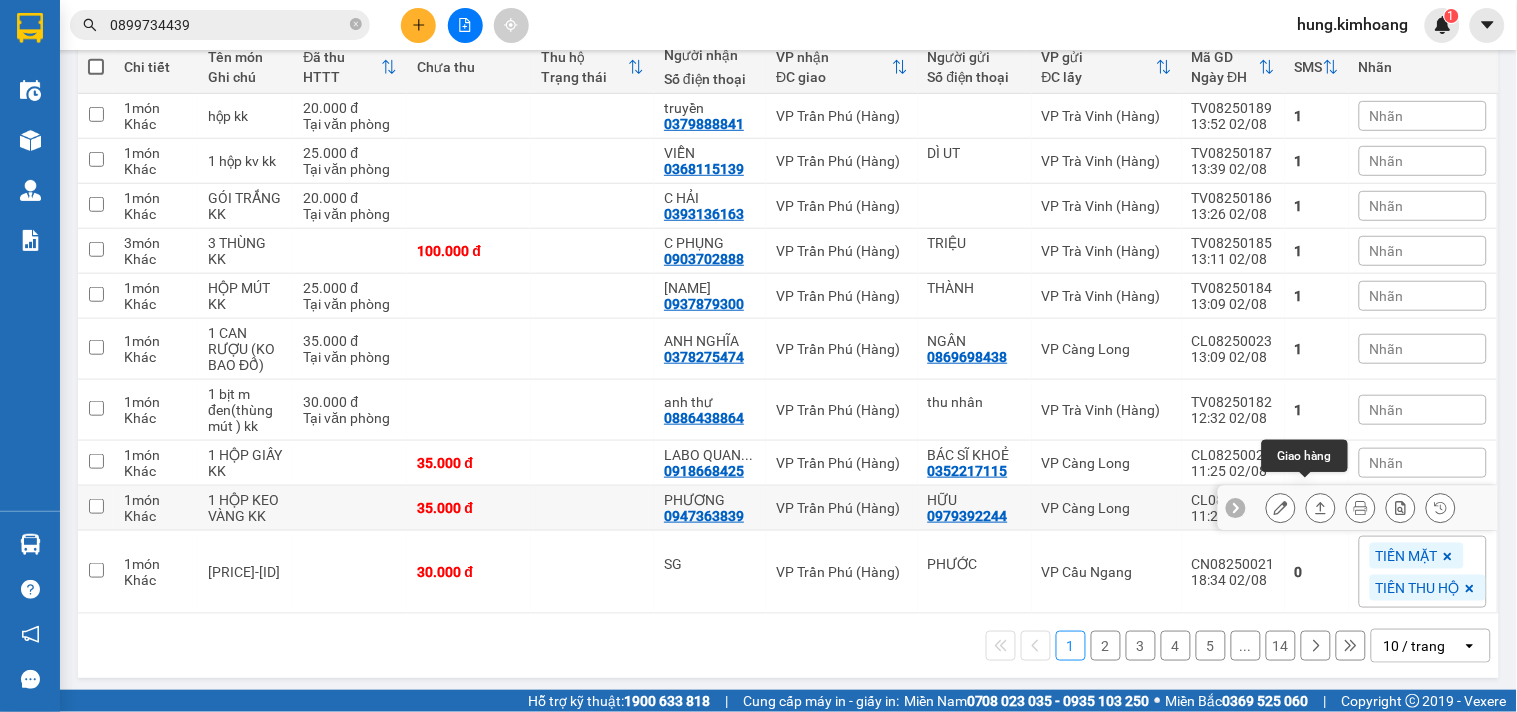 click 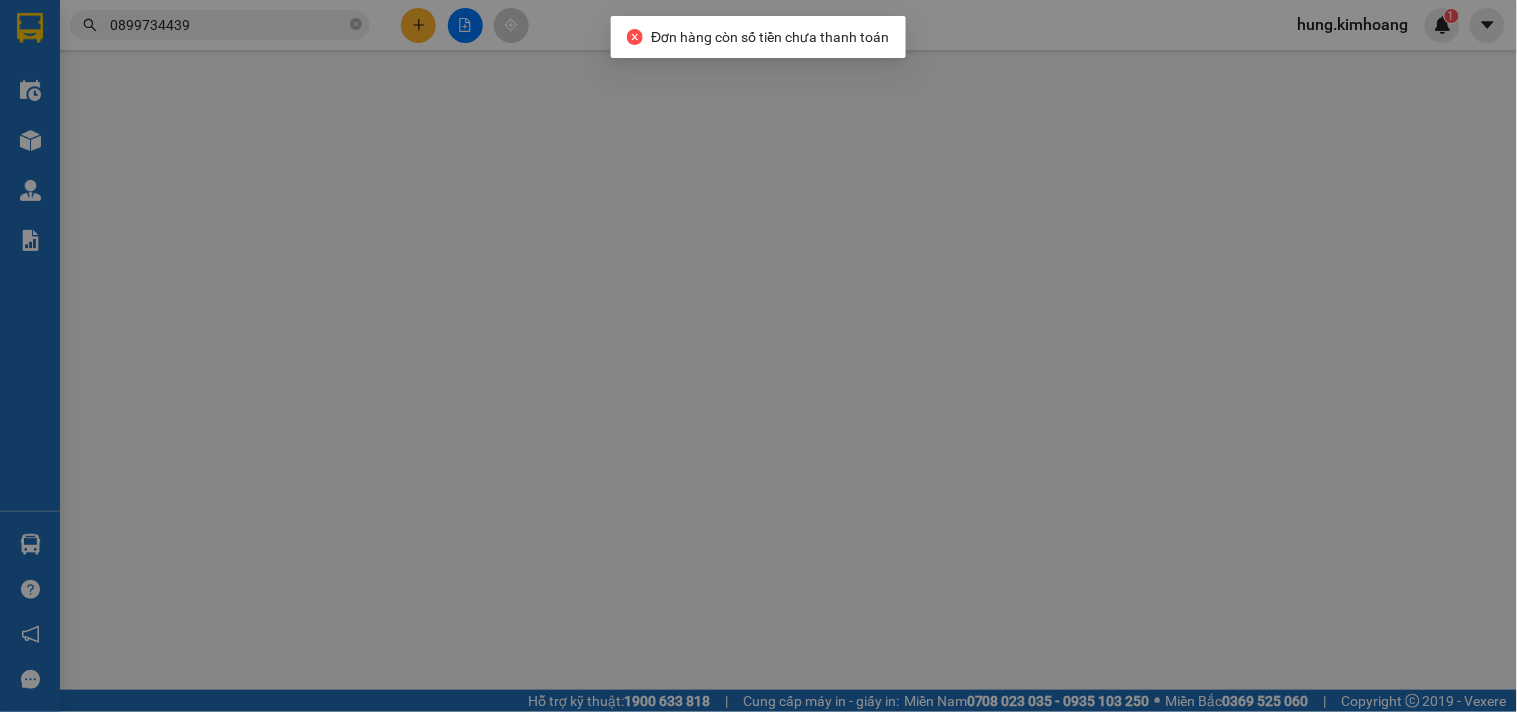 type on "0979392244" 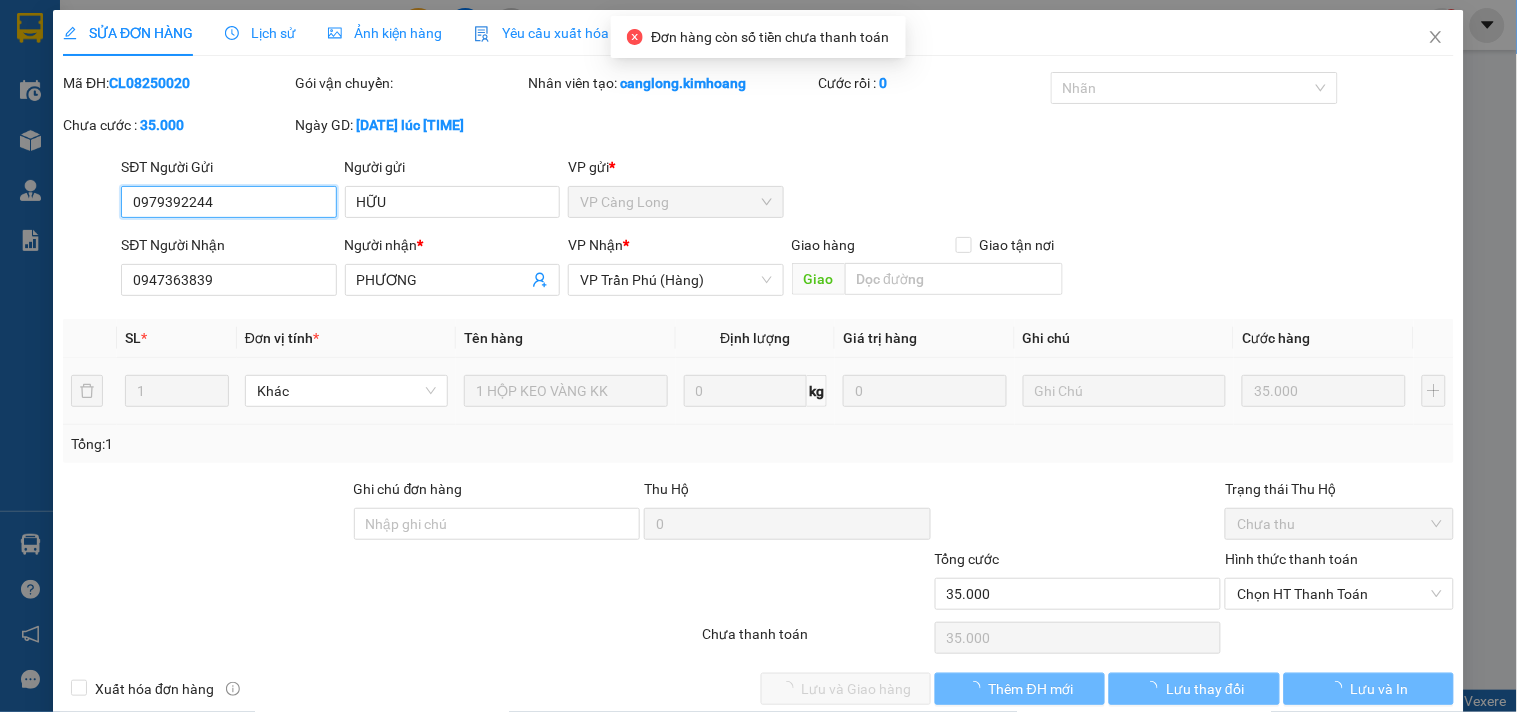 scroll, scrollTop: 0, scrollLeft: 0, axis: both 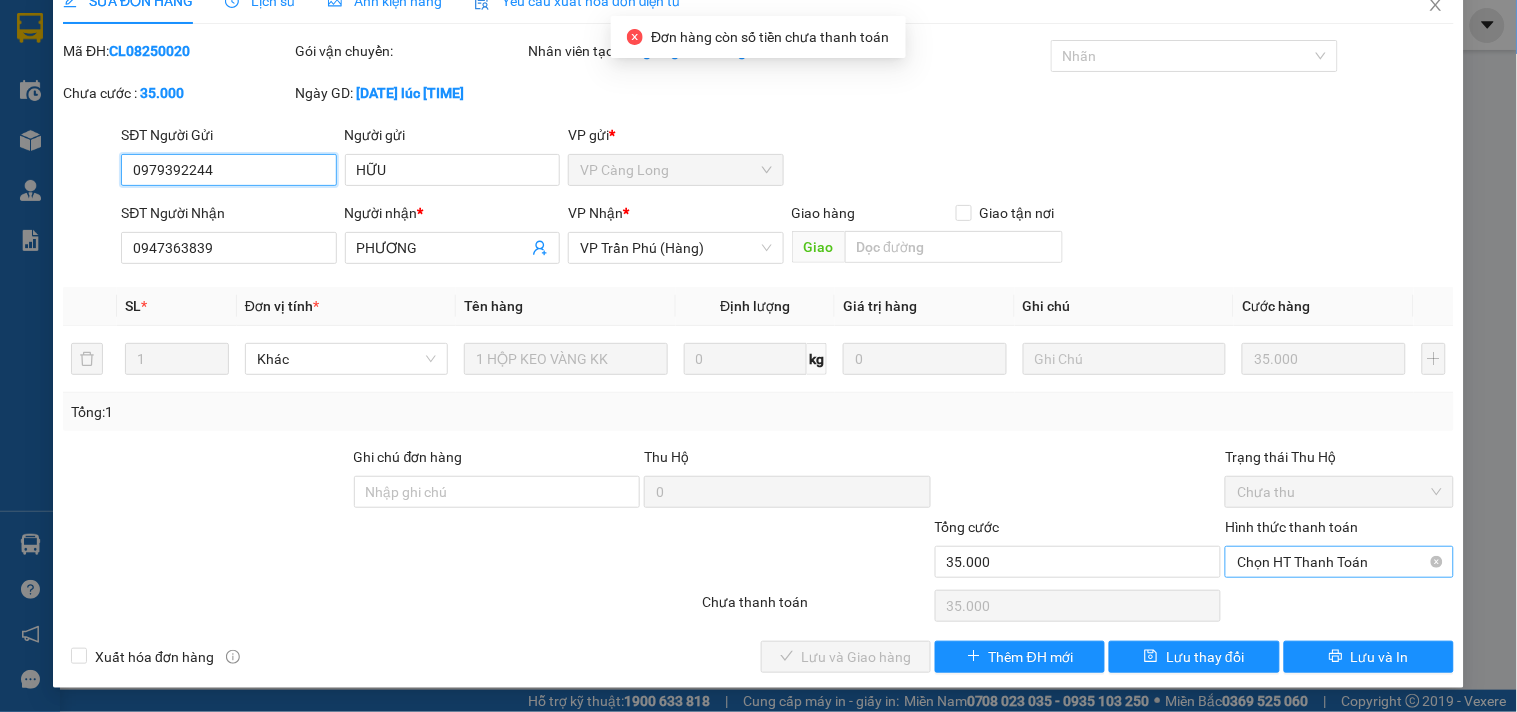 click on "Chọn HT Thanh Toán" at bounding box center [1339, 562] 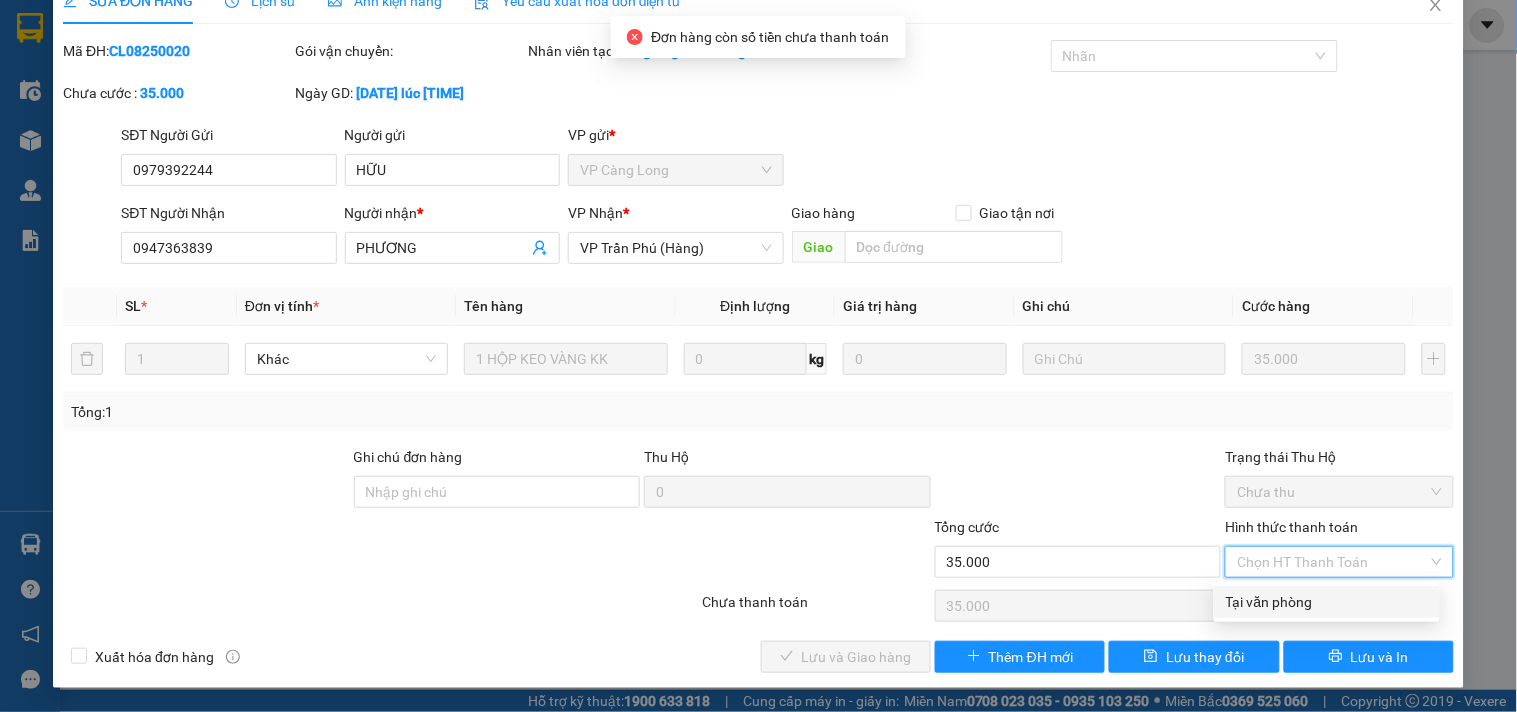 click on "Tại văn phòng" at bounding box center (1327, 602) 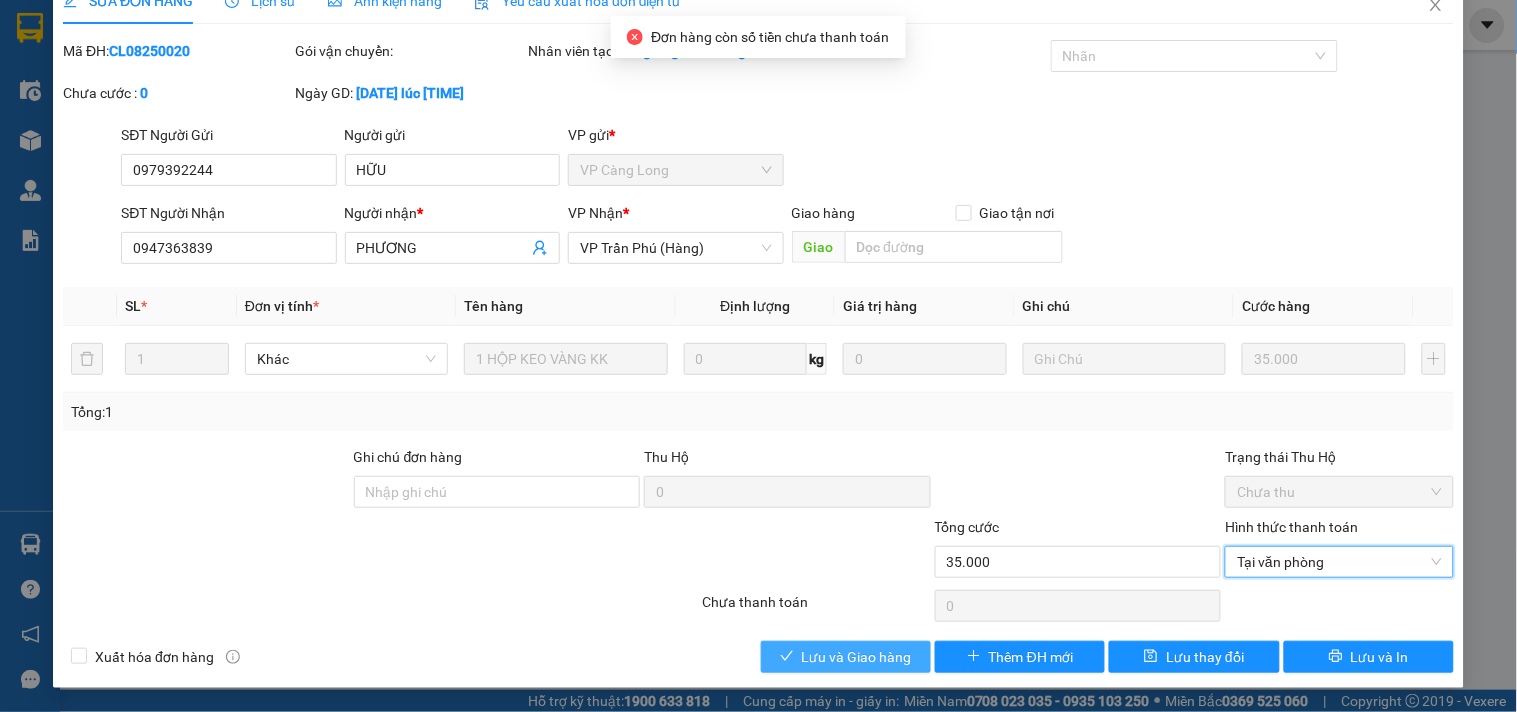 click on "Lưu và Giao hàng" at bounding box center [857, 657] 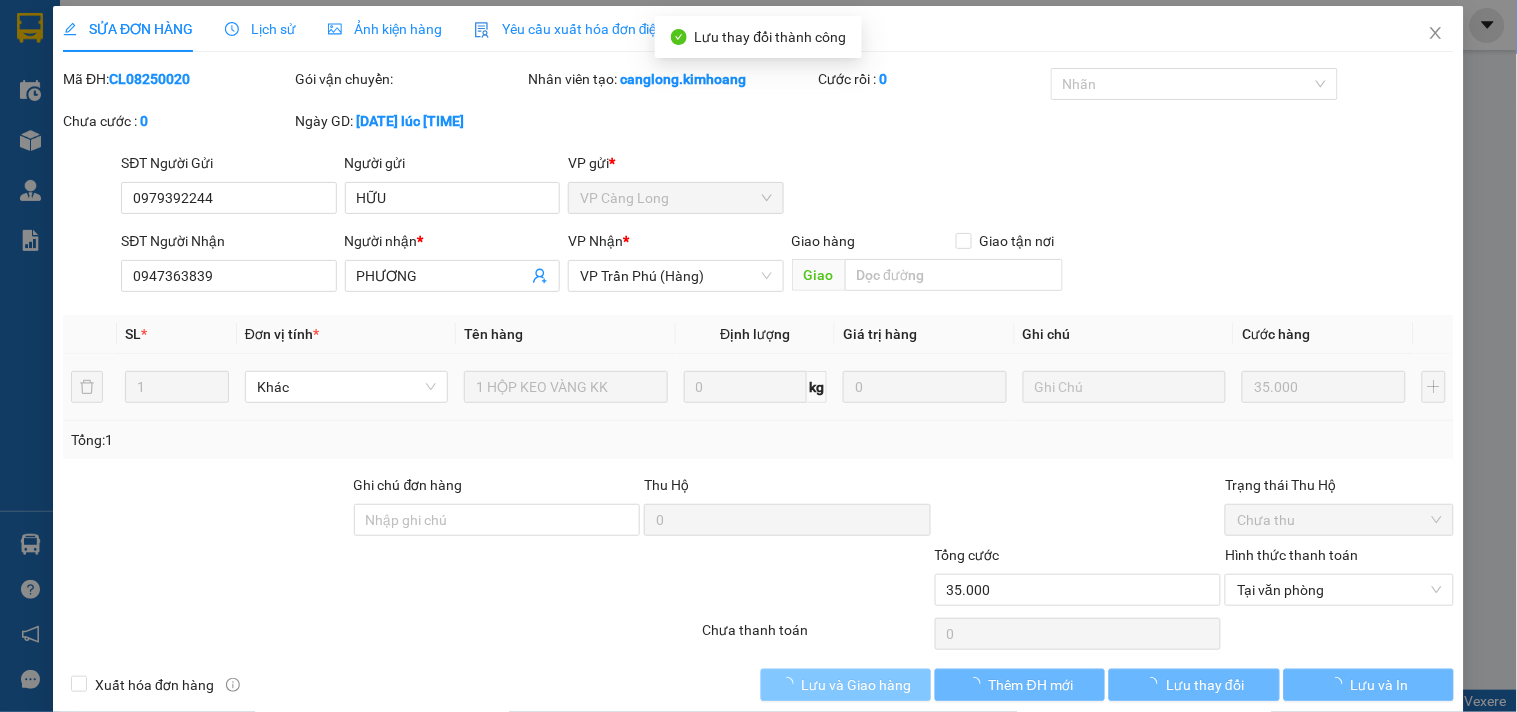 scroll, scrollTop: 0, scrollLeft: 0, axis: both 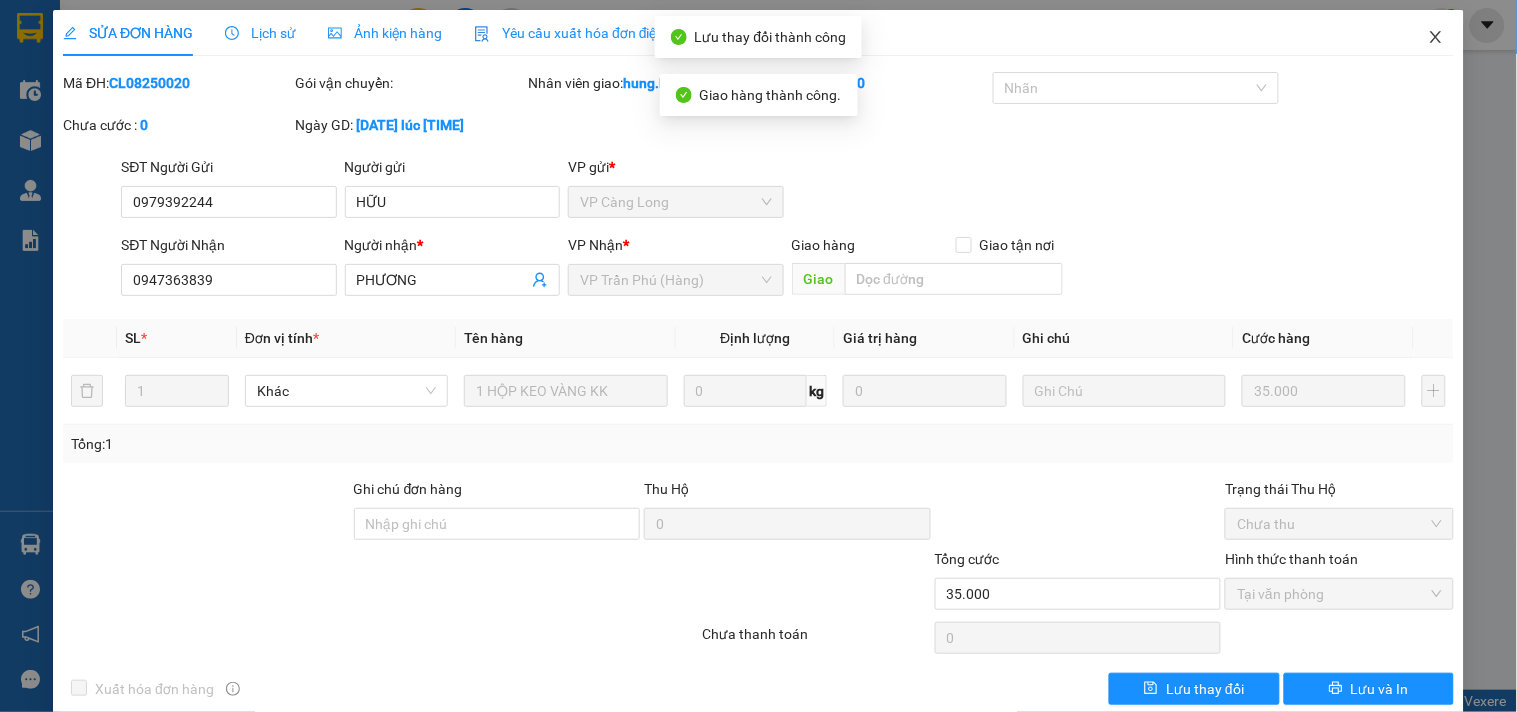 click 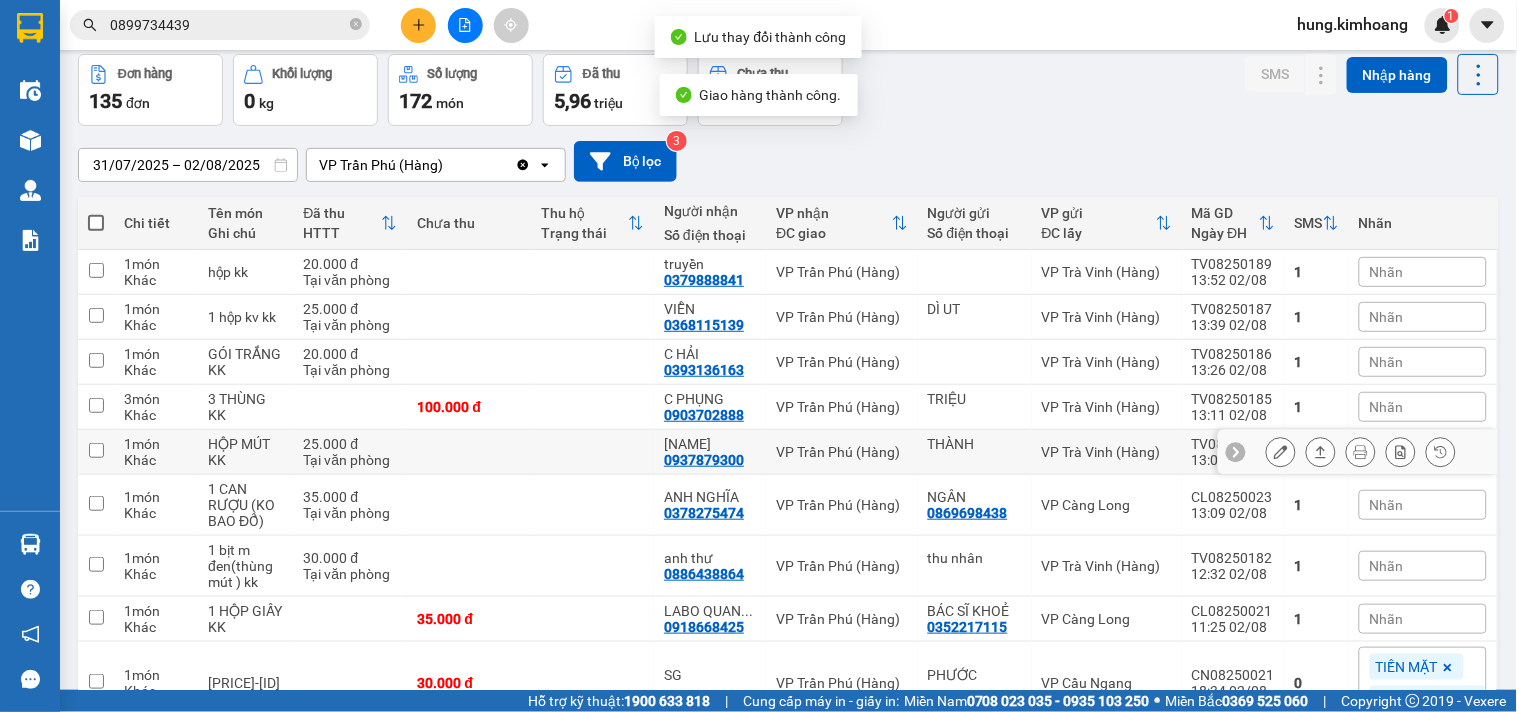 scroll, scrollTop: 256, scrollLeft: 0, axis: vertical 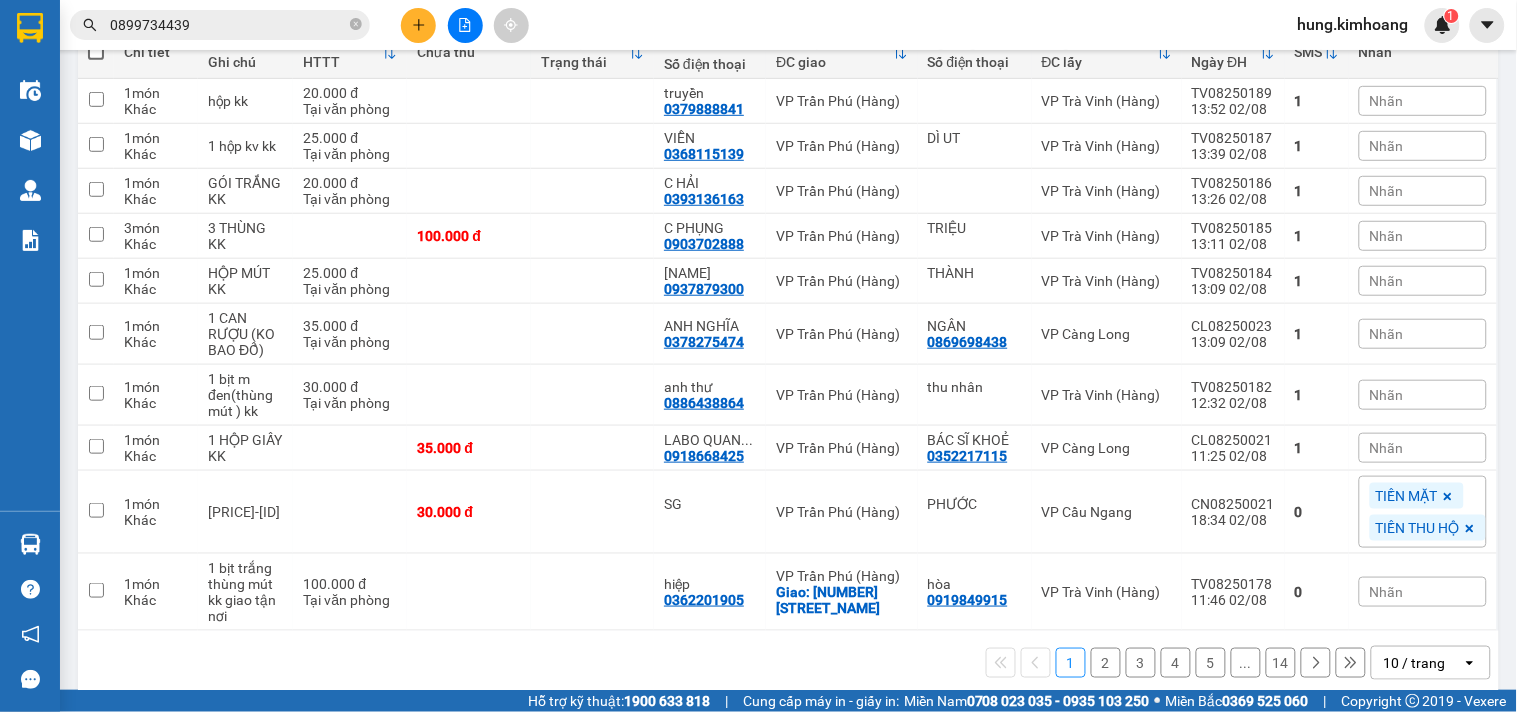 click on "10 / trang" at bounding box center [1415, 663] 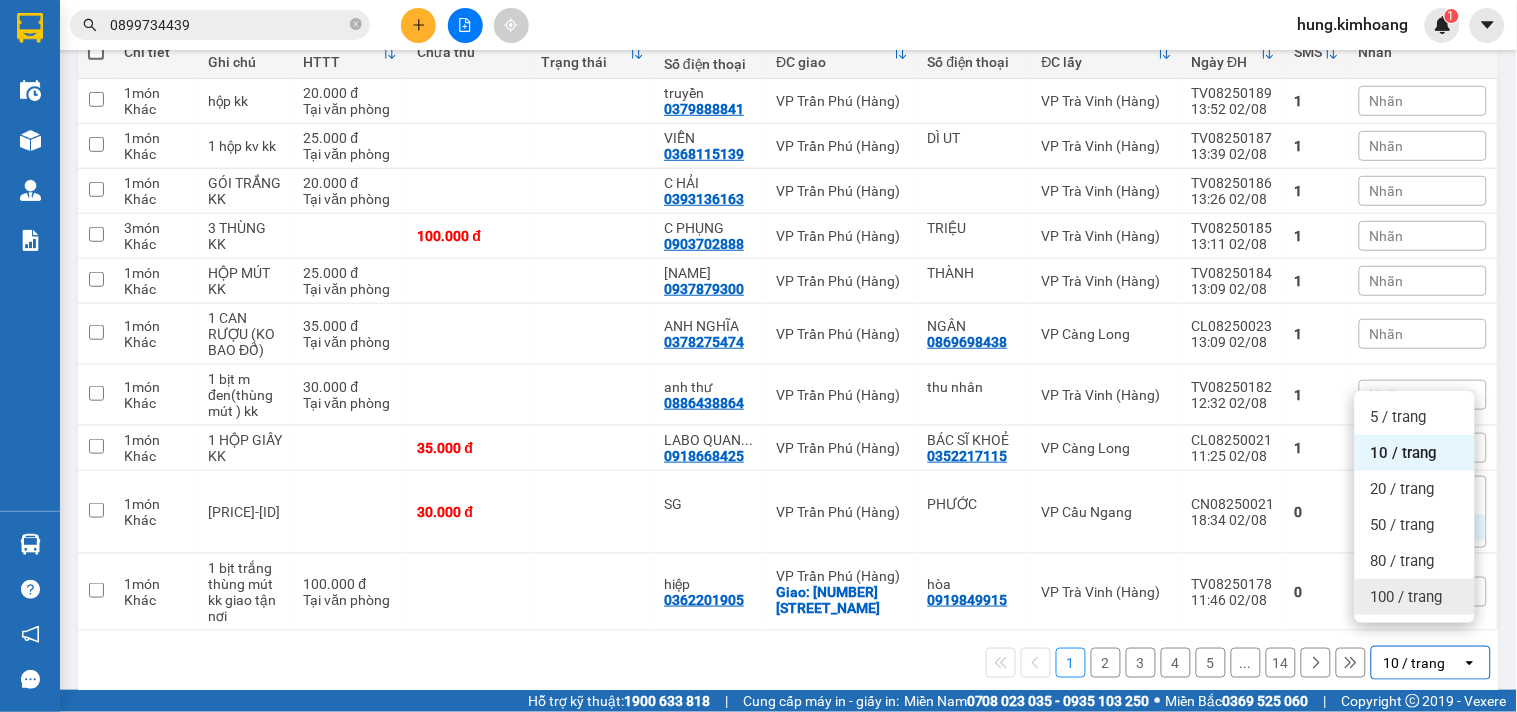 click on "100 / trang" at bounding box center [1407, 597] 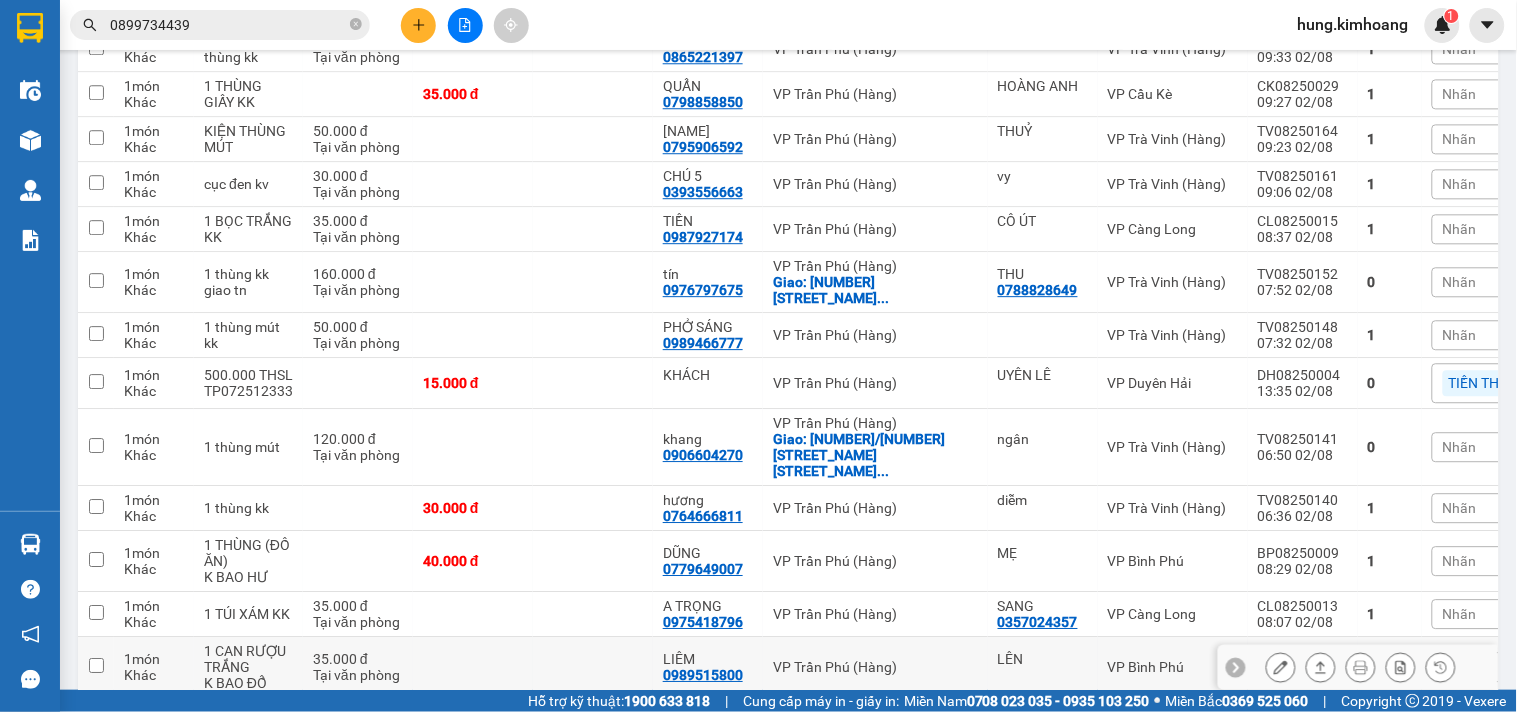 scroll, scrollTop: 1701, scrollLeft: 0, axis: vertical 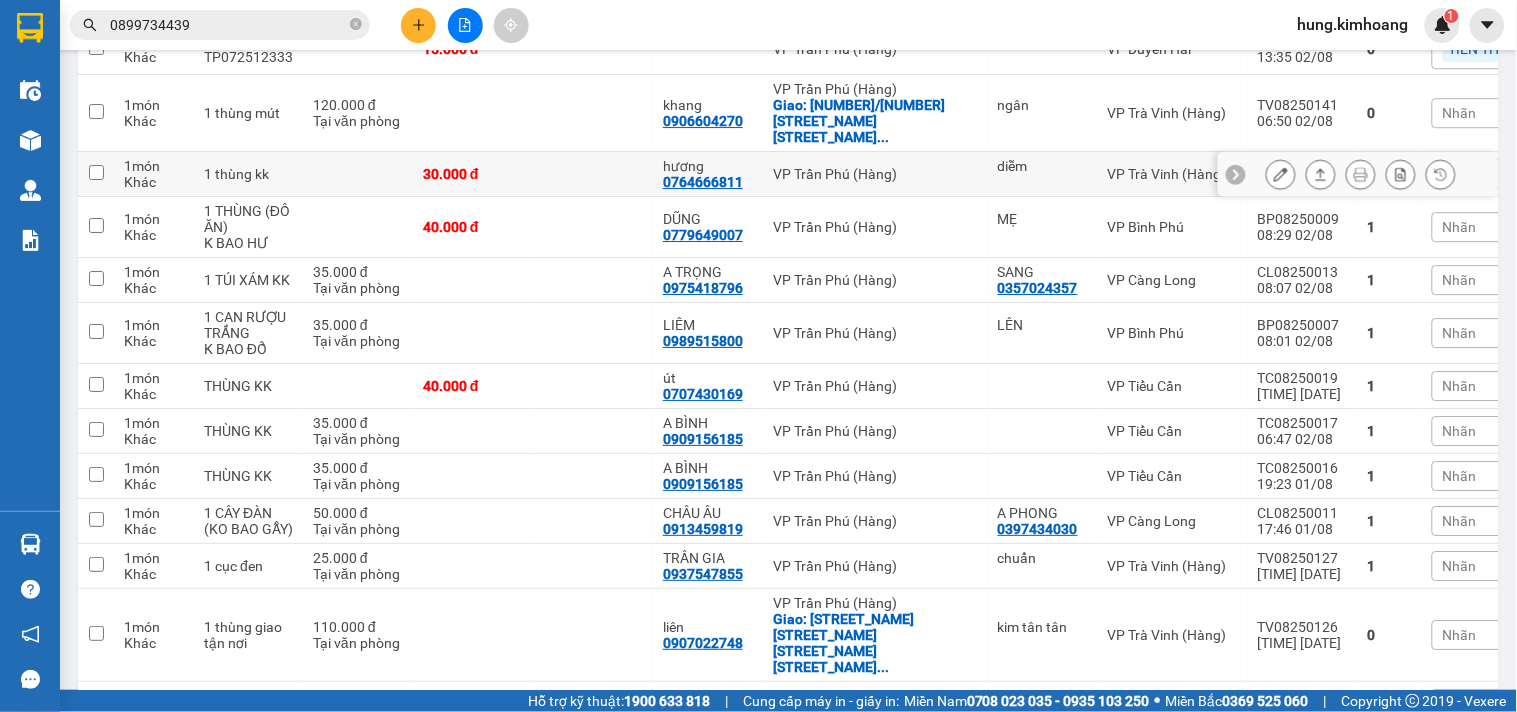 click 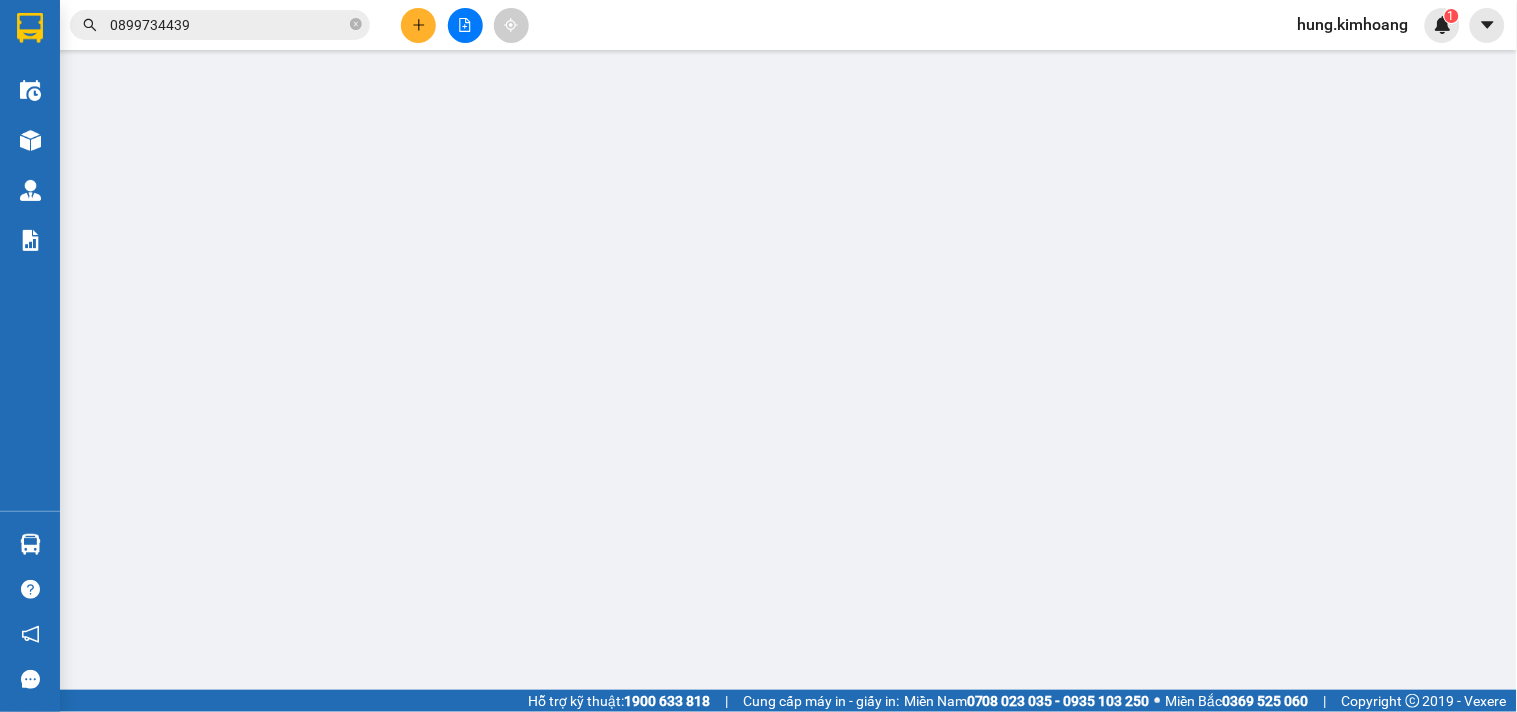 type on "diễm" 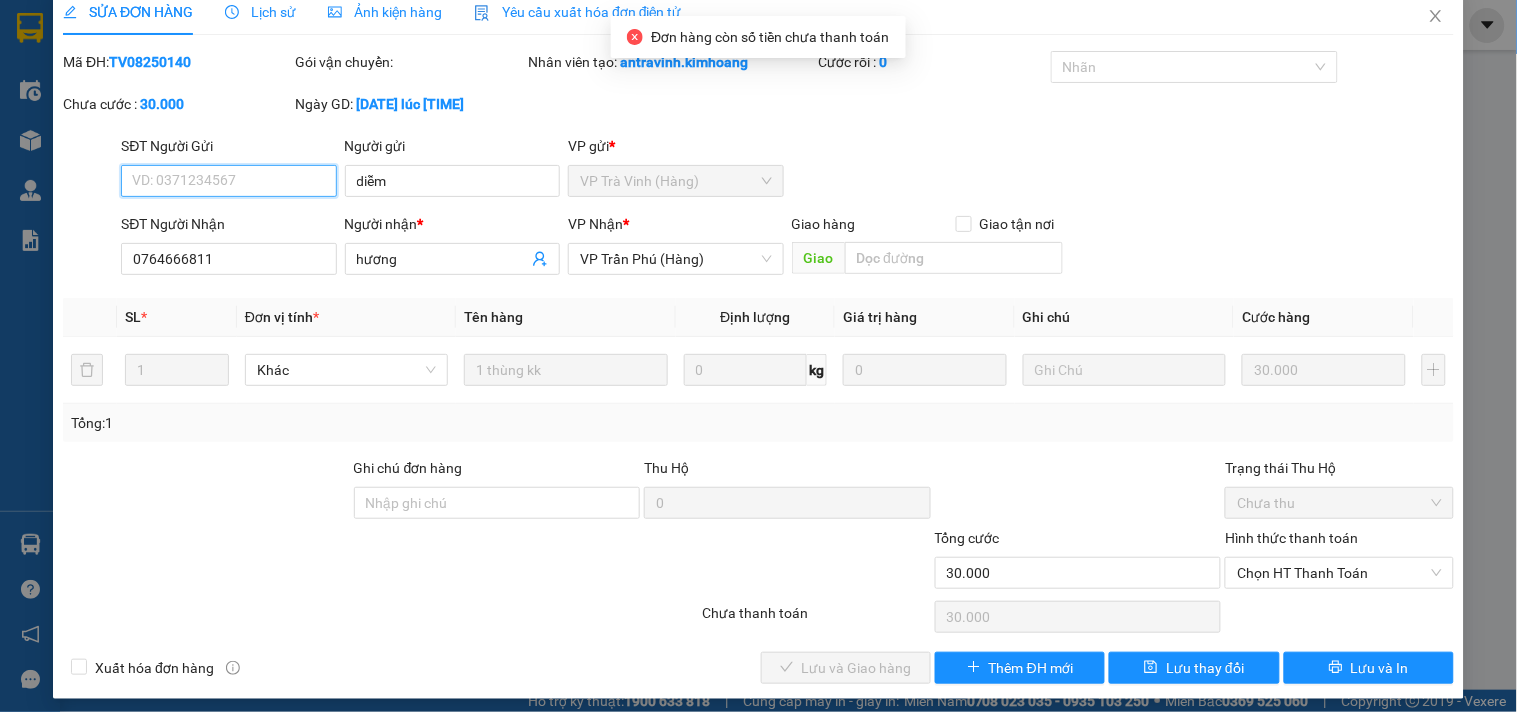 scroll, scrollTop: 32, scrollLeft: 0, axis: vertical 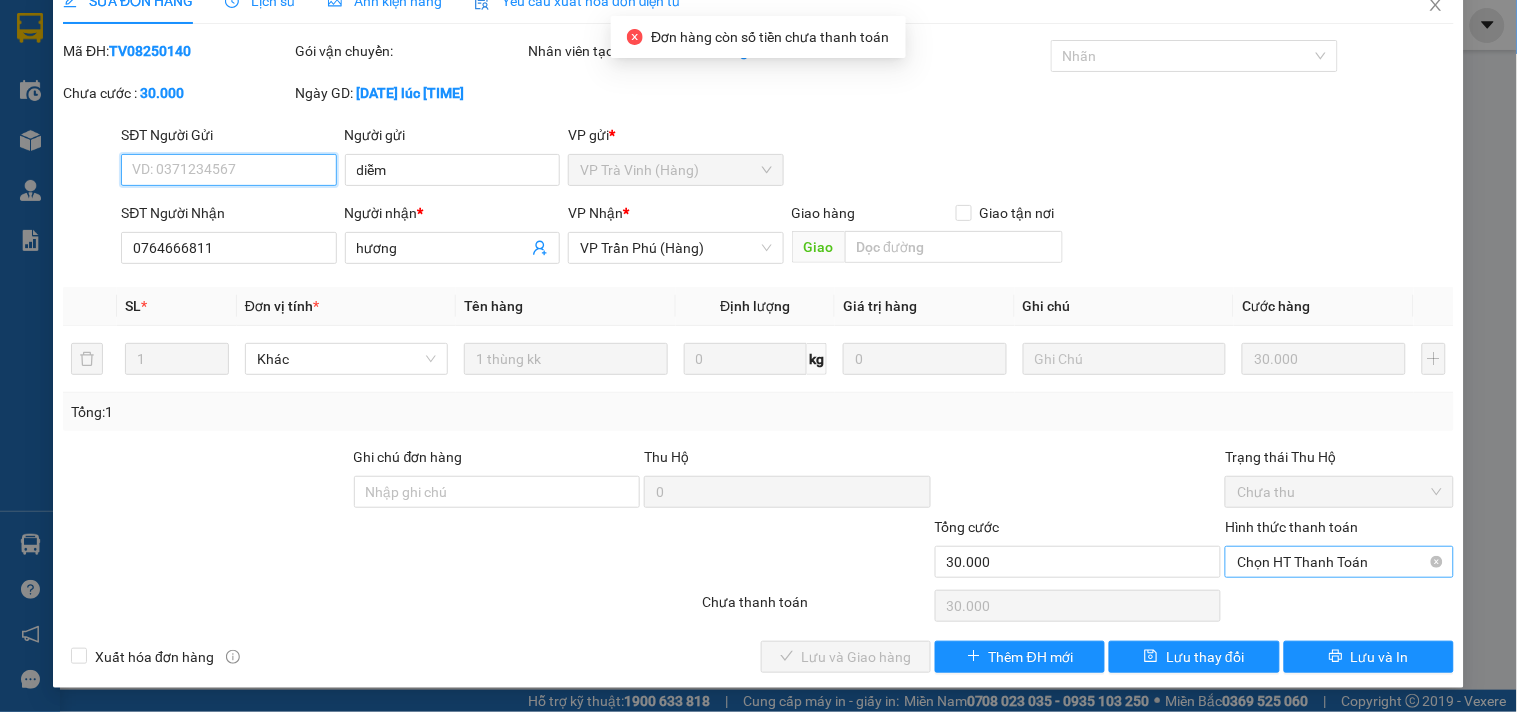 click on "Chọn HT Thanh Toán" at bounding box center [1339, 562] 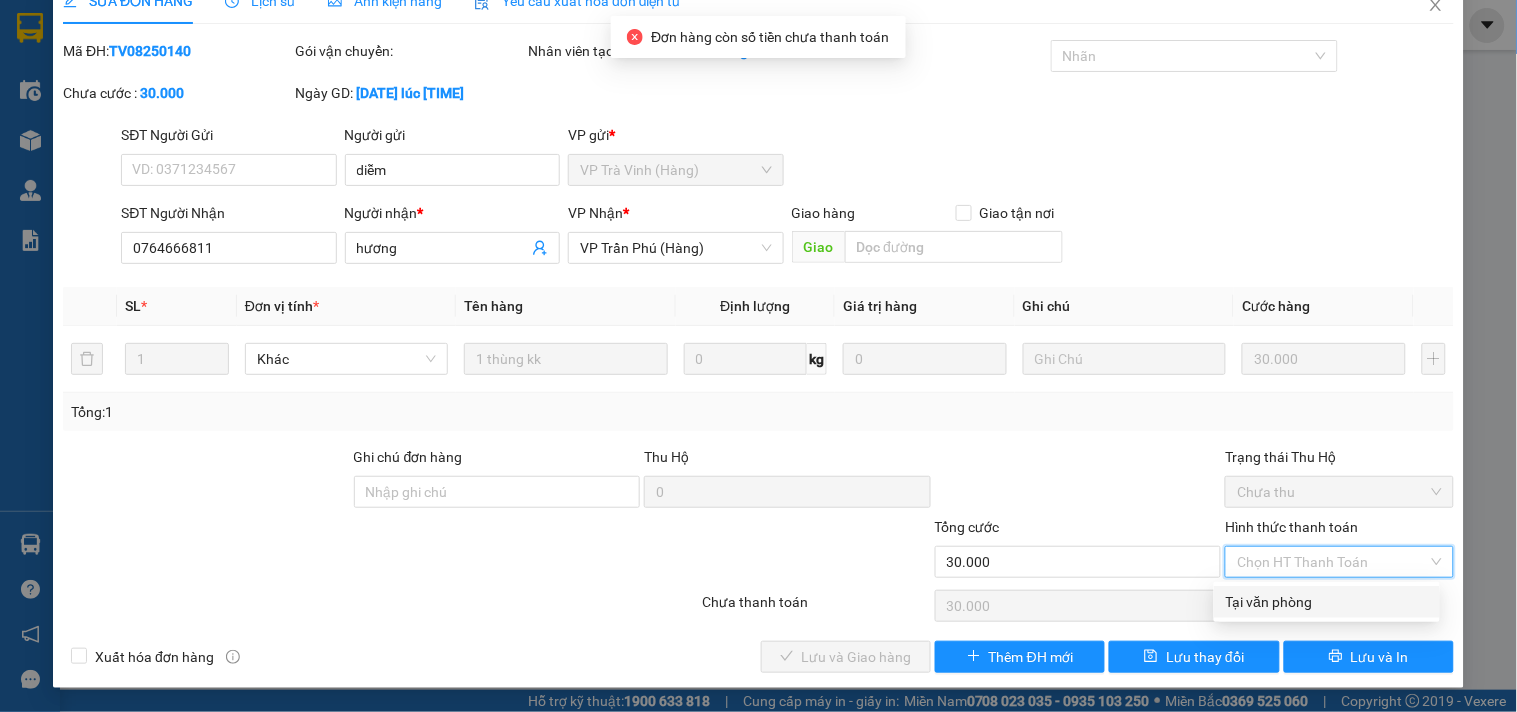 click on "Tại văn phòng" at bounding box center [1327, 602] 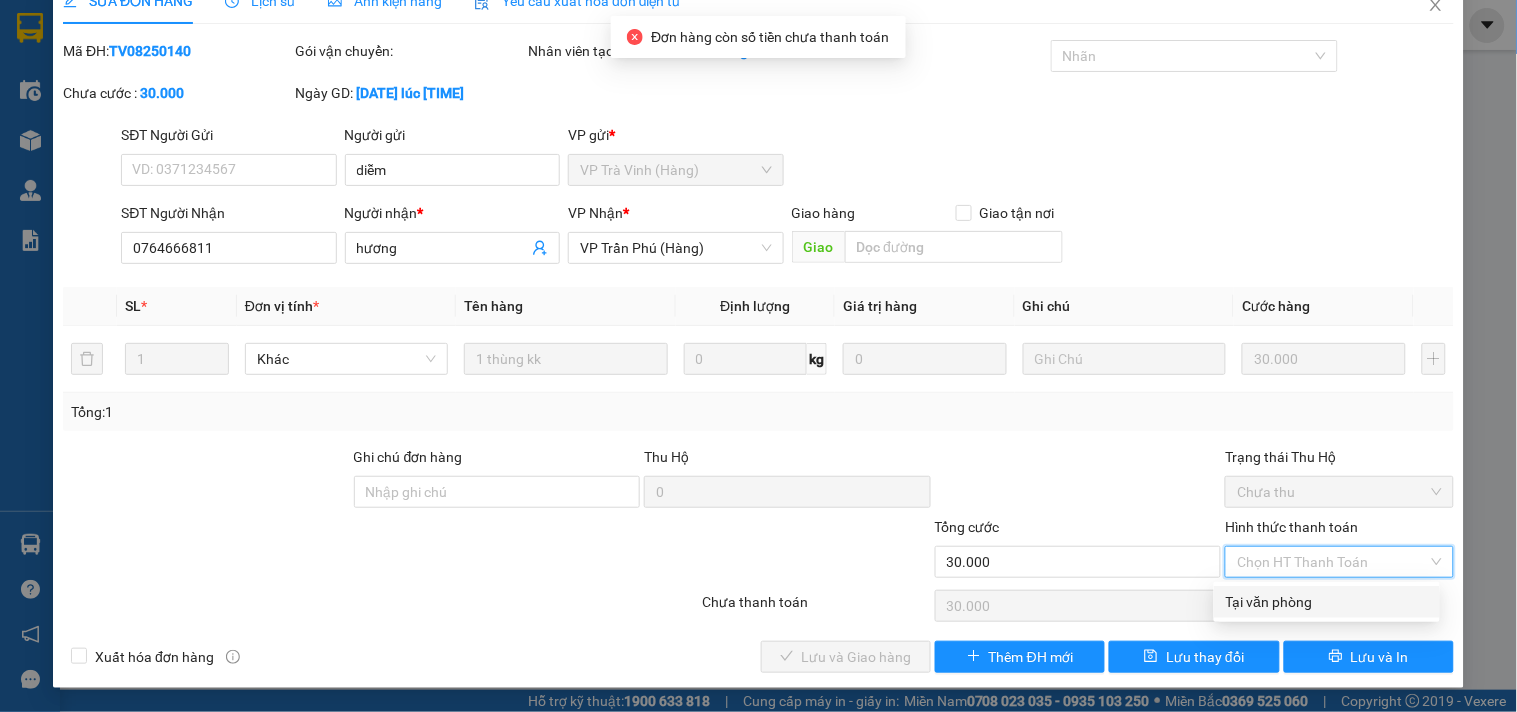 type on "0" 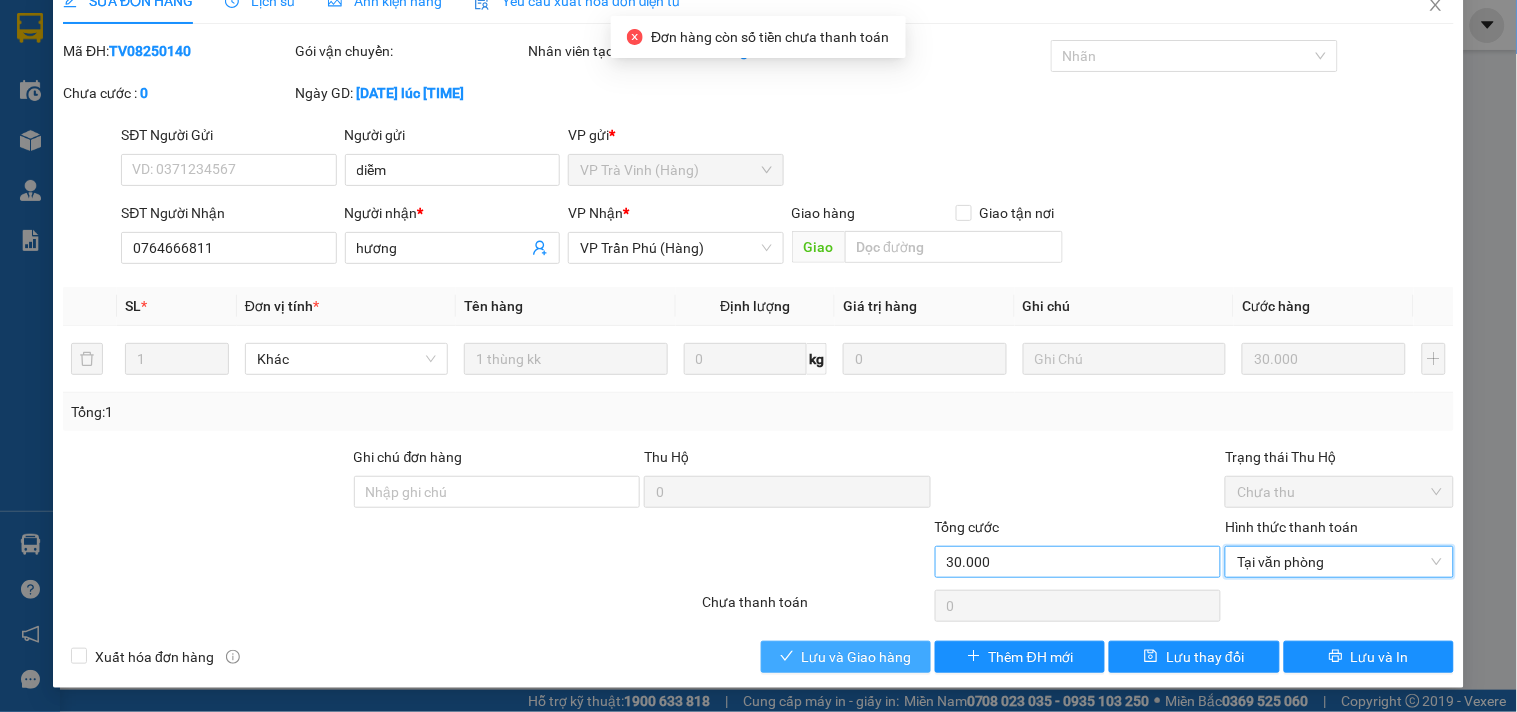 drag, startPoint x: 862, startPoint y: 654, endPoint x: 1025, endPoint y: 555, distance: 190.7092 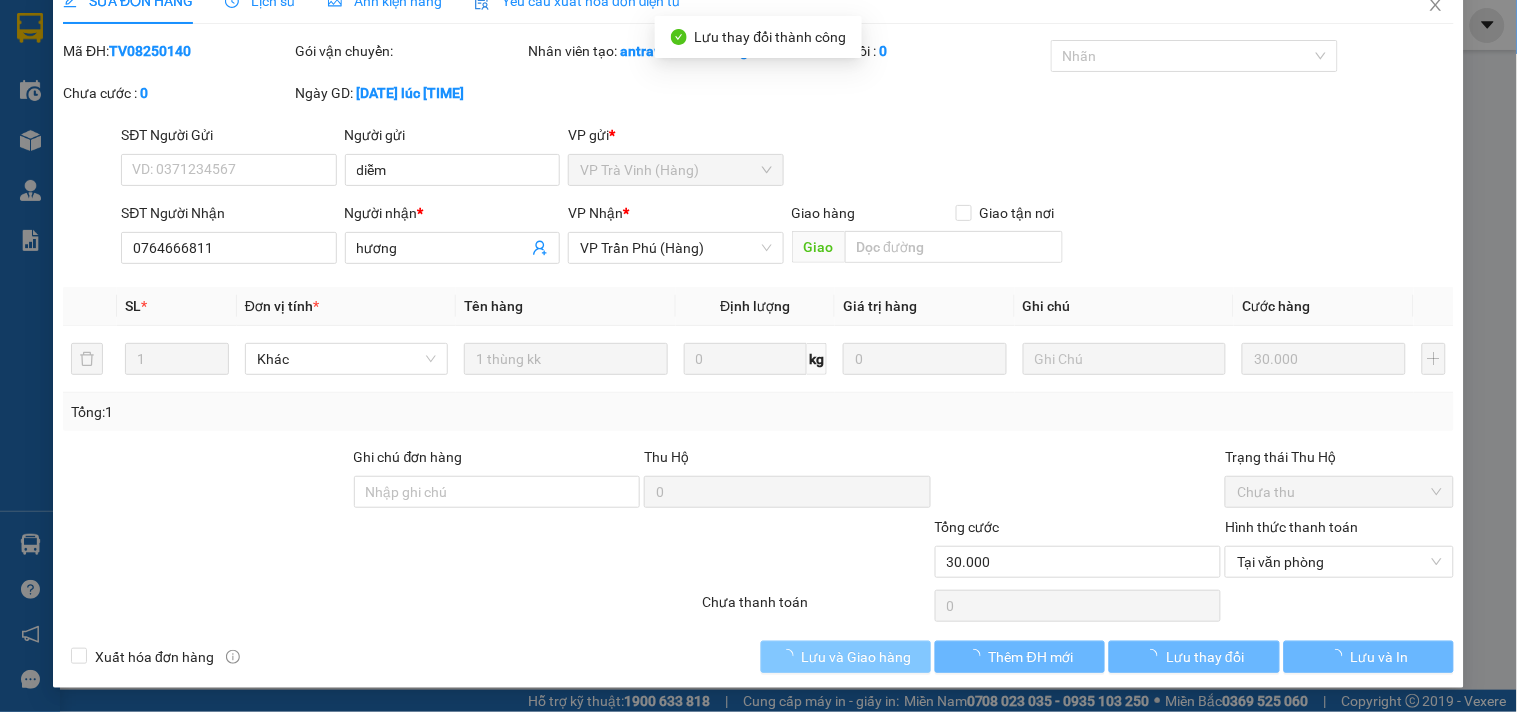 scroll, scrollTop: 0, scrollLeft: 0, axis: both 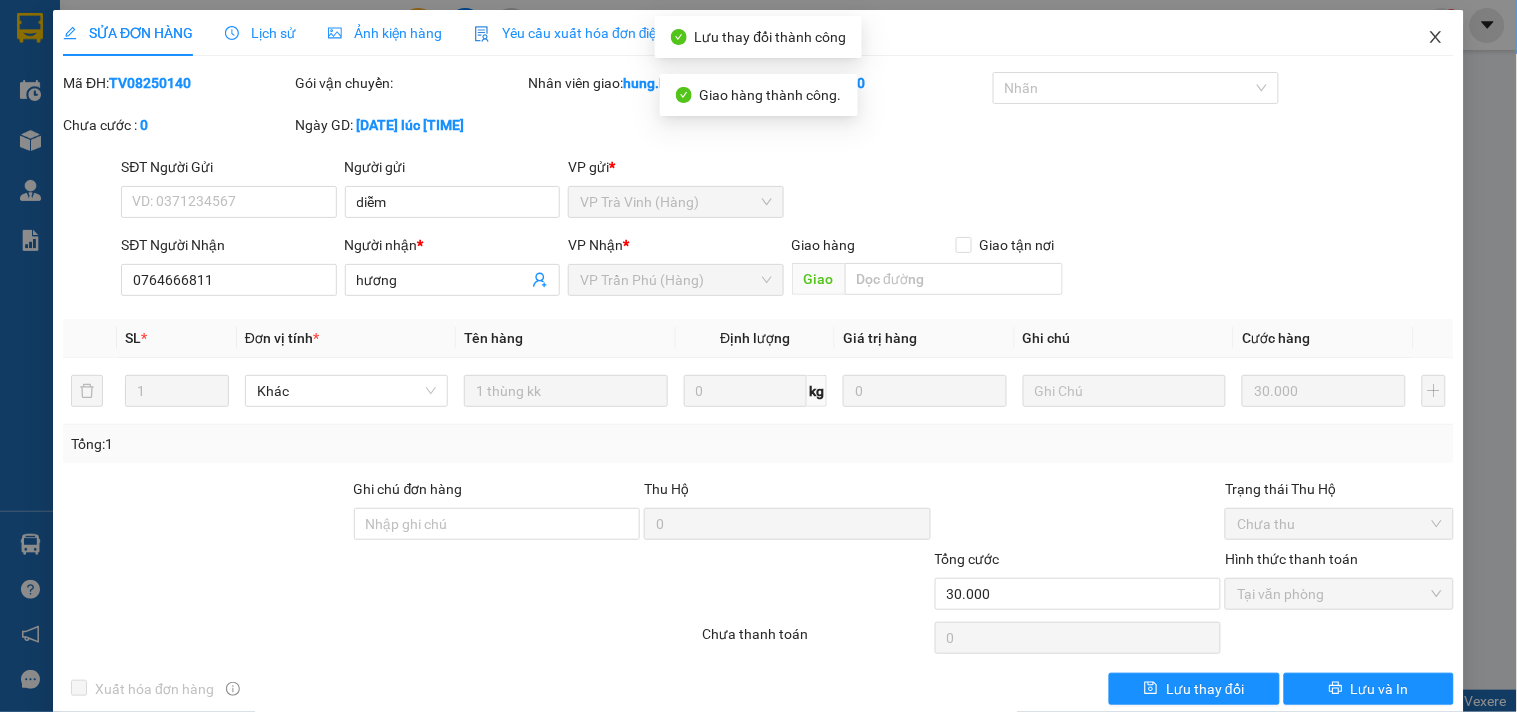 click 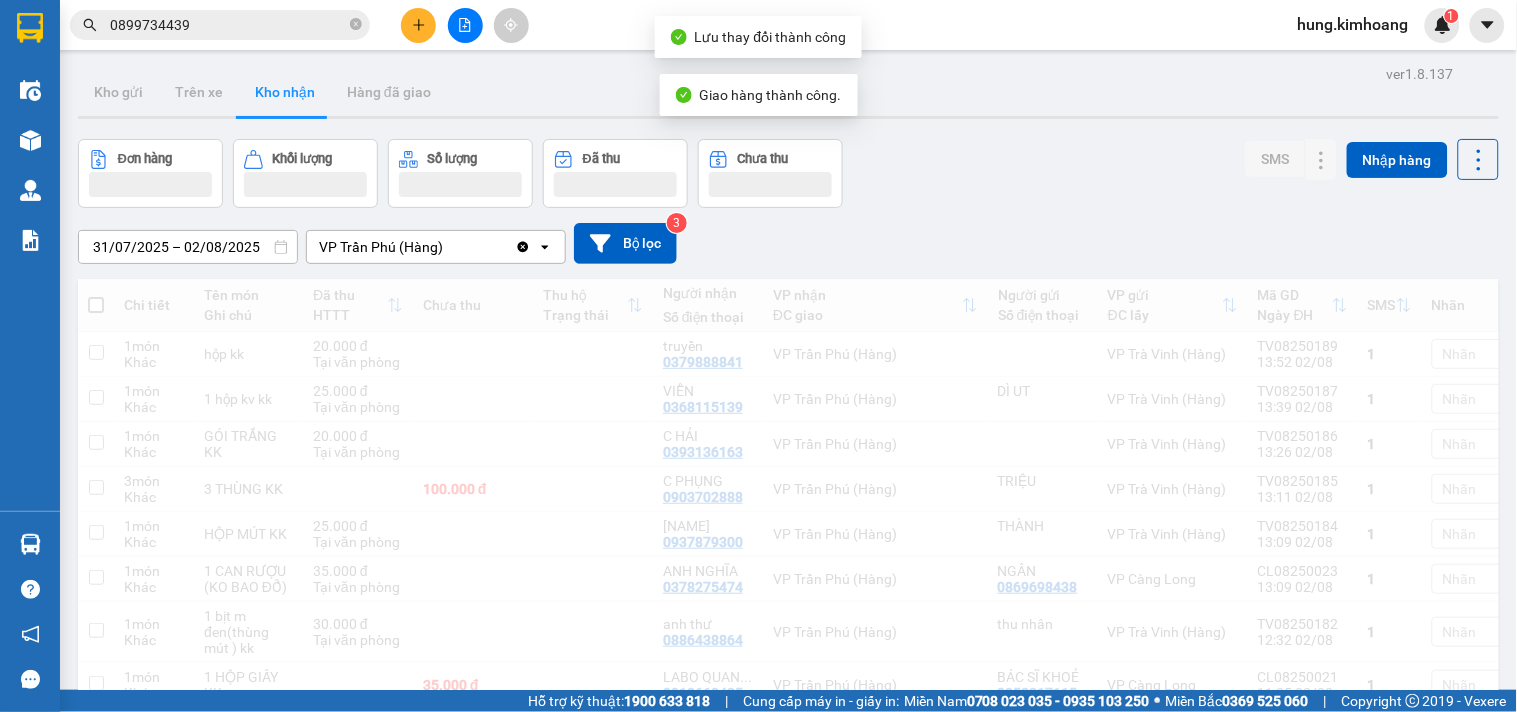 click on "hung.kimhoang 1" at bounding box center (1371, 25) 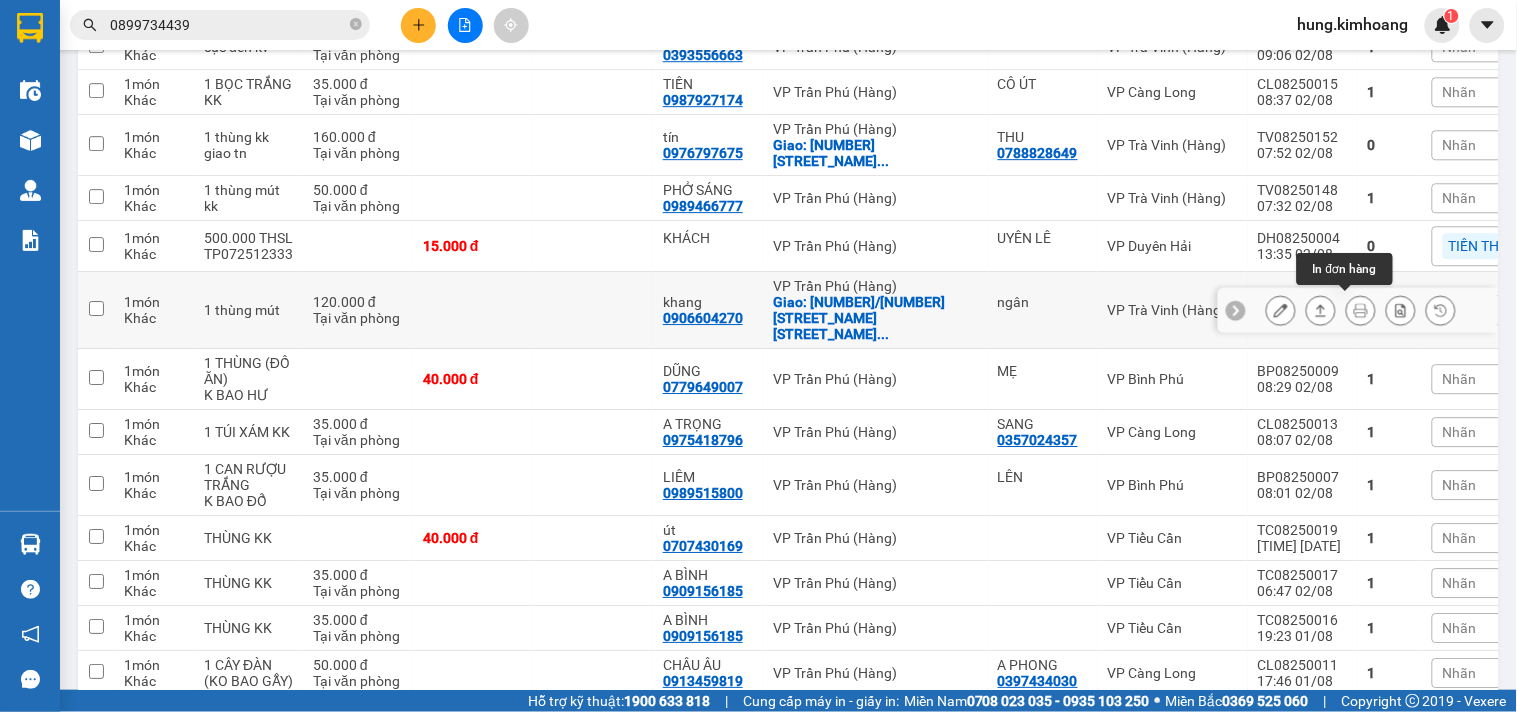 scroll, scrollTop: 1557, scrollLeft: 0, axis: vertical 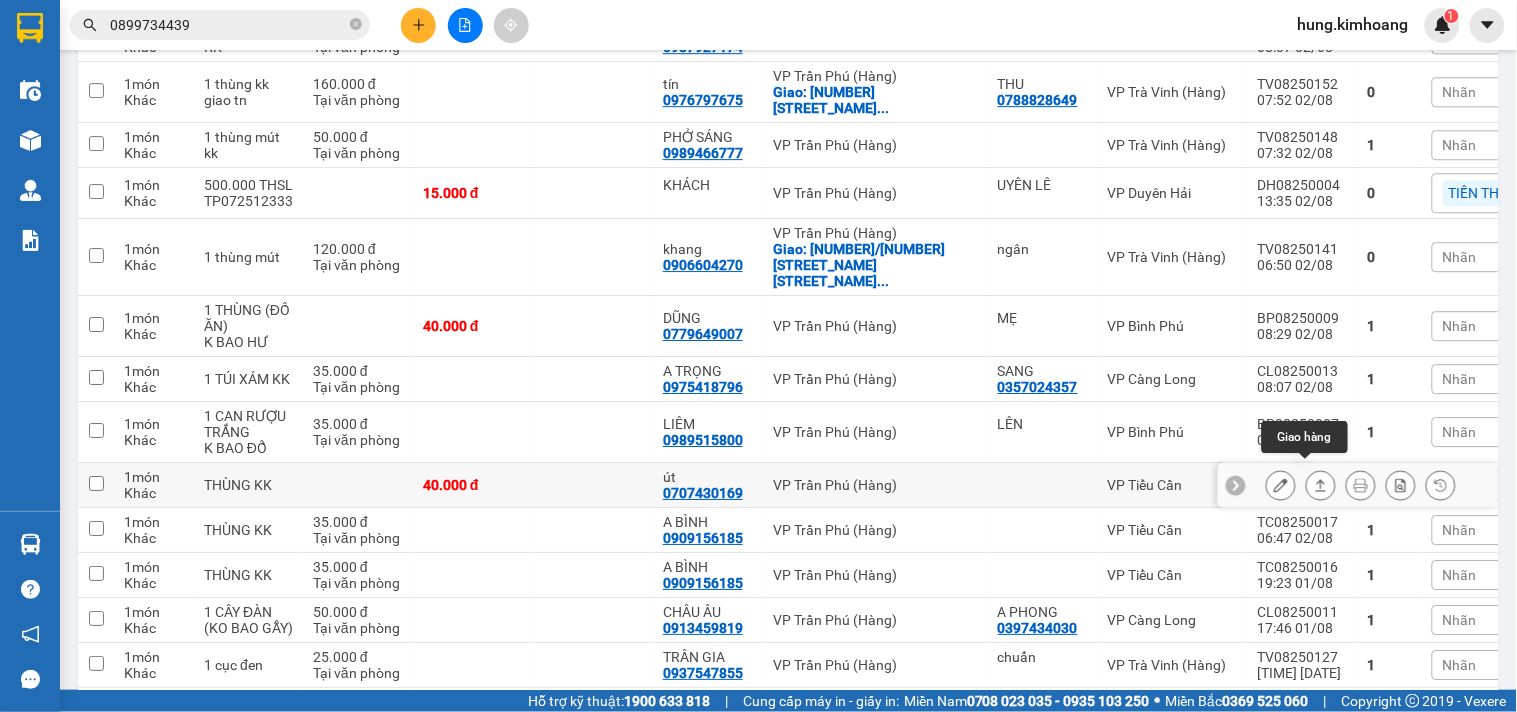 click 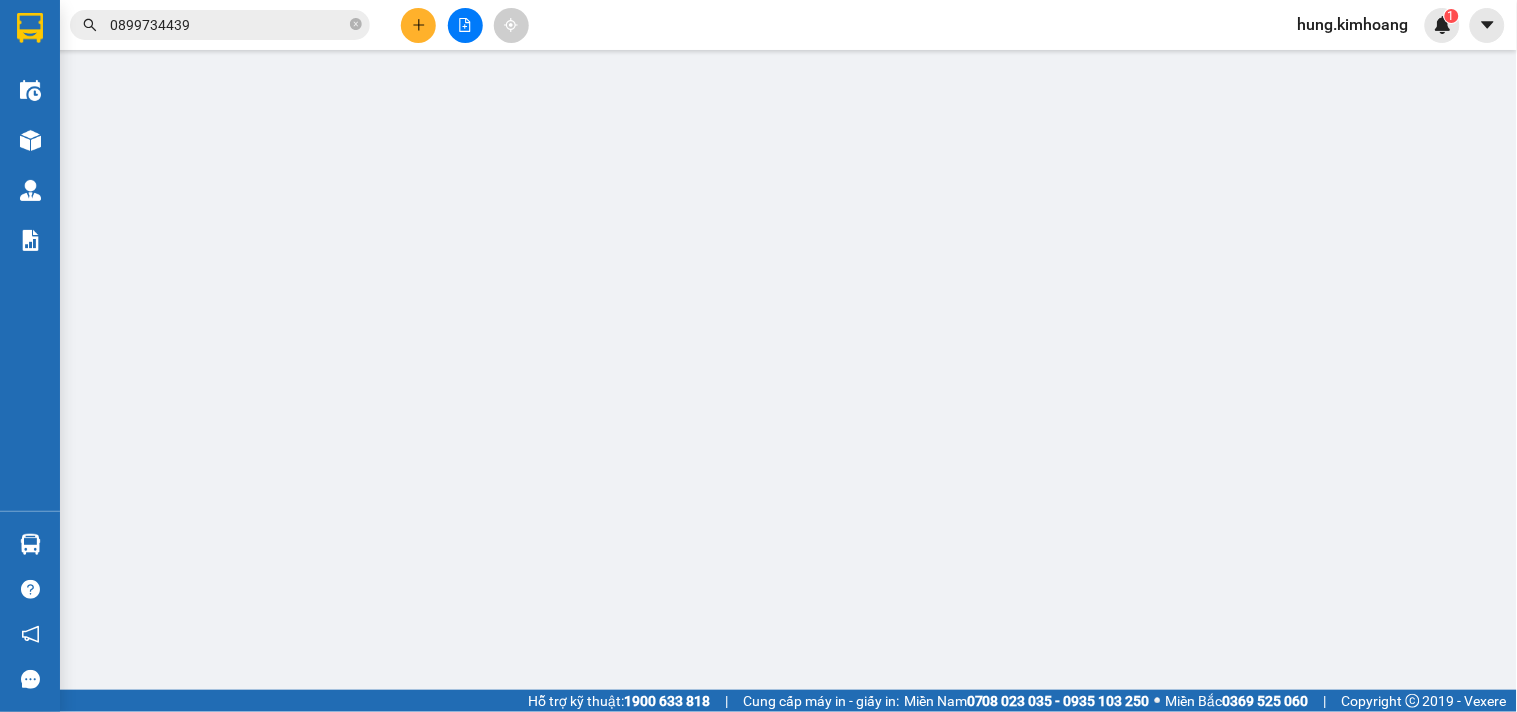type on "0707430169" 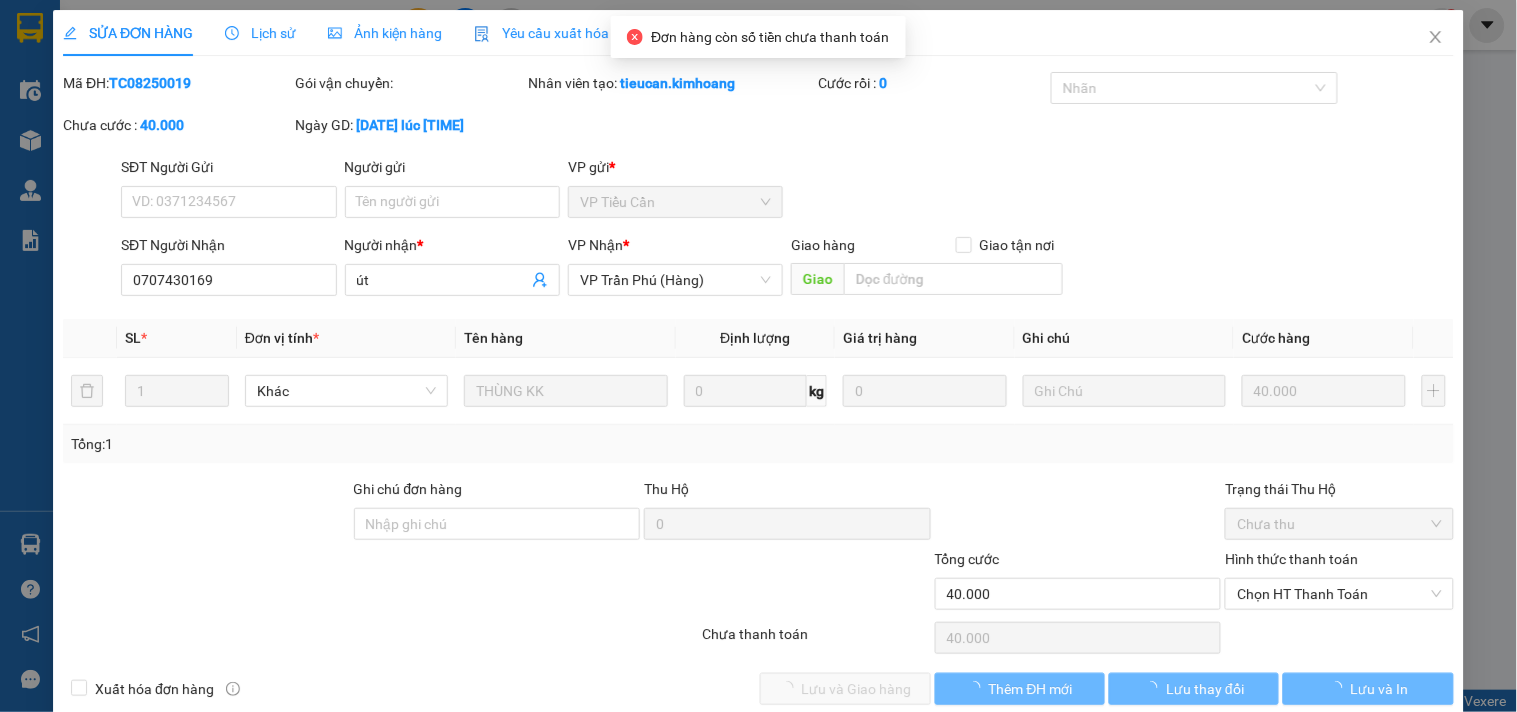 scroll, scrollTop: 0, scrollLeft: 0, axis: both 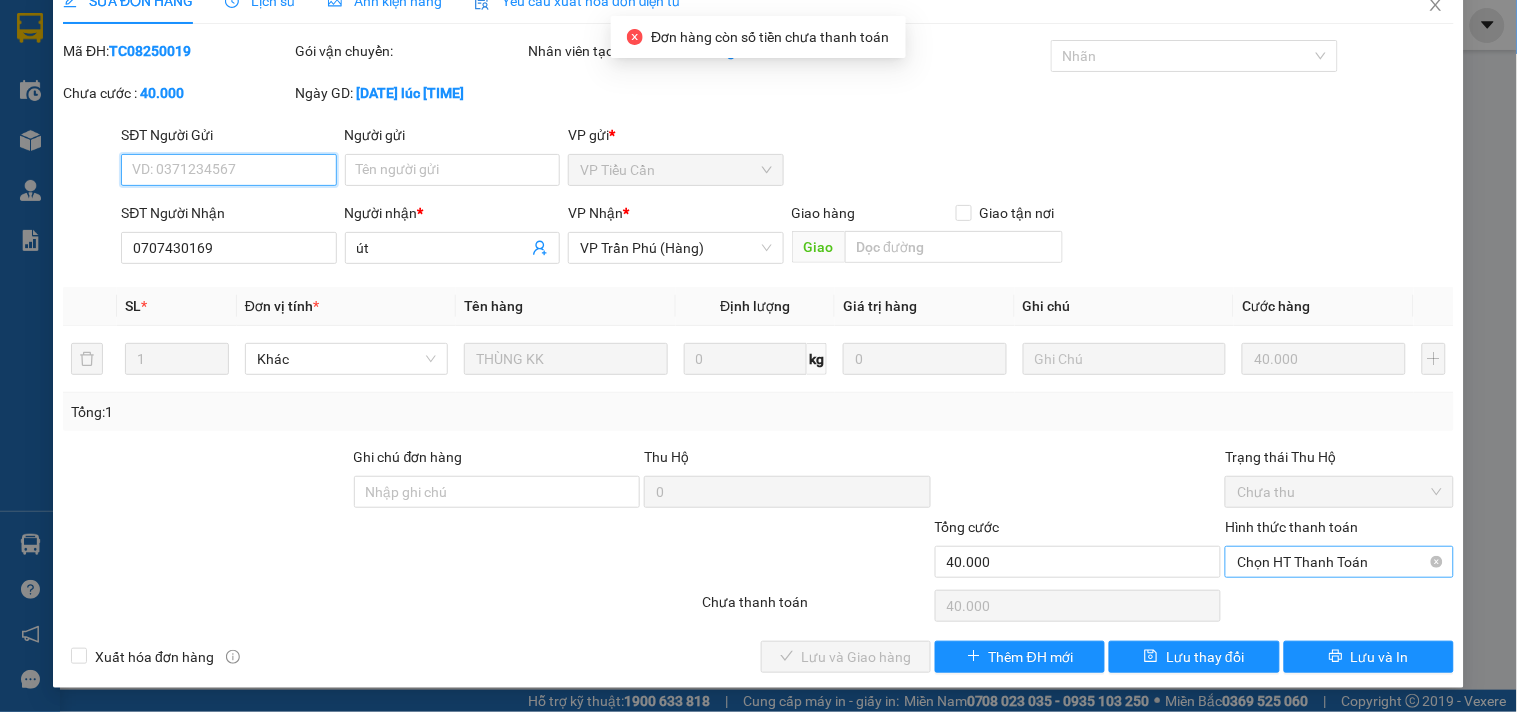 click on "Chọn HT Thanh Toán" at bounding box center [1339, 562] 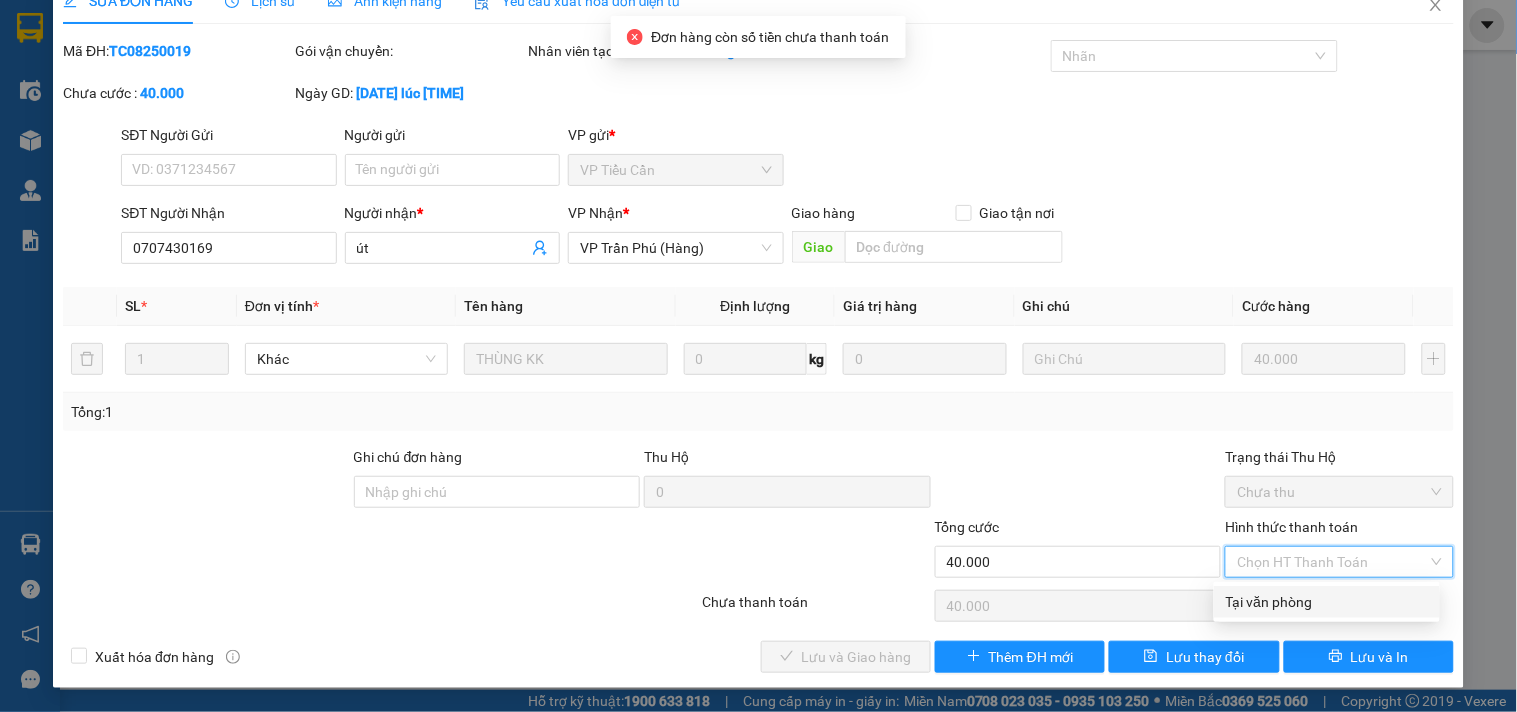 click on "Tại văn phòng" at bounding box center (1327, 602) 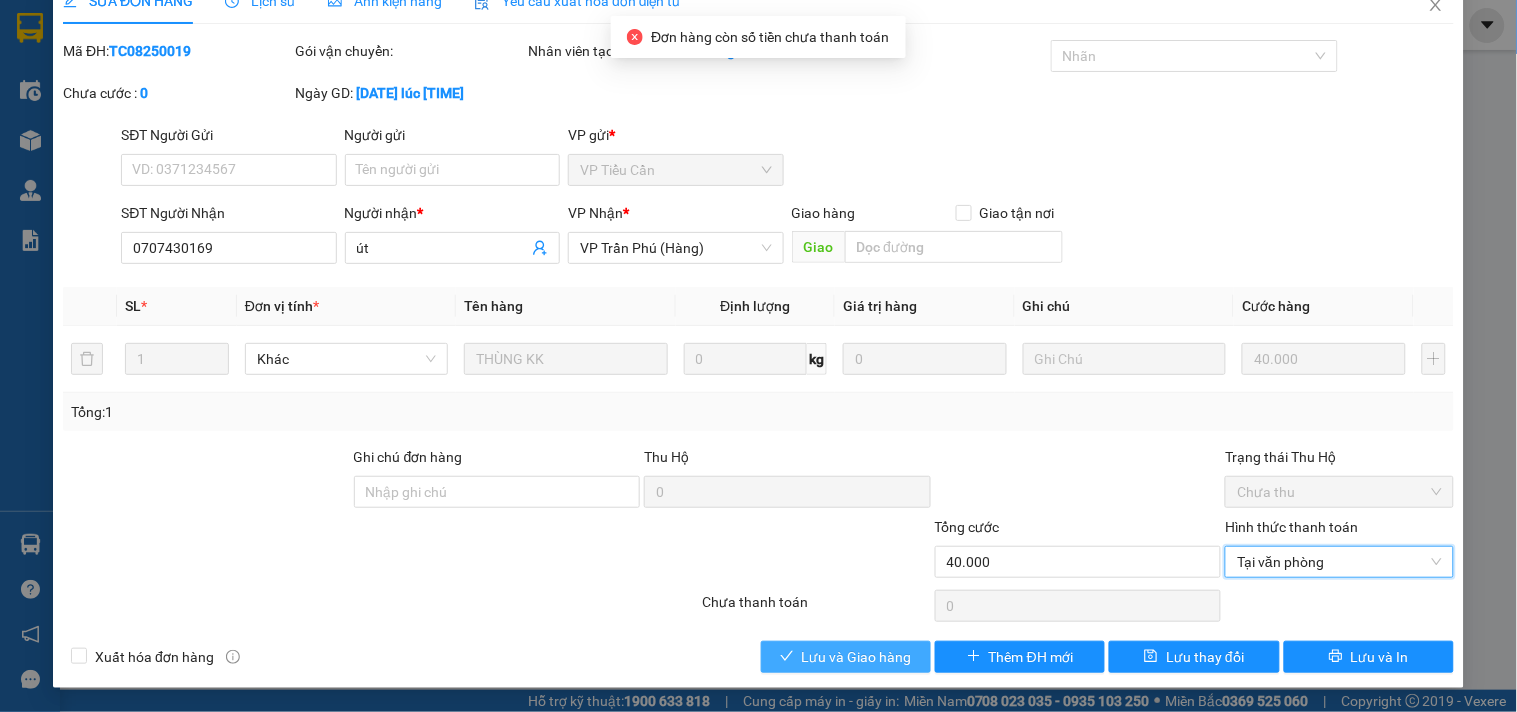 drag, startPoint x: 883, startPoint y: 662, endPoint x: 897, endPoint y: 593, distance: 70.40597 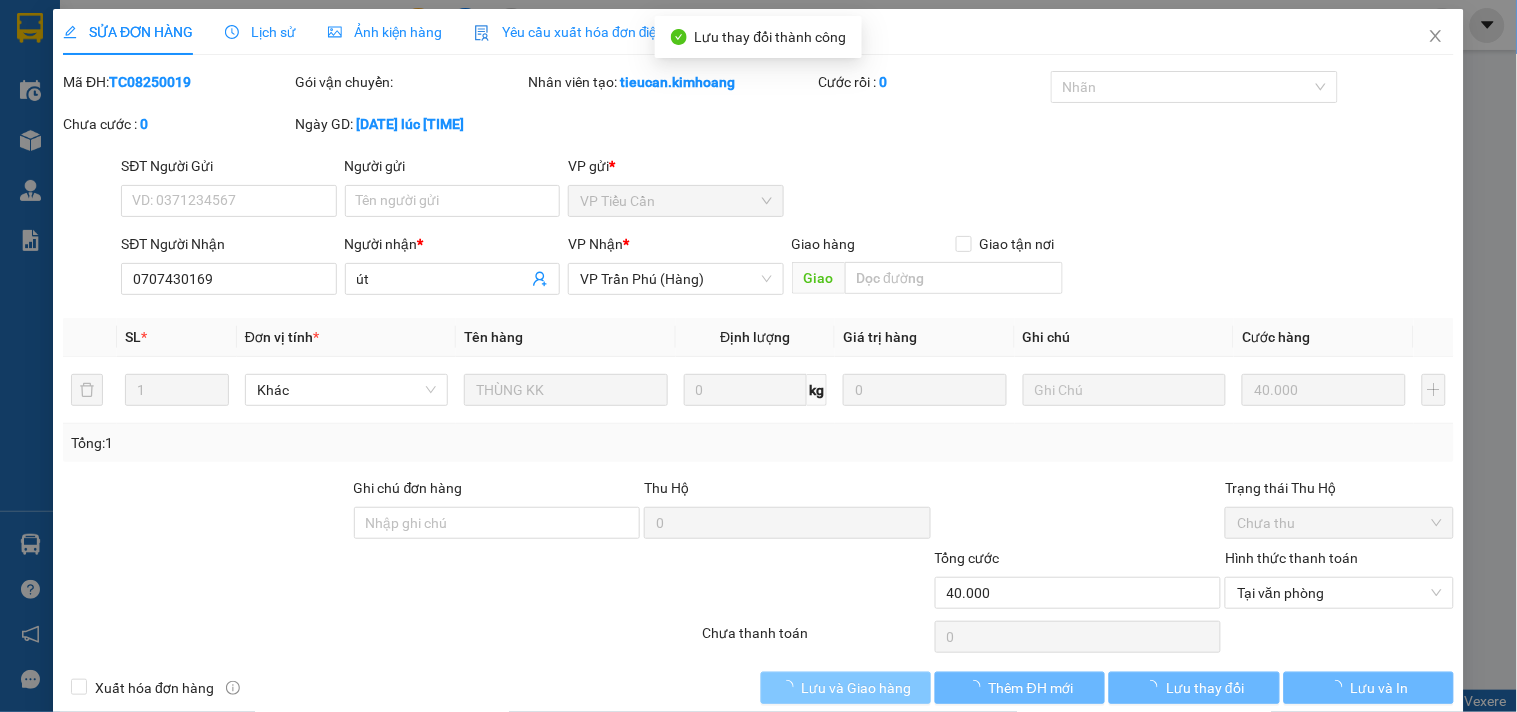 scroll, scrollTop: 0, scrollLeft: 0, axis: both 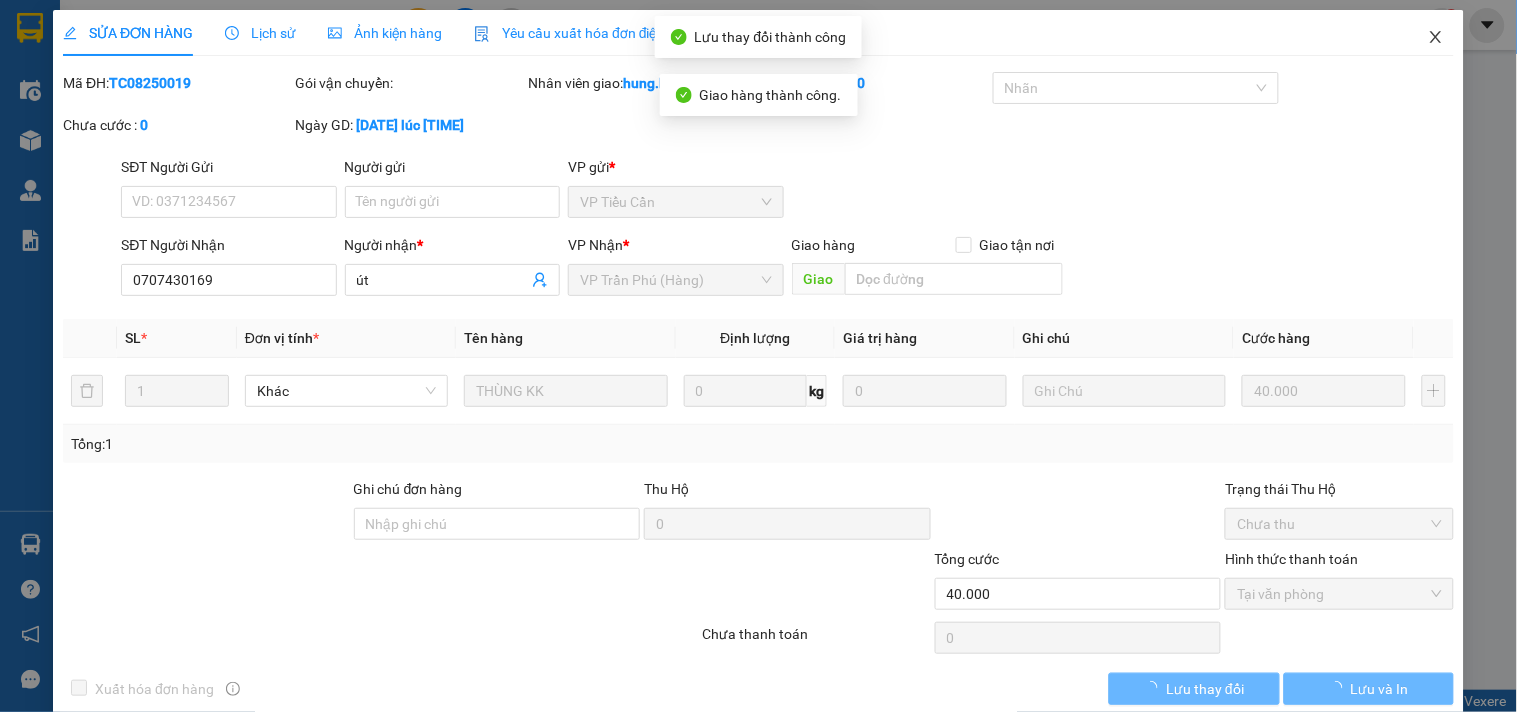 click 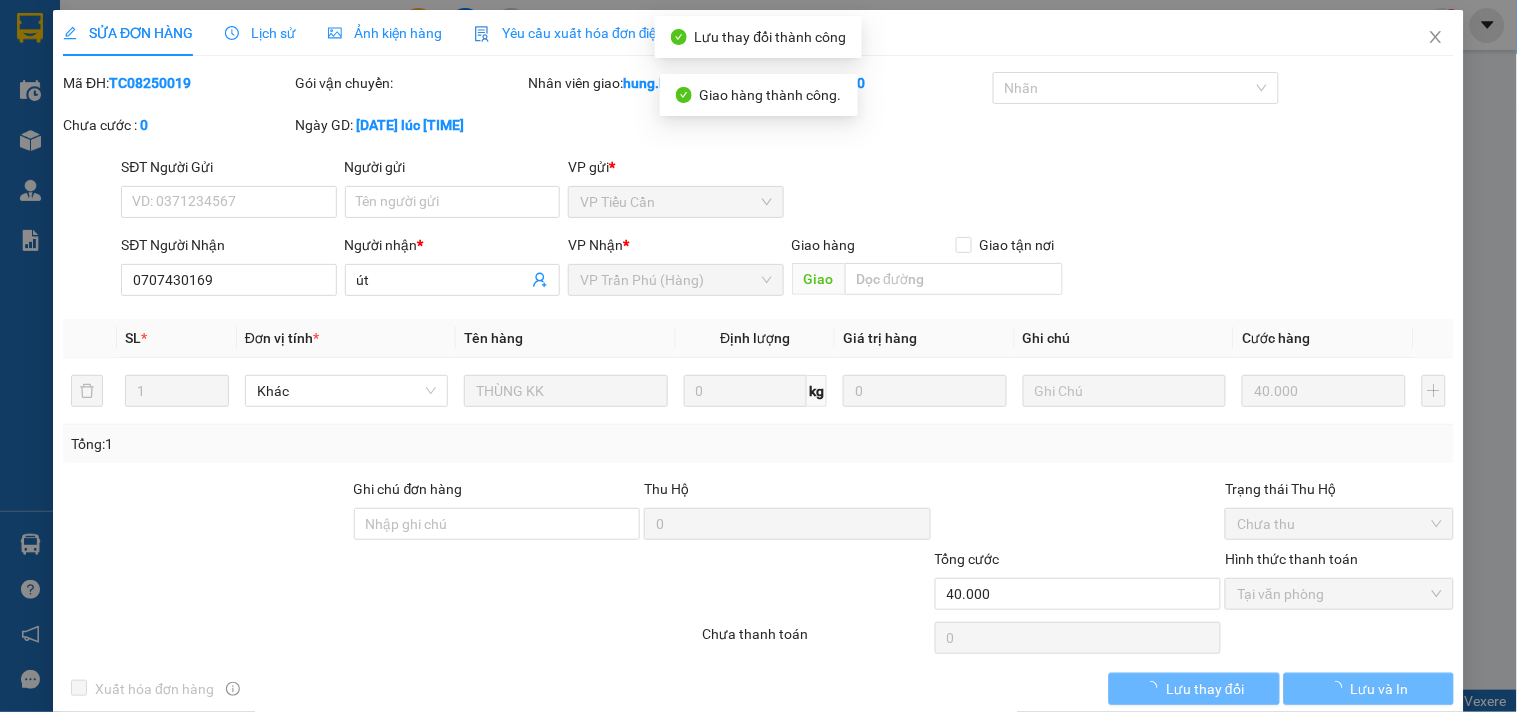 click on "hung.kimhoang" at bounding box center (1353, 24) 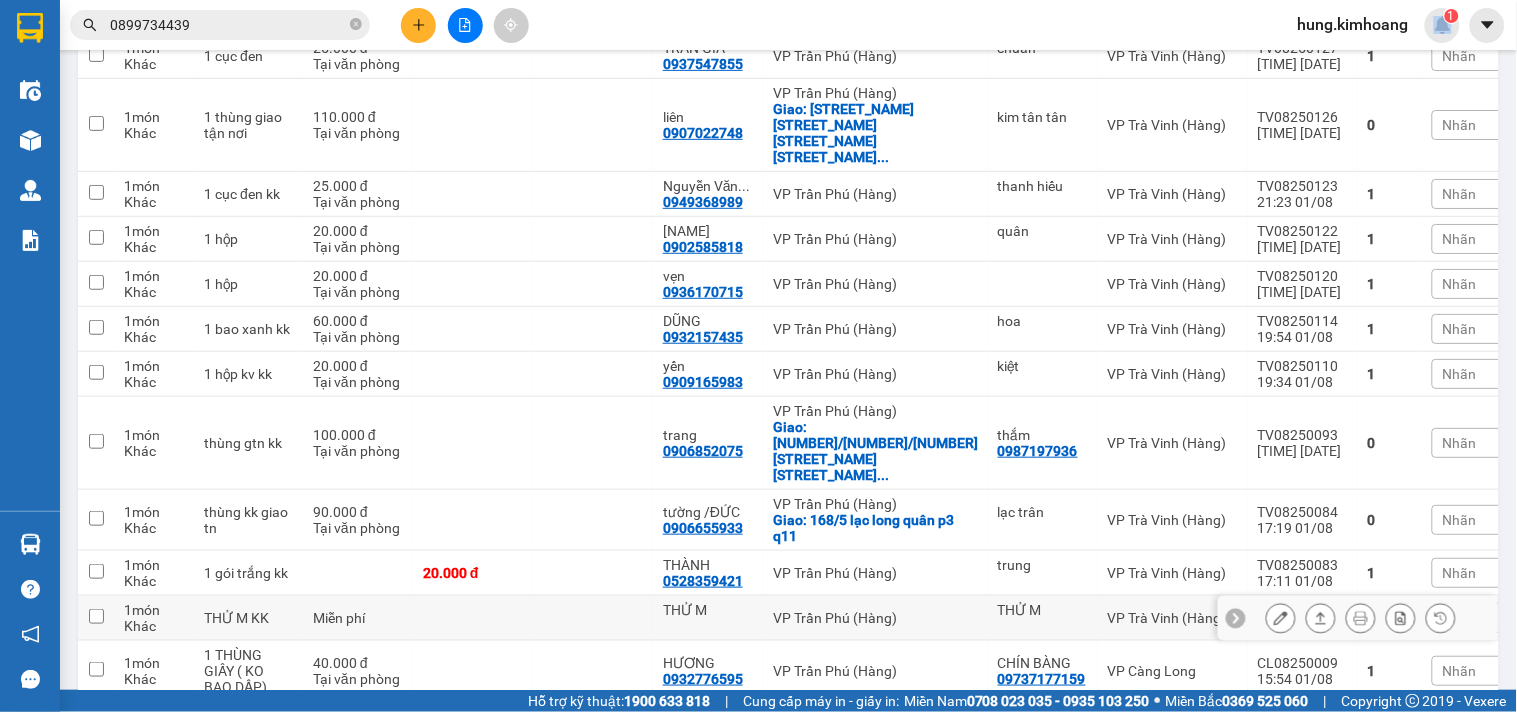 scroll, scrollTop: 2447, scrollLeft: 0, axis: vertical 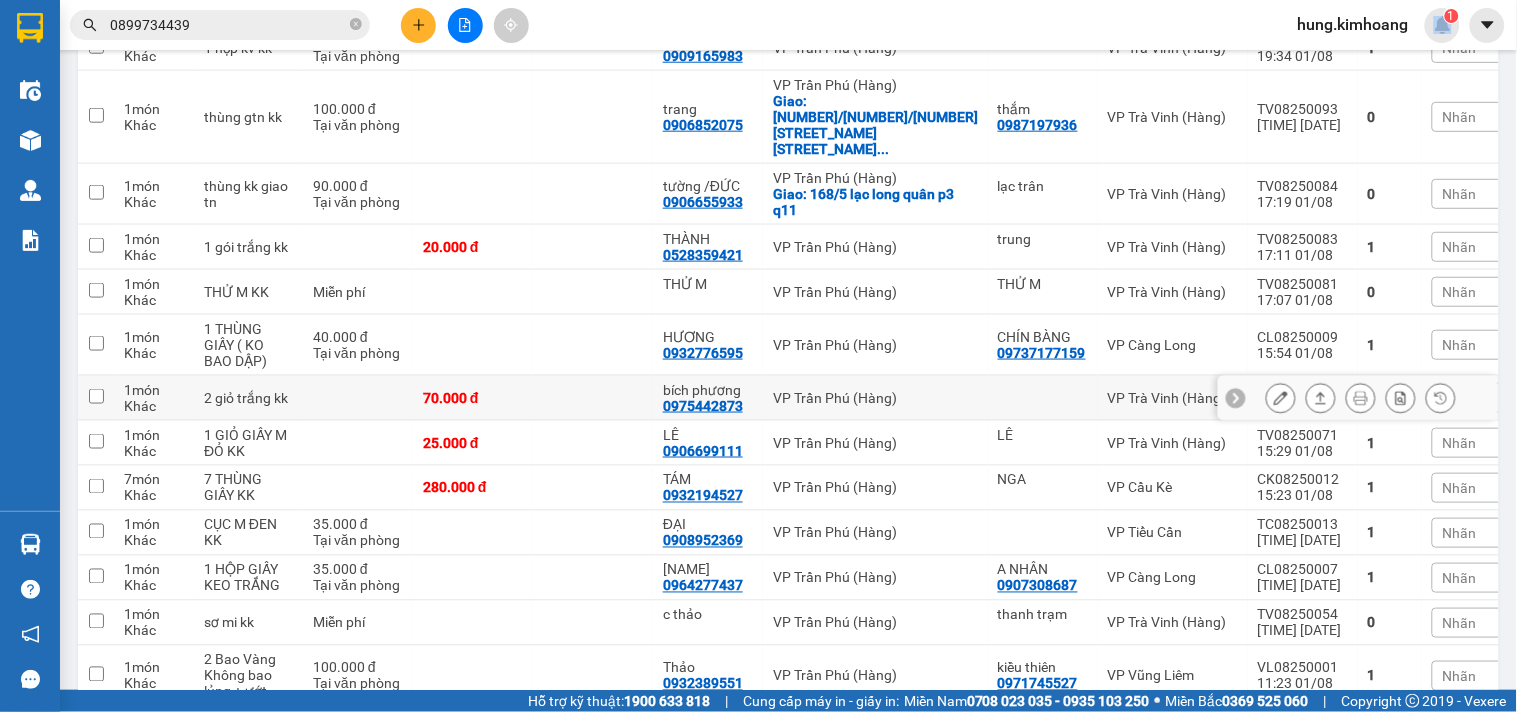 click 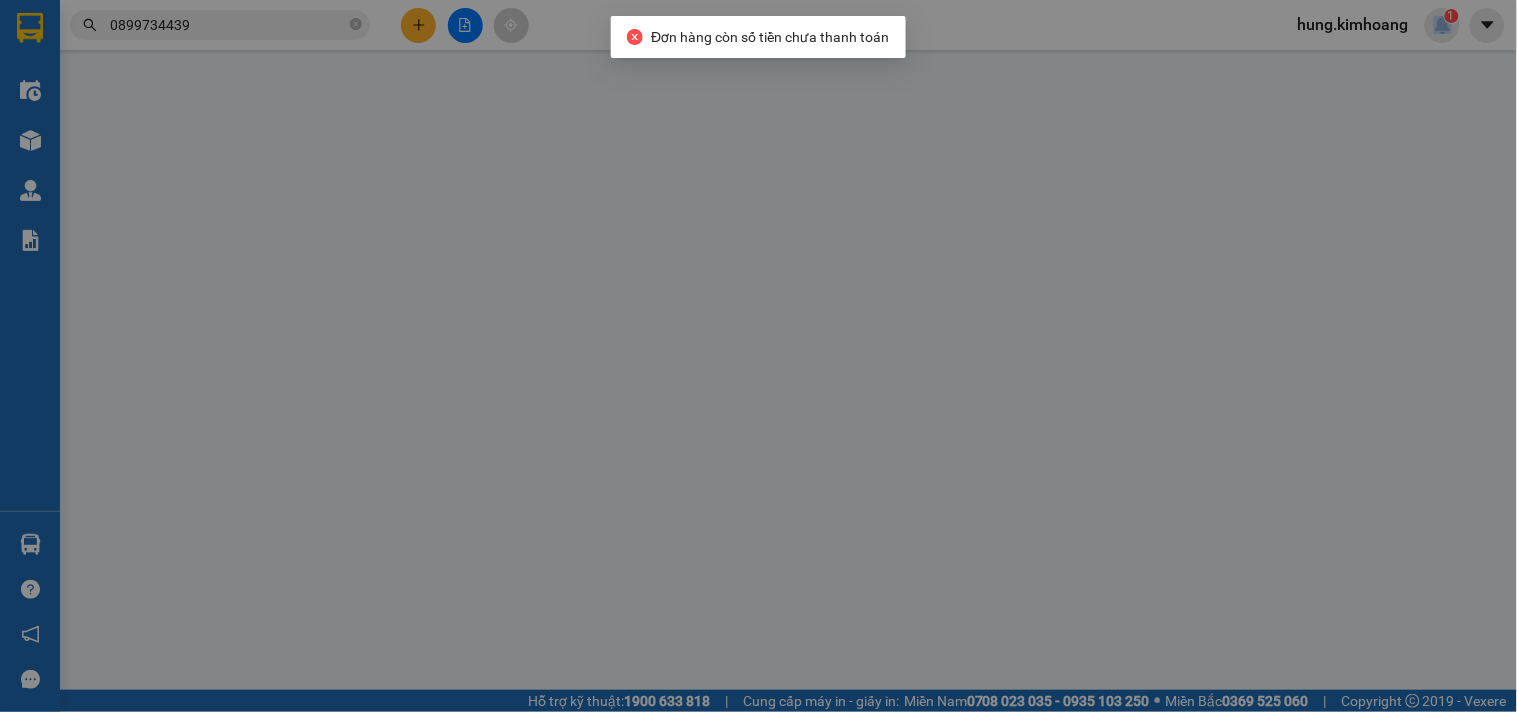 type on "0975442873" 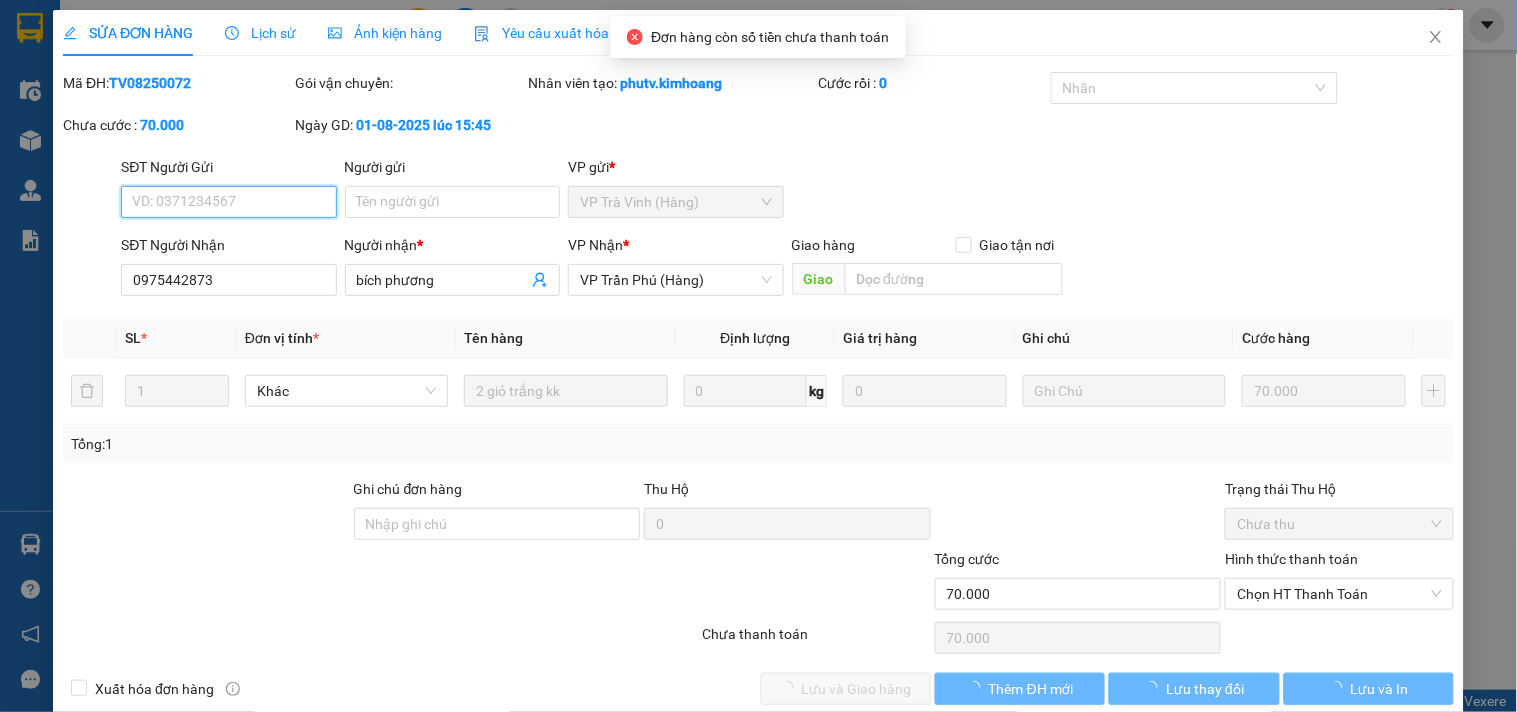 scroll, scrollTop: 0, scrollLeft: 0, axis: both 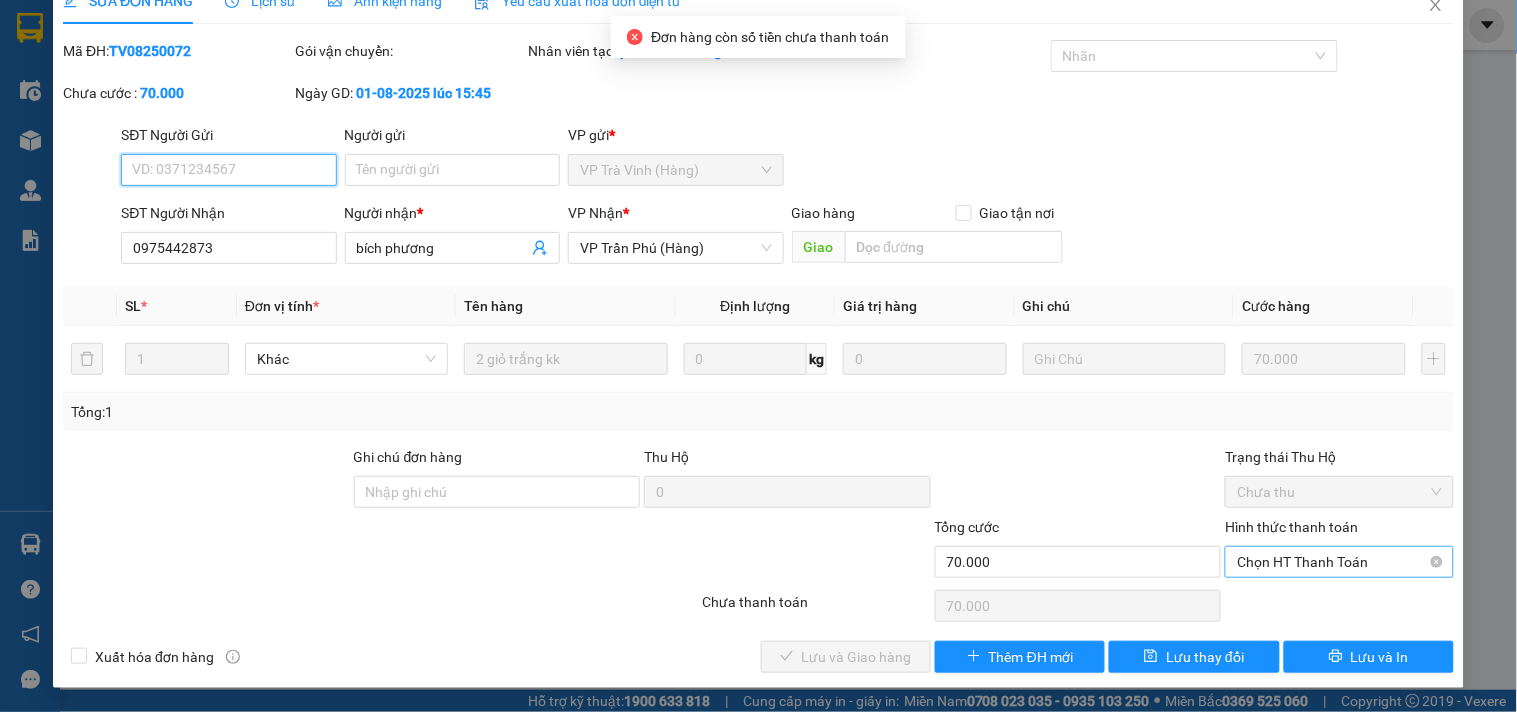 click on "Chọn HT Thanh Toán" at bounding box center [1339, 562] 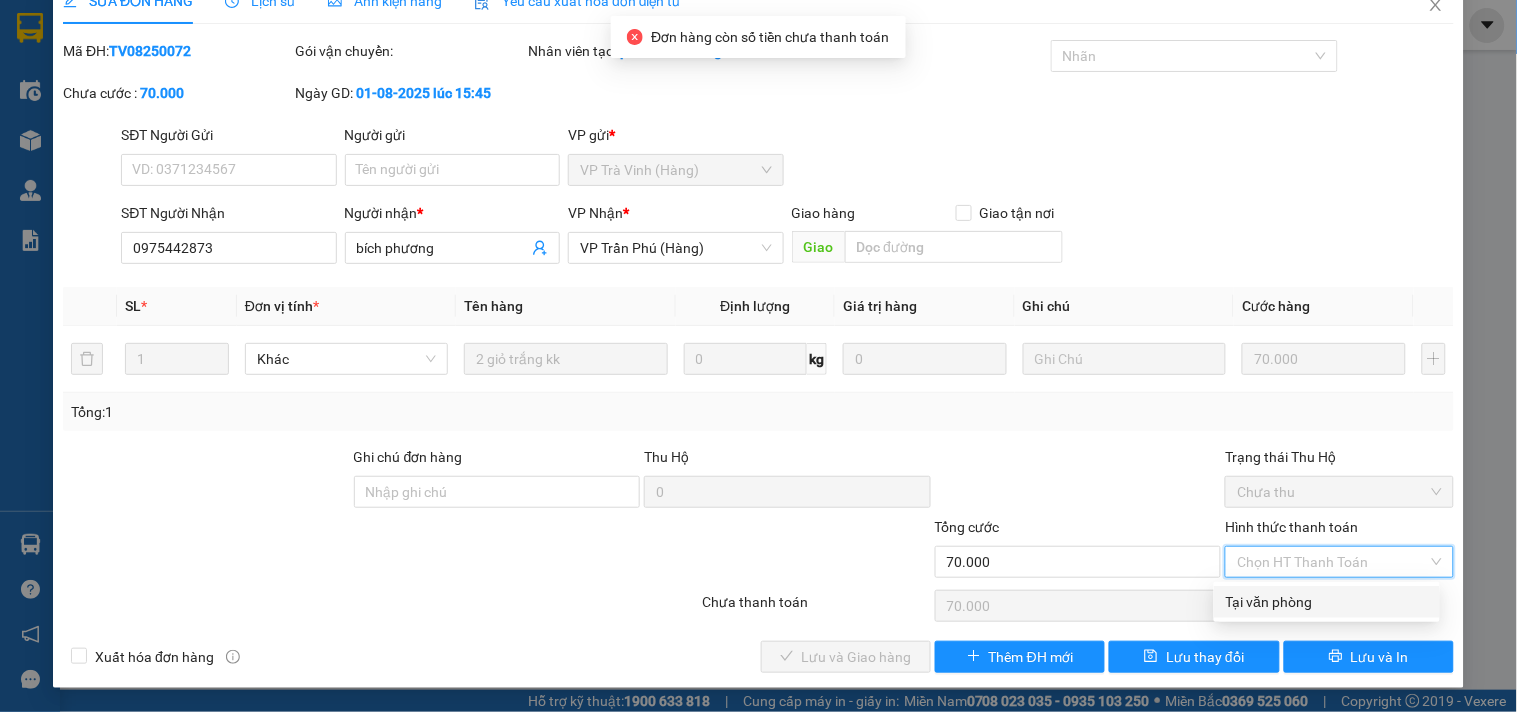 click on "Tại văn phòng" at bounding box center (1327, 602) 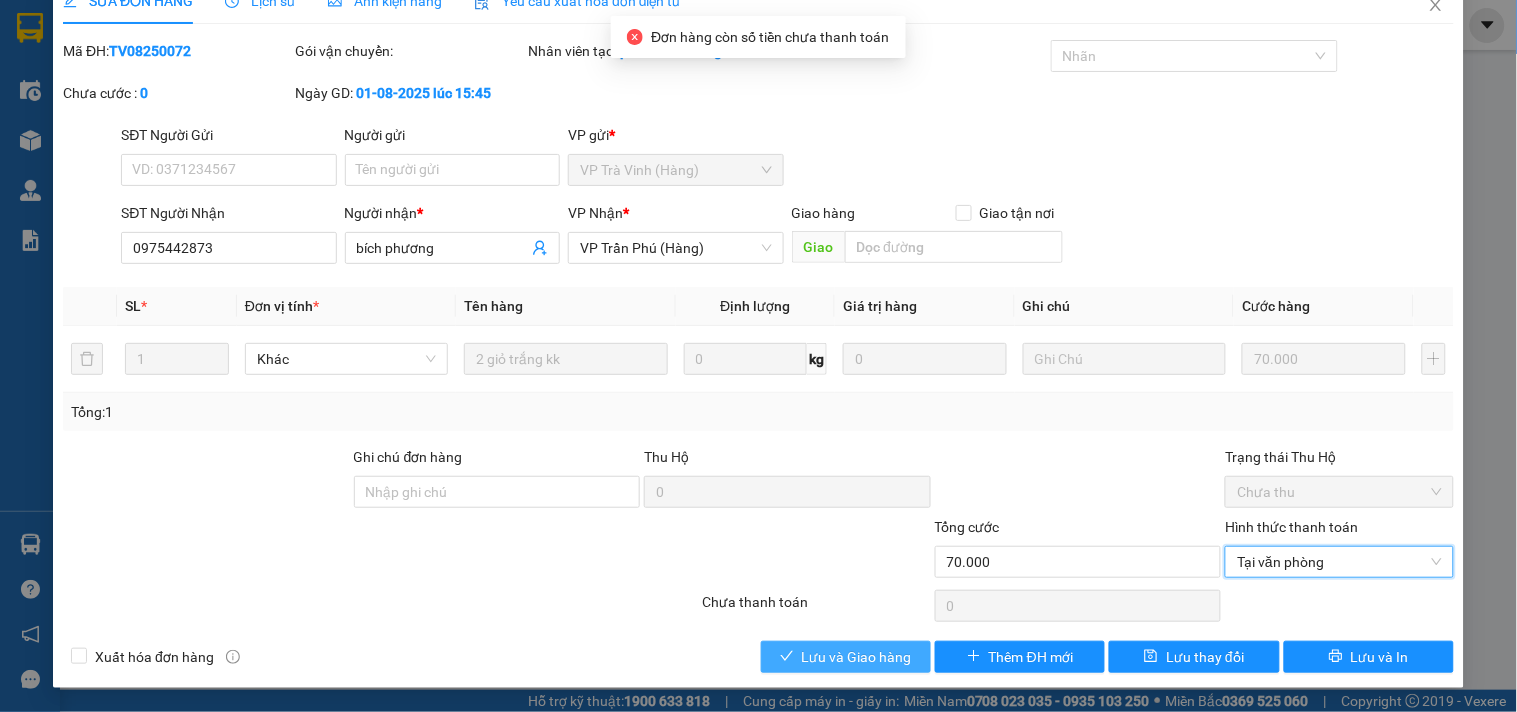 click on "Lưu và Giao hàng" at bounding box center (857, 657) 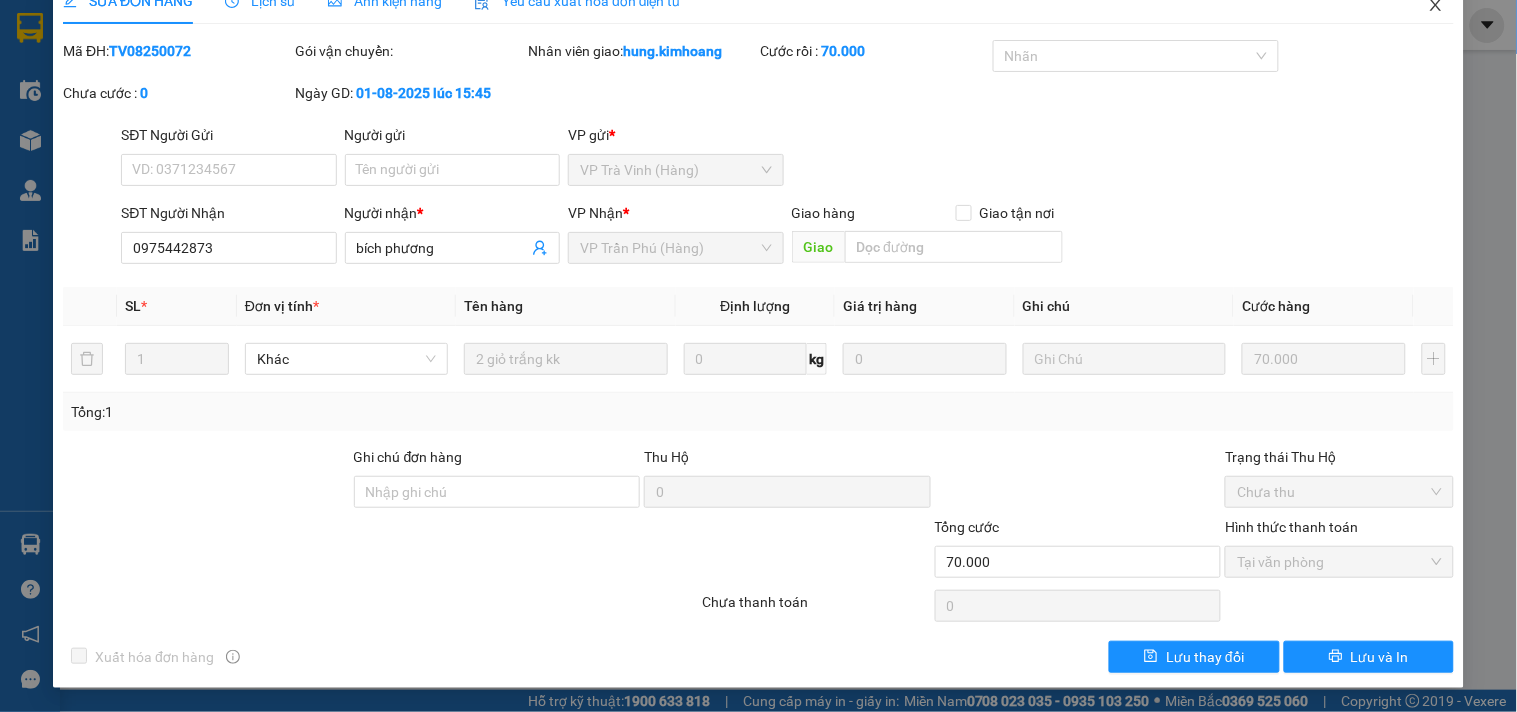 click 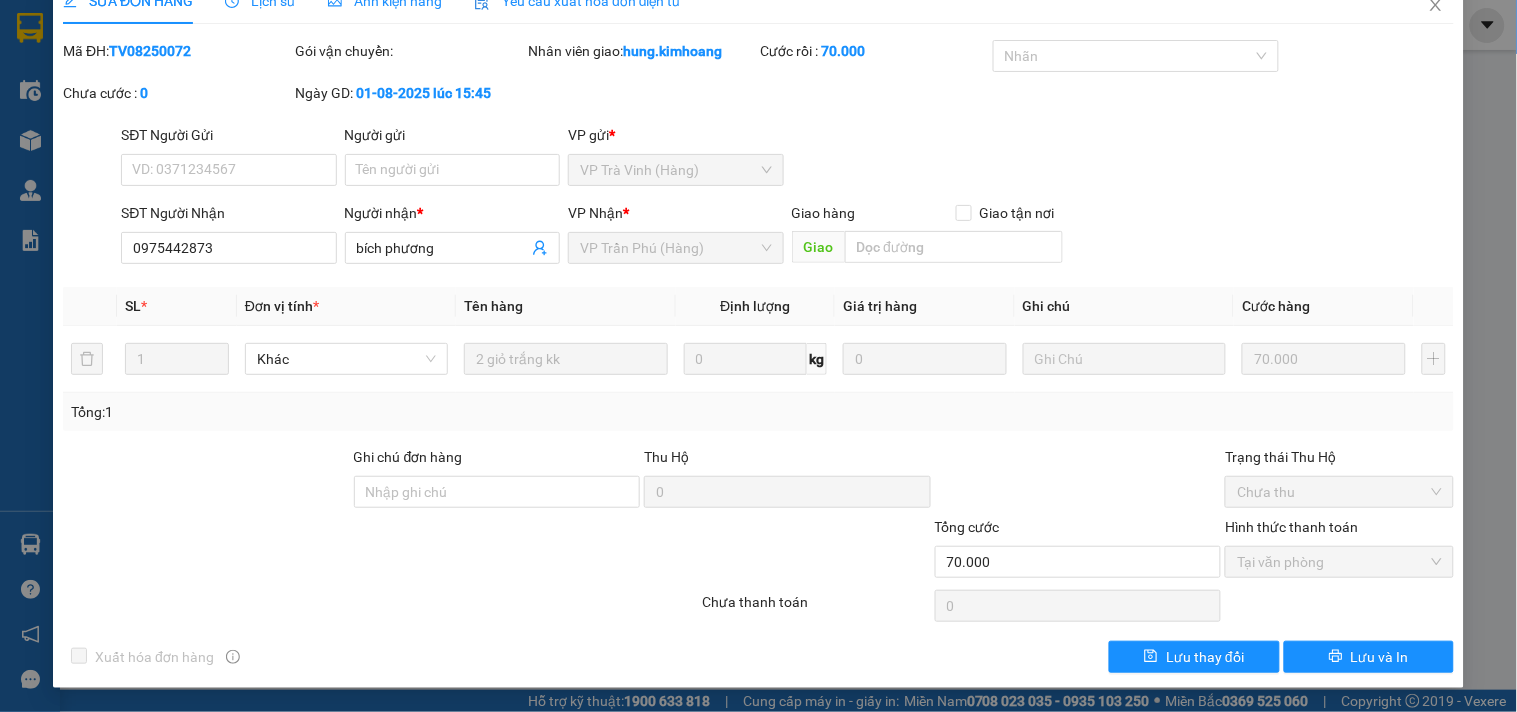 click on "hung.kimhoang 1" at bounding box center [1371, 25] 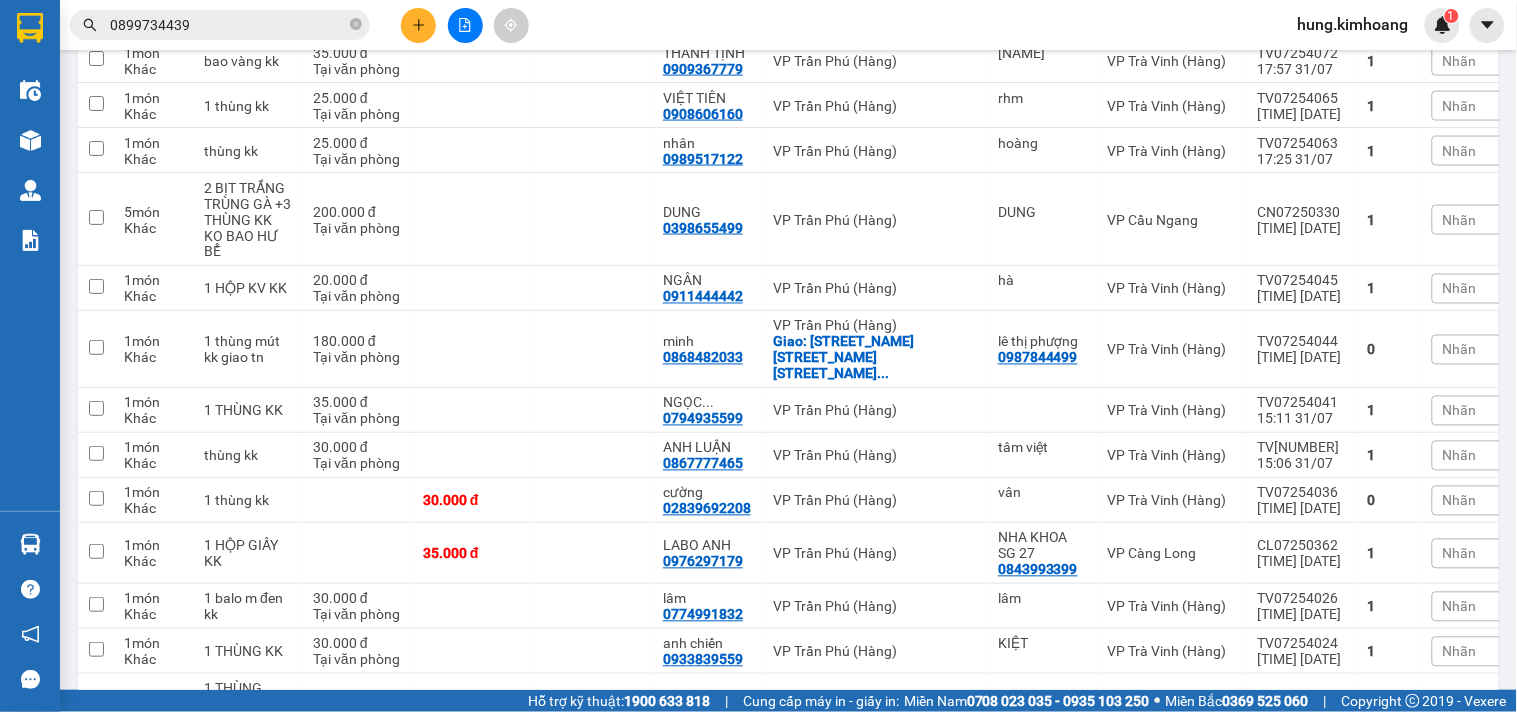scroll, scrollTop: 4913, scrollLeft: 0, axis: vertical 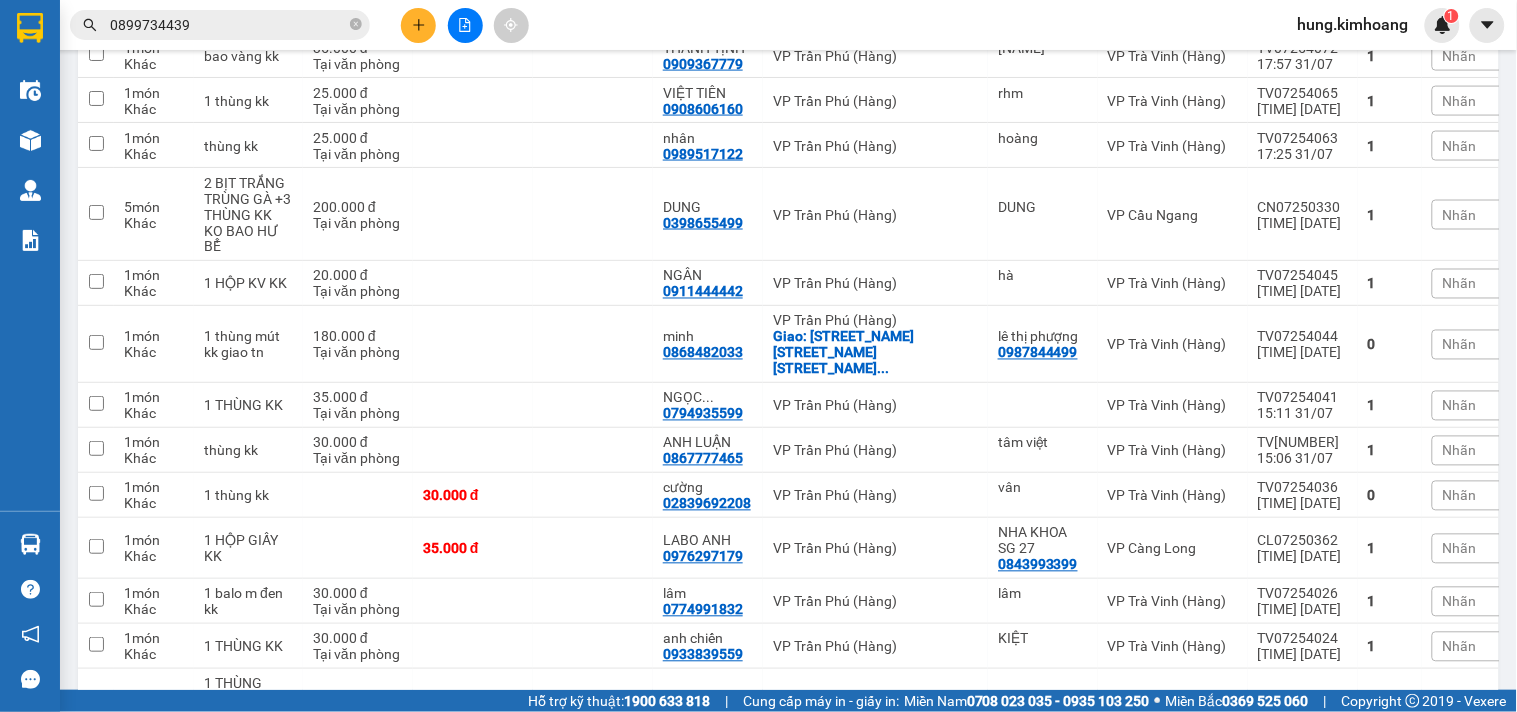 click on "2" at bounding box center (1281, 778) 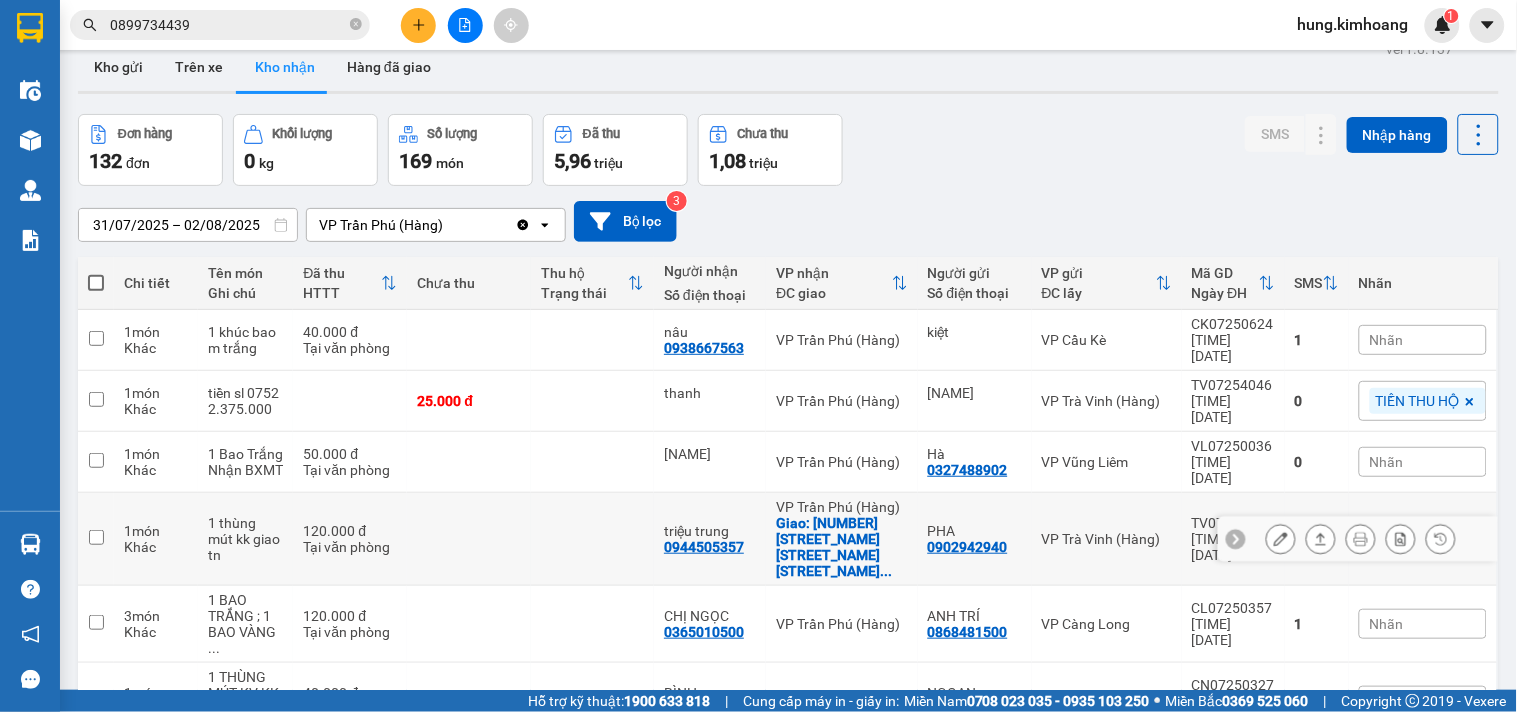 scroll, scrollTop: 0, scrollLeft: 0, axis: both 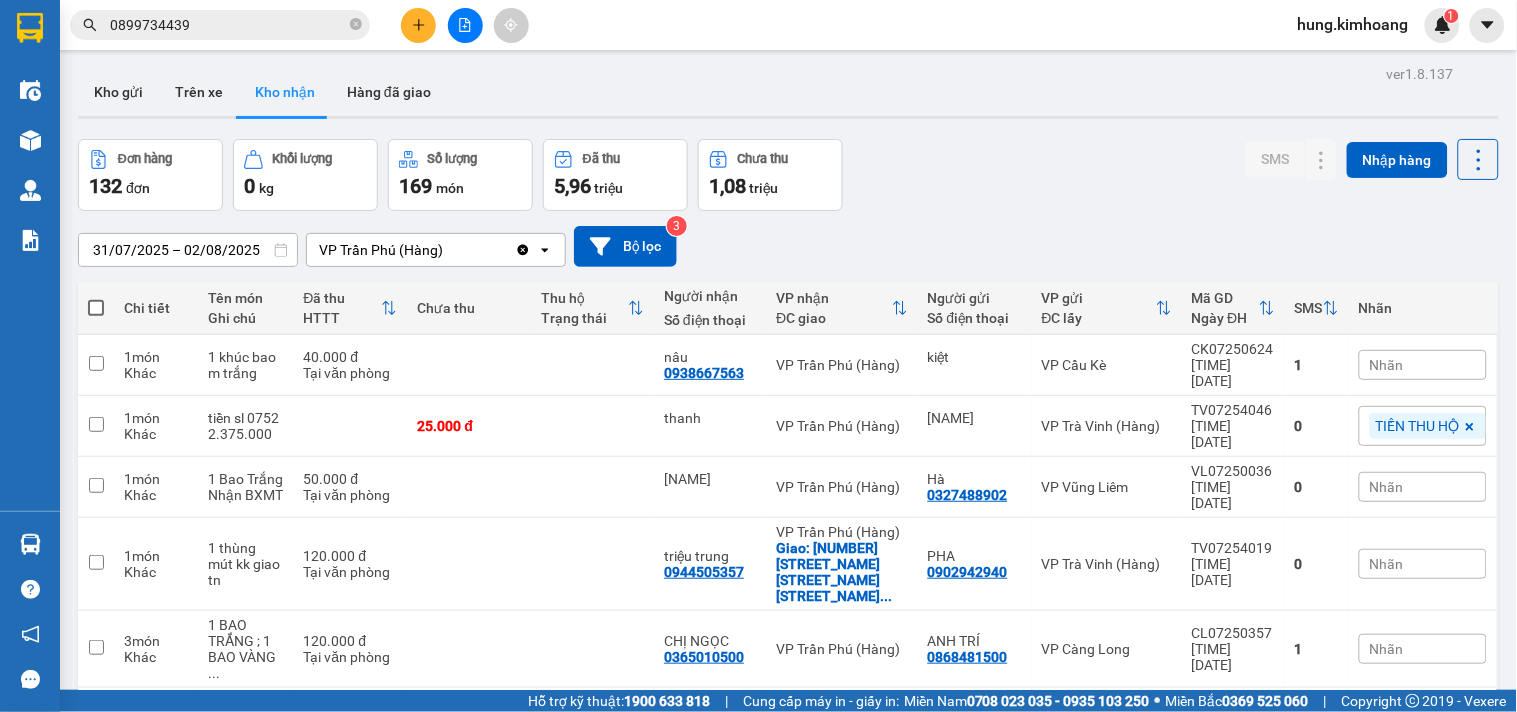 click on "31/07/2025 – 02/08/2025" at bounding box center [188, 250] 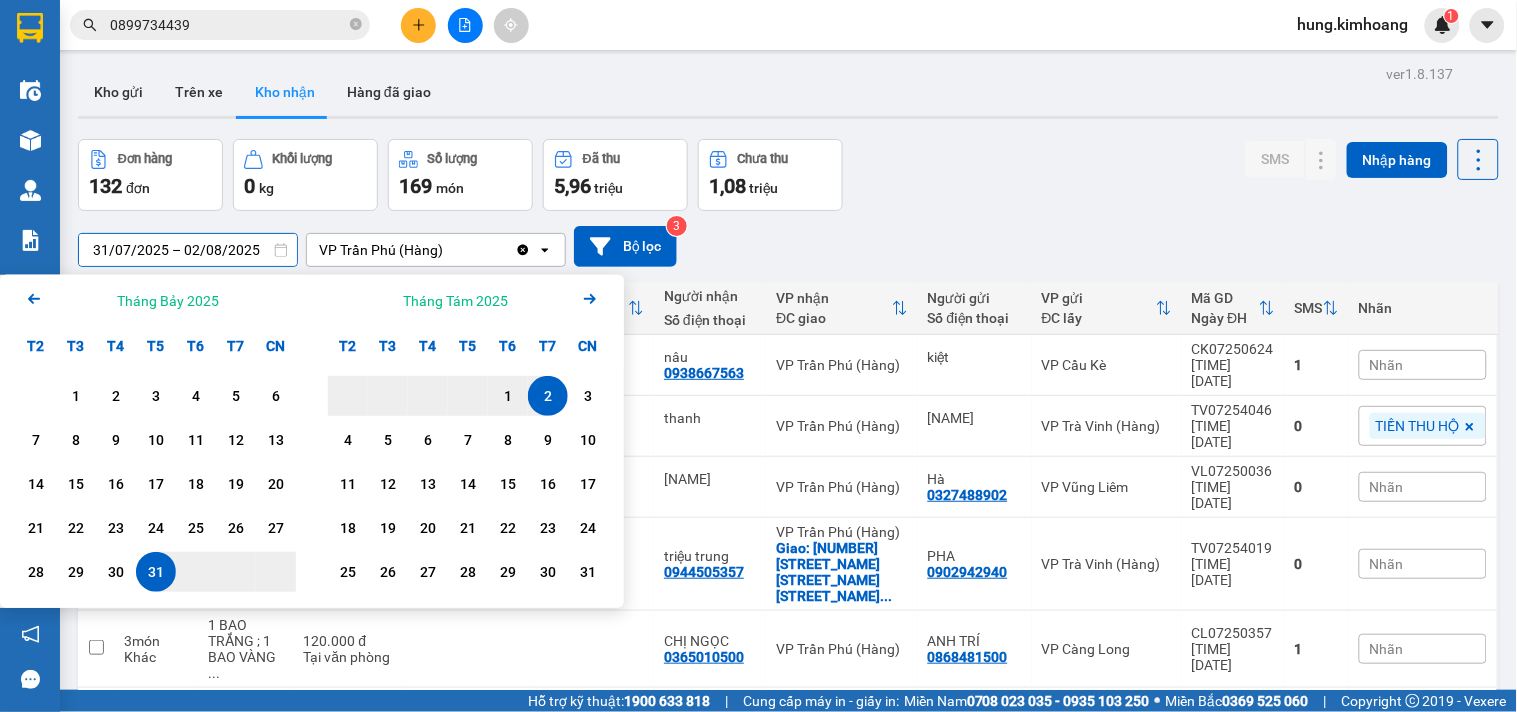 click on "0899734439" at bounding box center (228, 25) 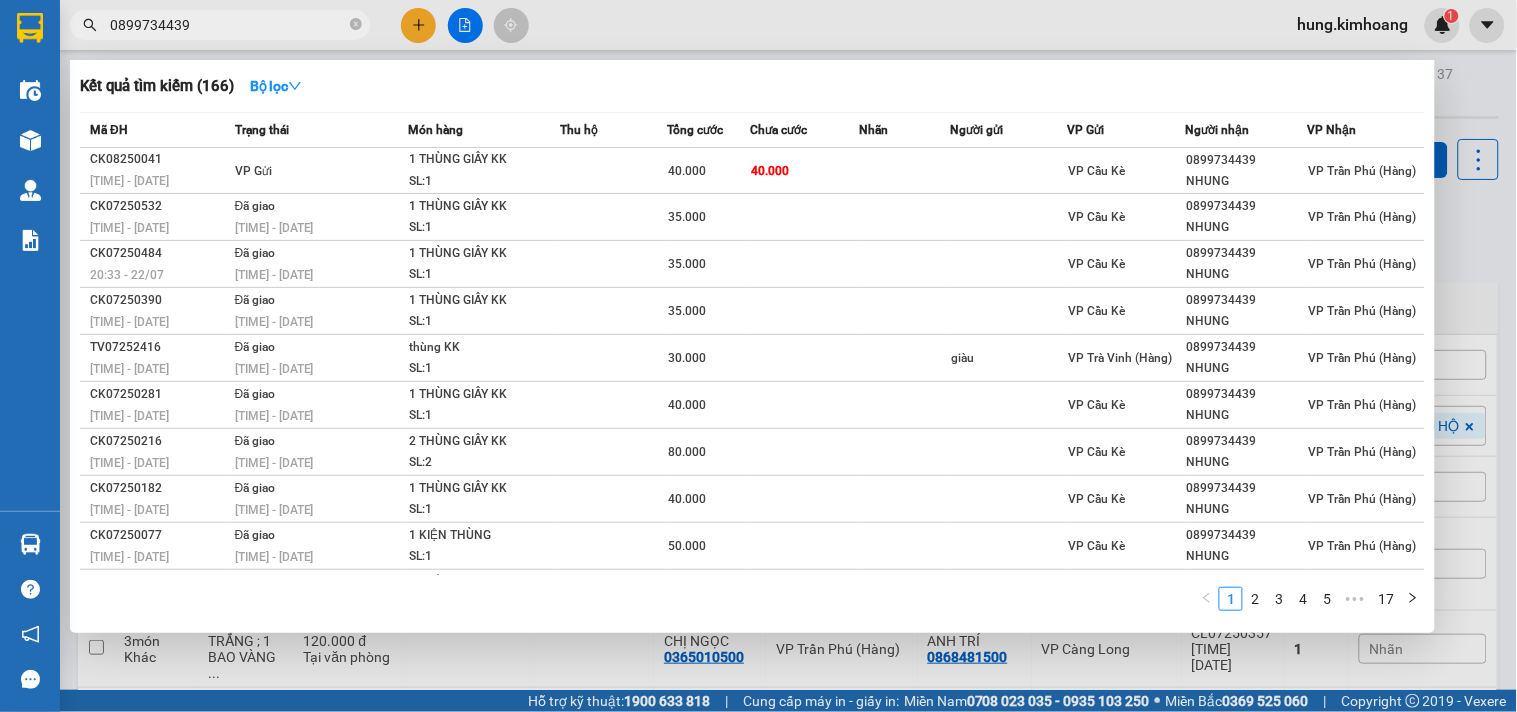 click on "0899734439" at bounding box center (228, 25) 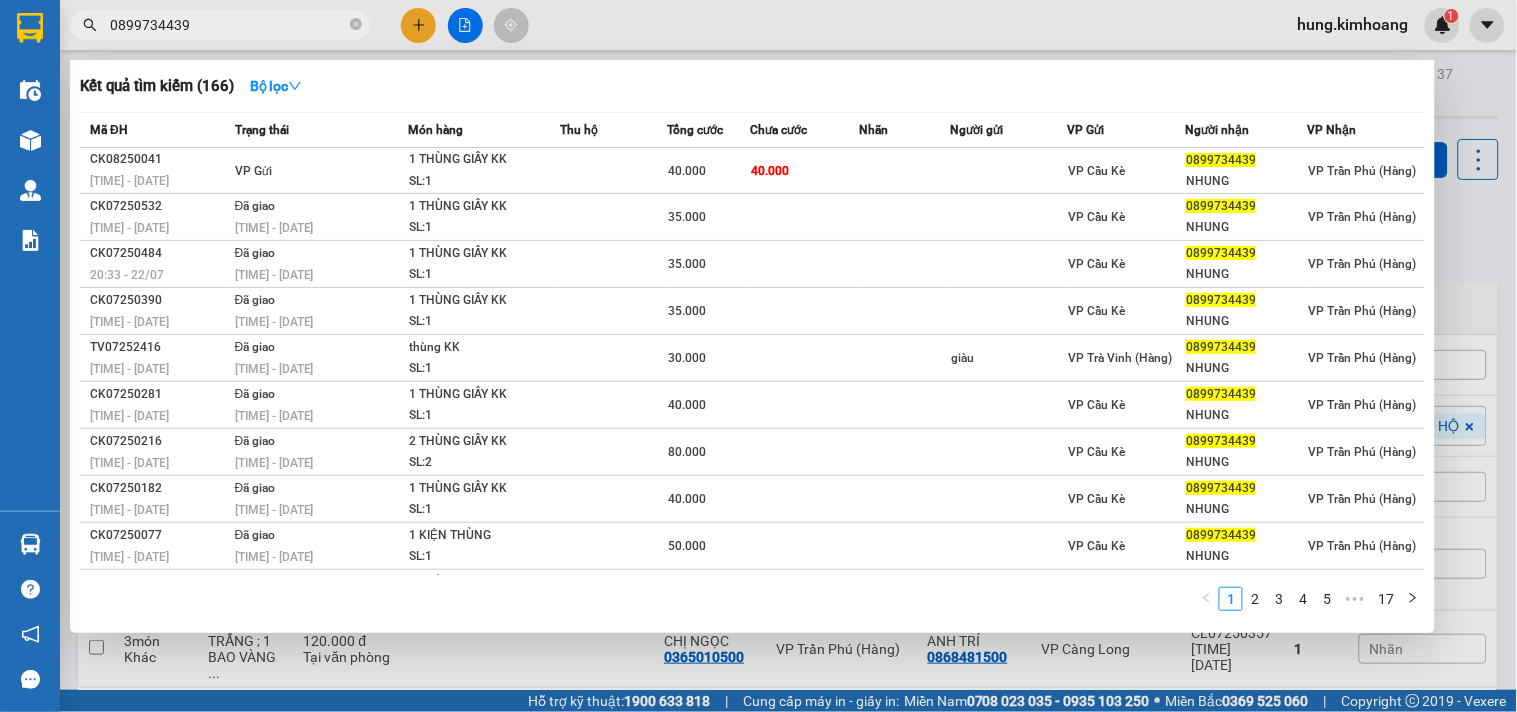 scroll, scrollTop: 0, scrollLeft: 0, axis: both 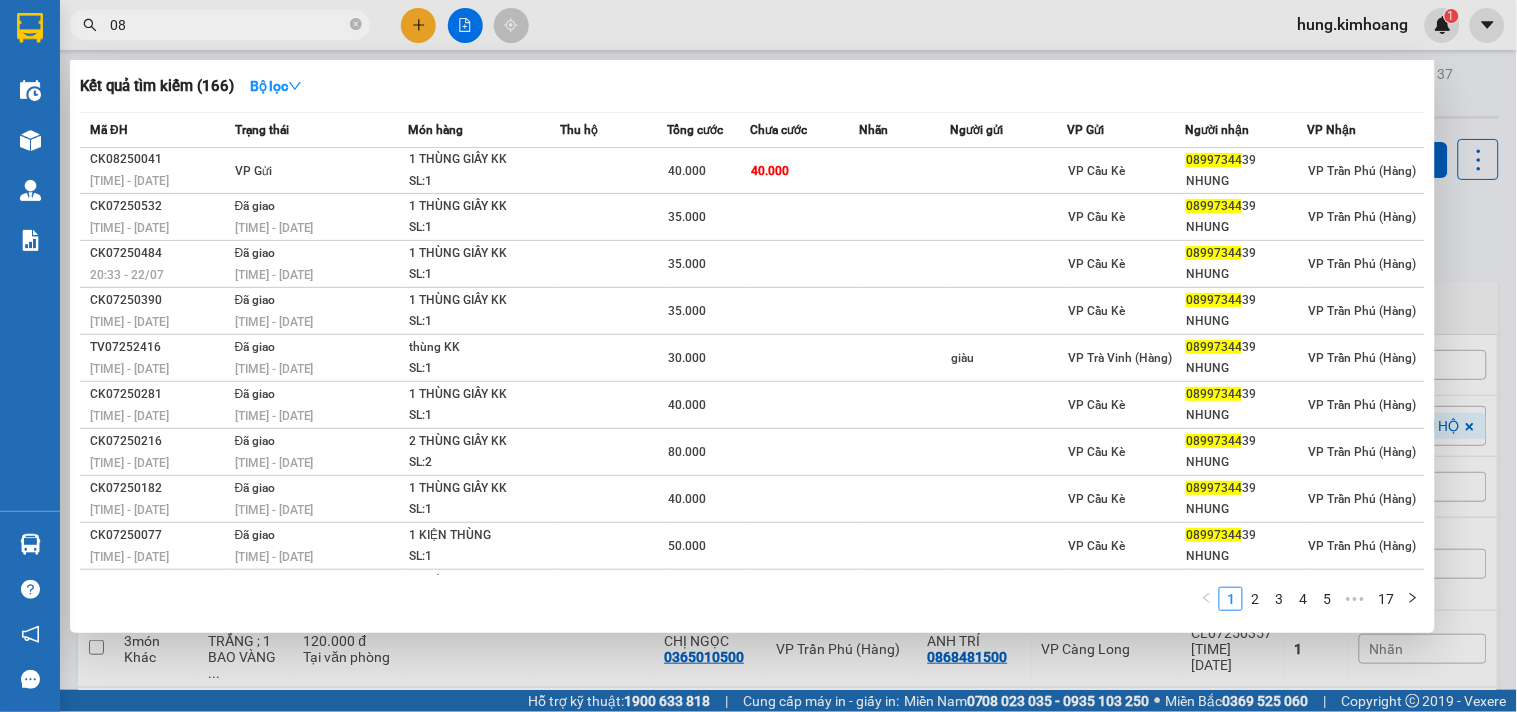 type on "0" 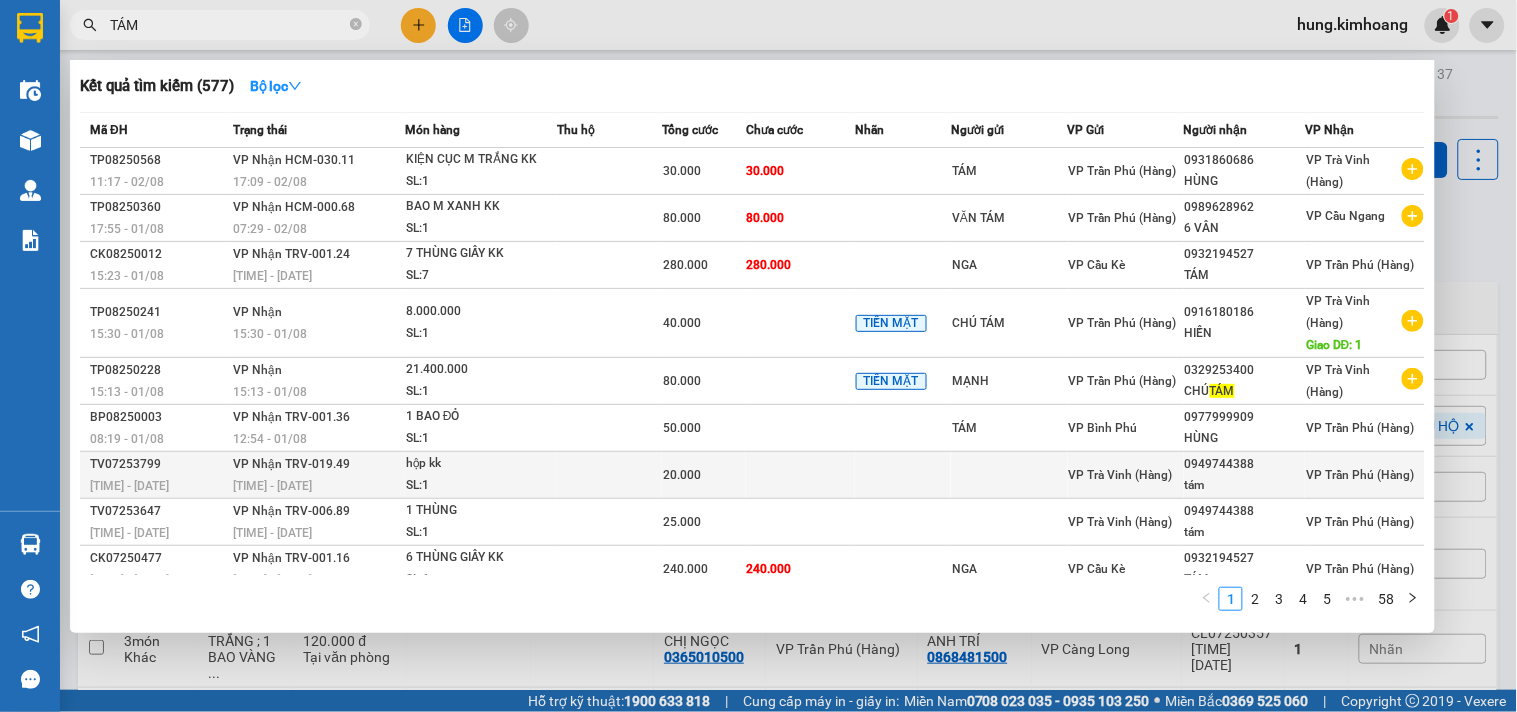 scroll, scrollTop: 67, scrollLeft: 0, axis: vertical 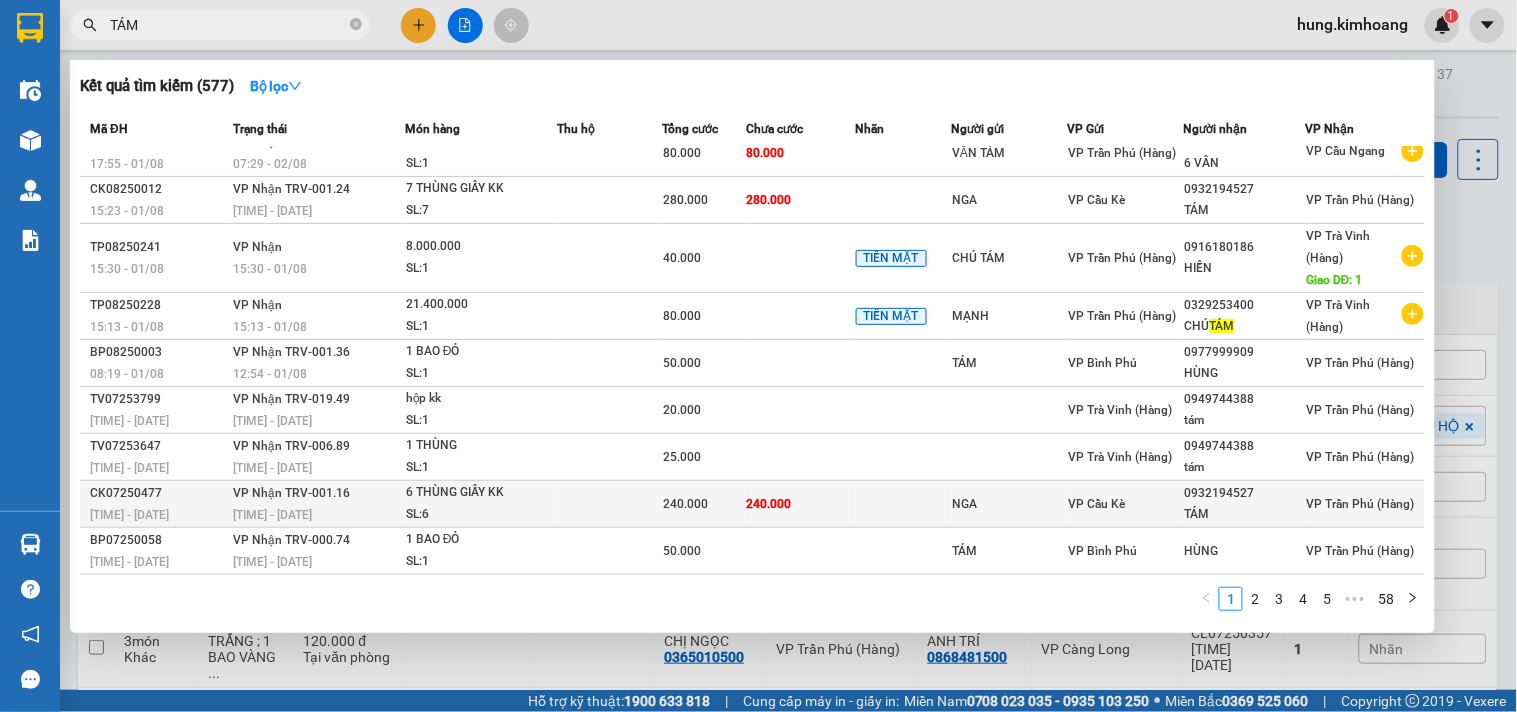 type on "TÁM" 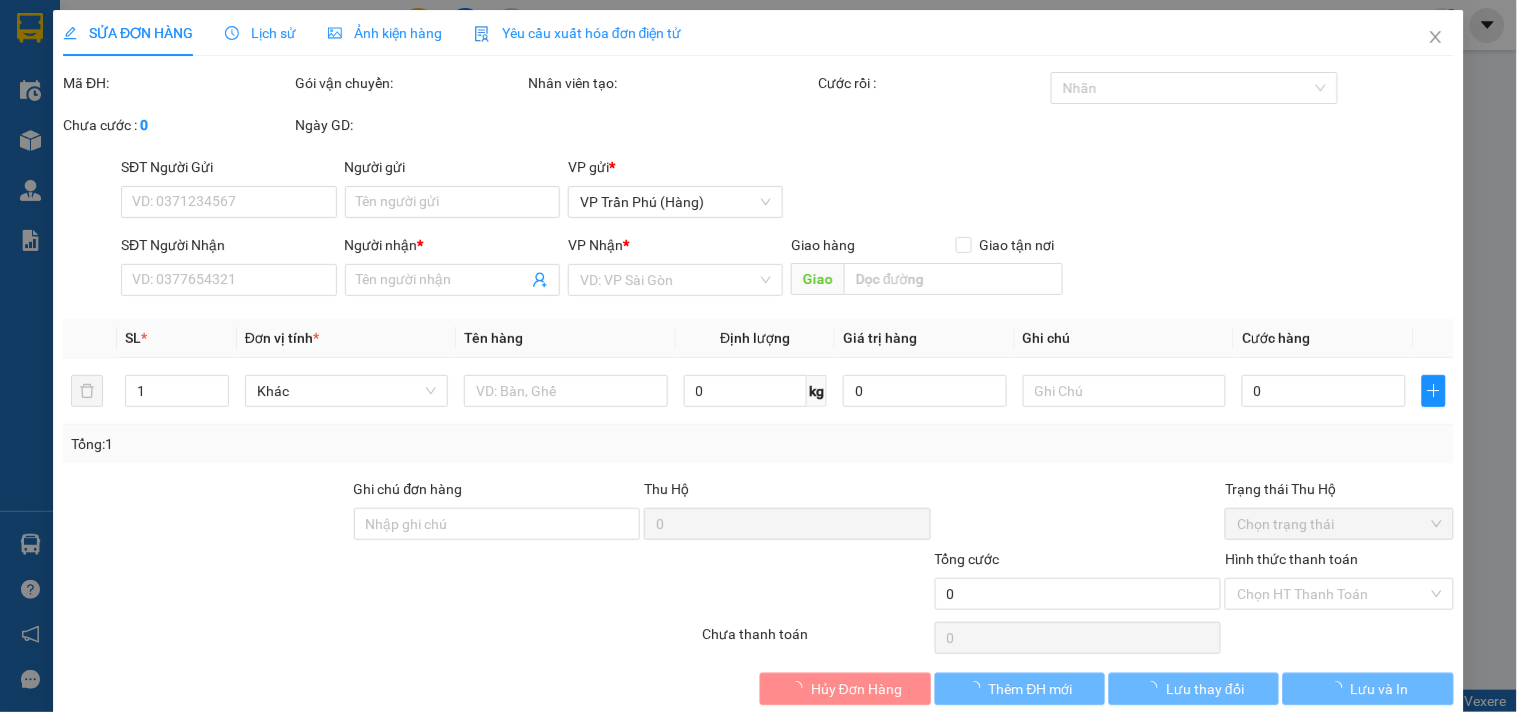 type on "NGA" 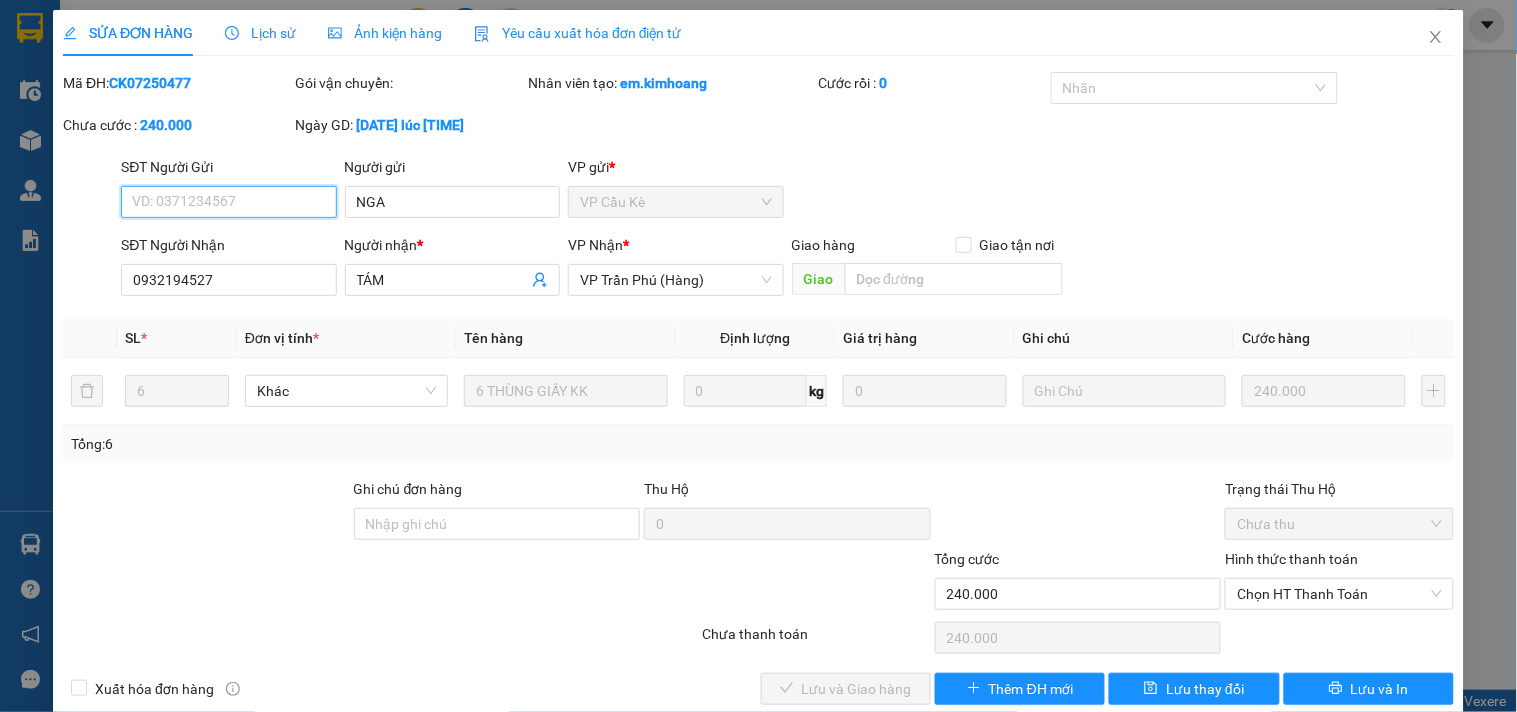 scroll, scrollTop: 32, scrollLeft: 0, axis: vertical 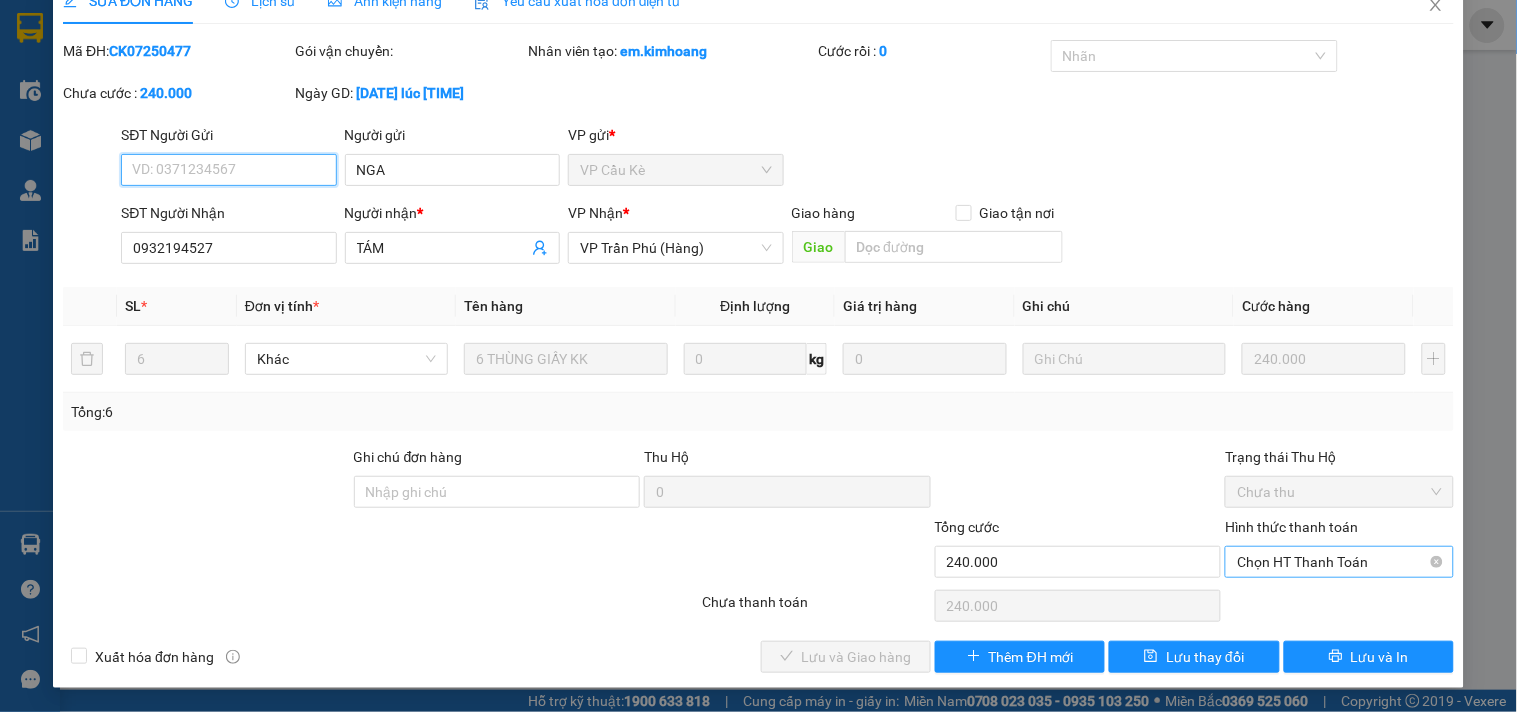 click on "Chọn HT Thanh Toán" at bounding box center [1339, 562] 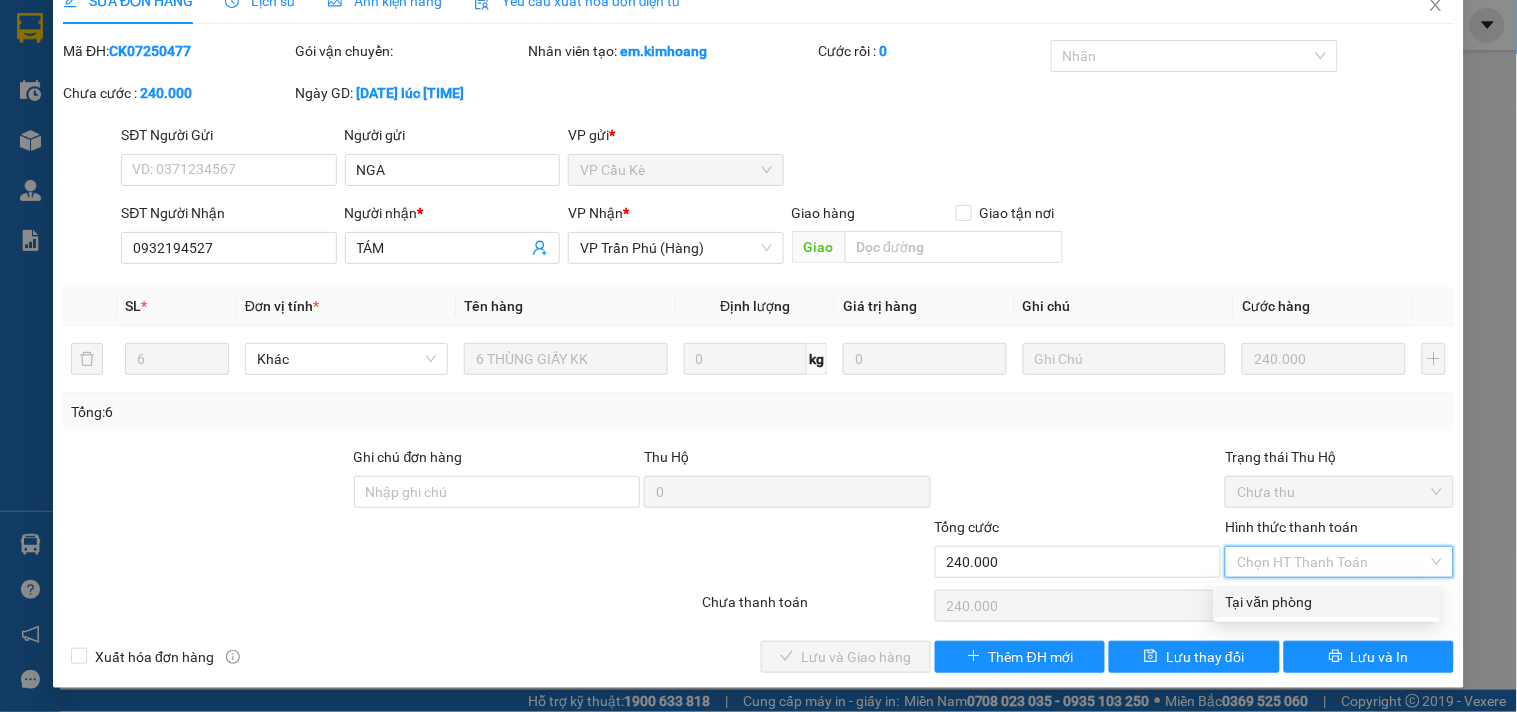 click on "Tại văn phòng" at bounding box center (1327, 602) 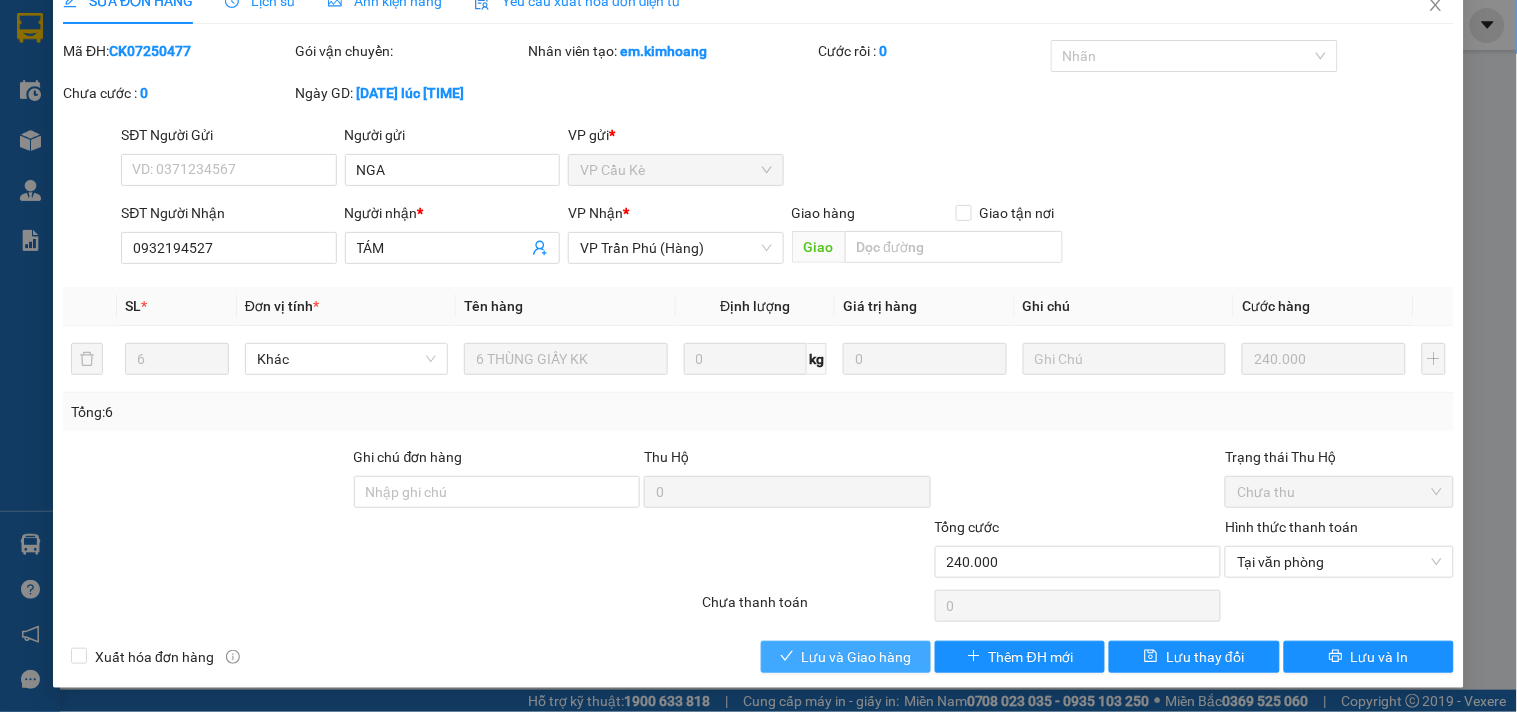 click on "Lưu và Giao hàng" at bounding box center (857, 657) 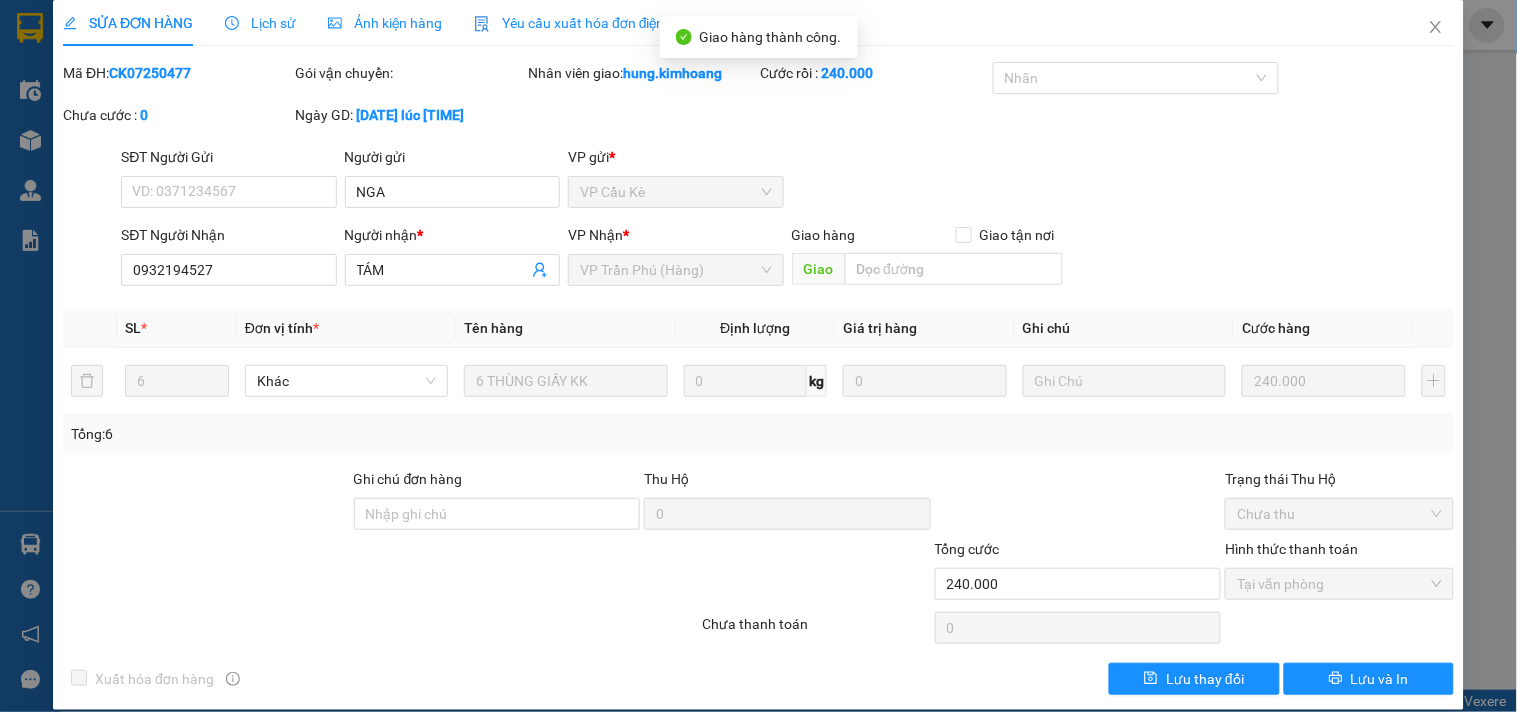 scroll, scrollTop: 0, scrollLeft: 0, axis: both 